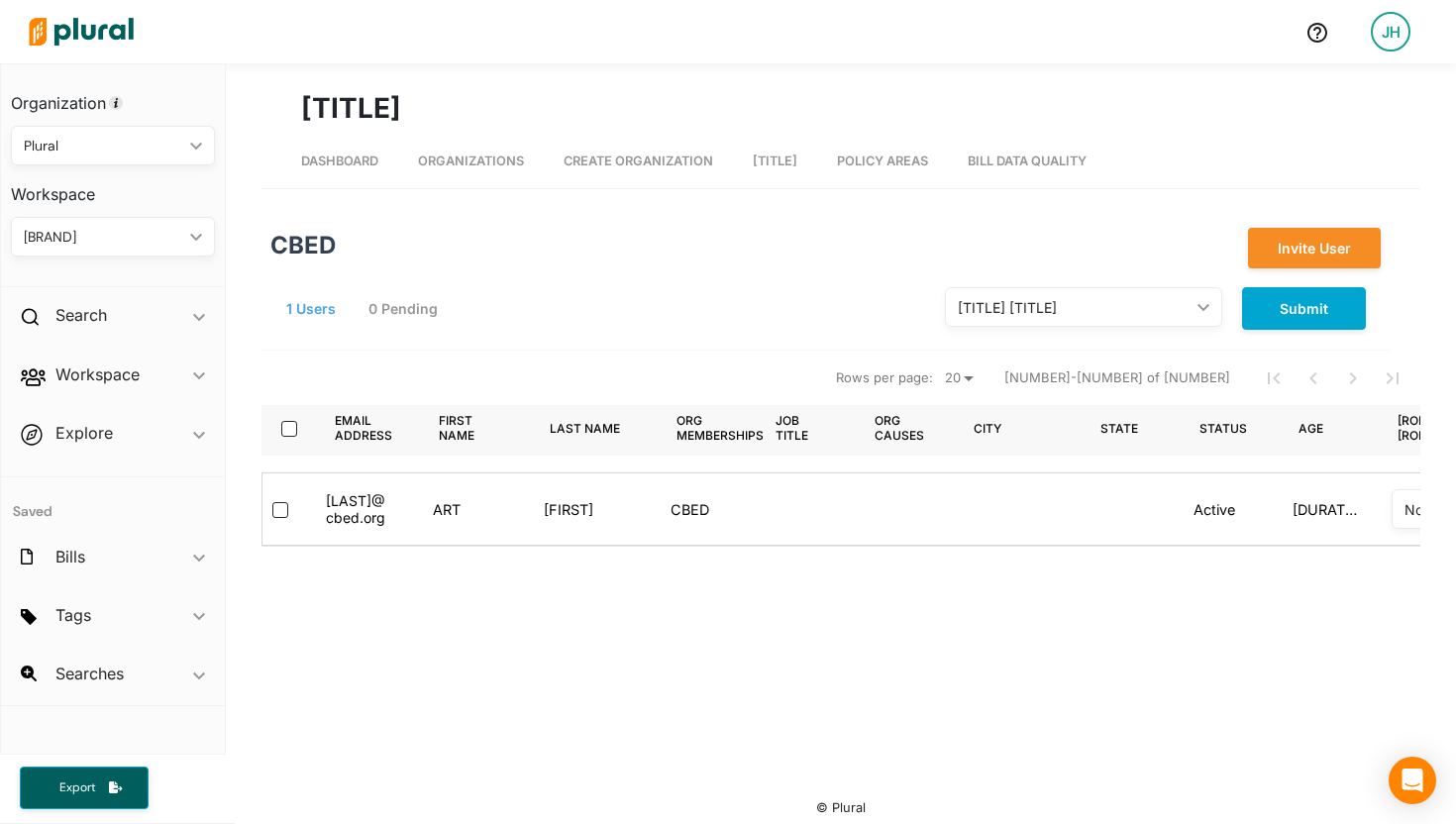 scroll, scrollTop: 0, scrollLeft: 0, axis: both 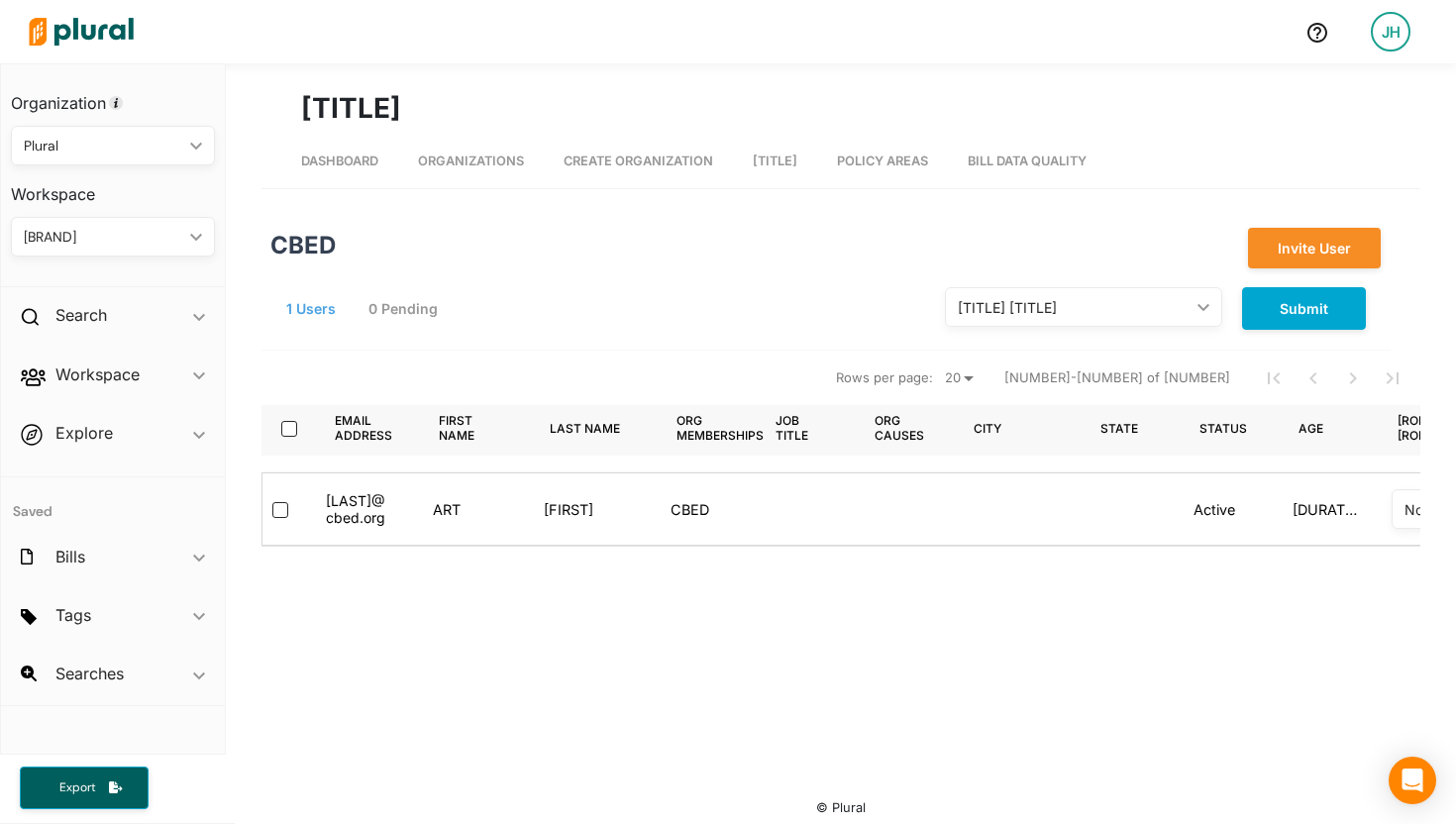 click on "JH" at bounding box center (1391, 32) 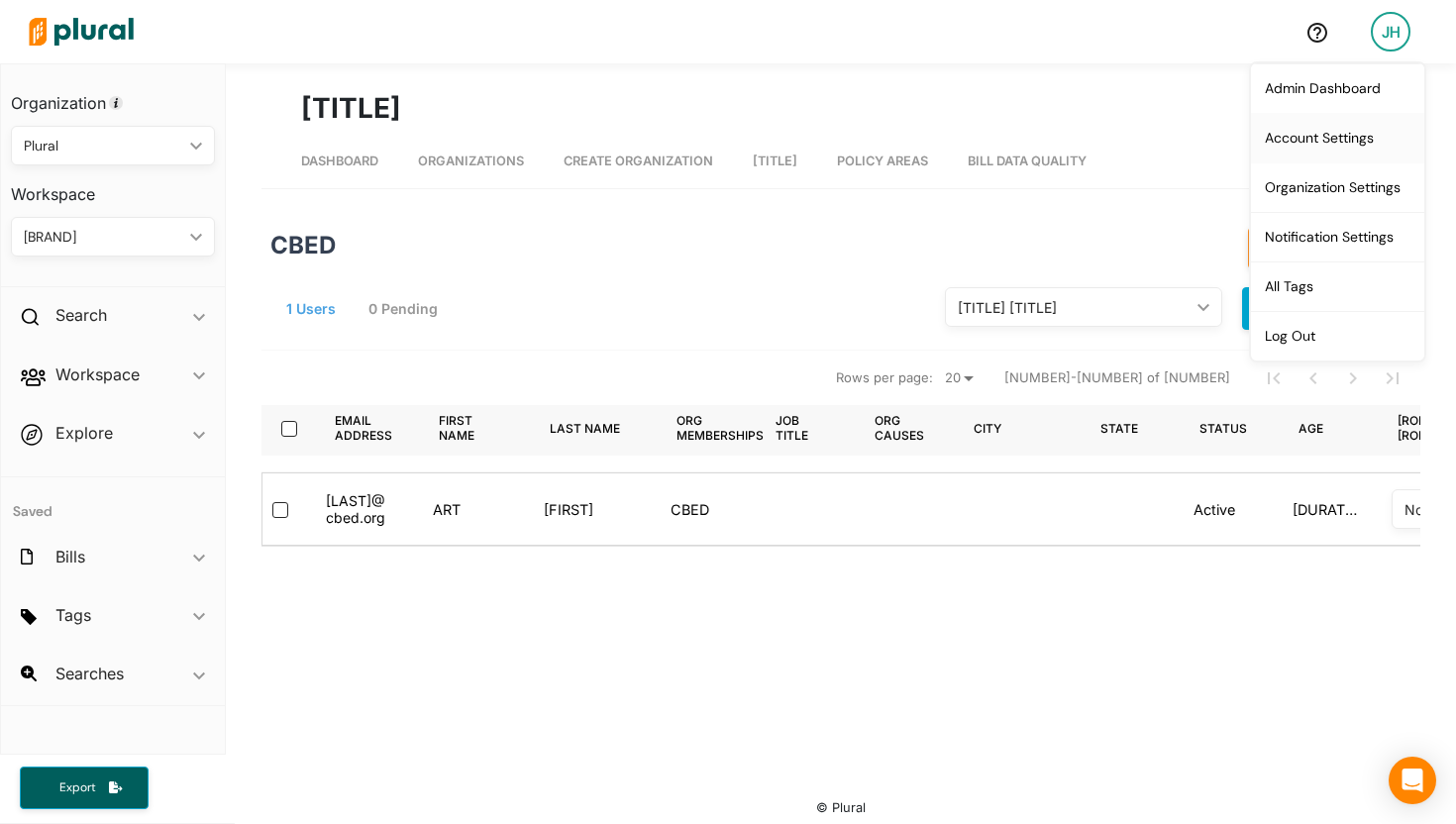 click on "Account Settings" at bounding box center [1337, 138] 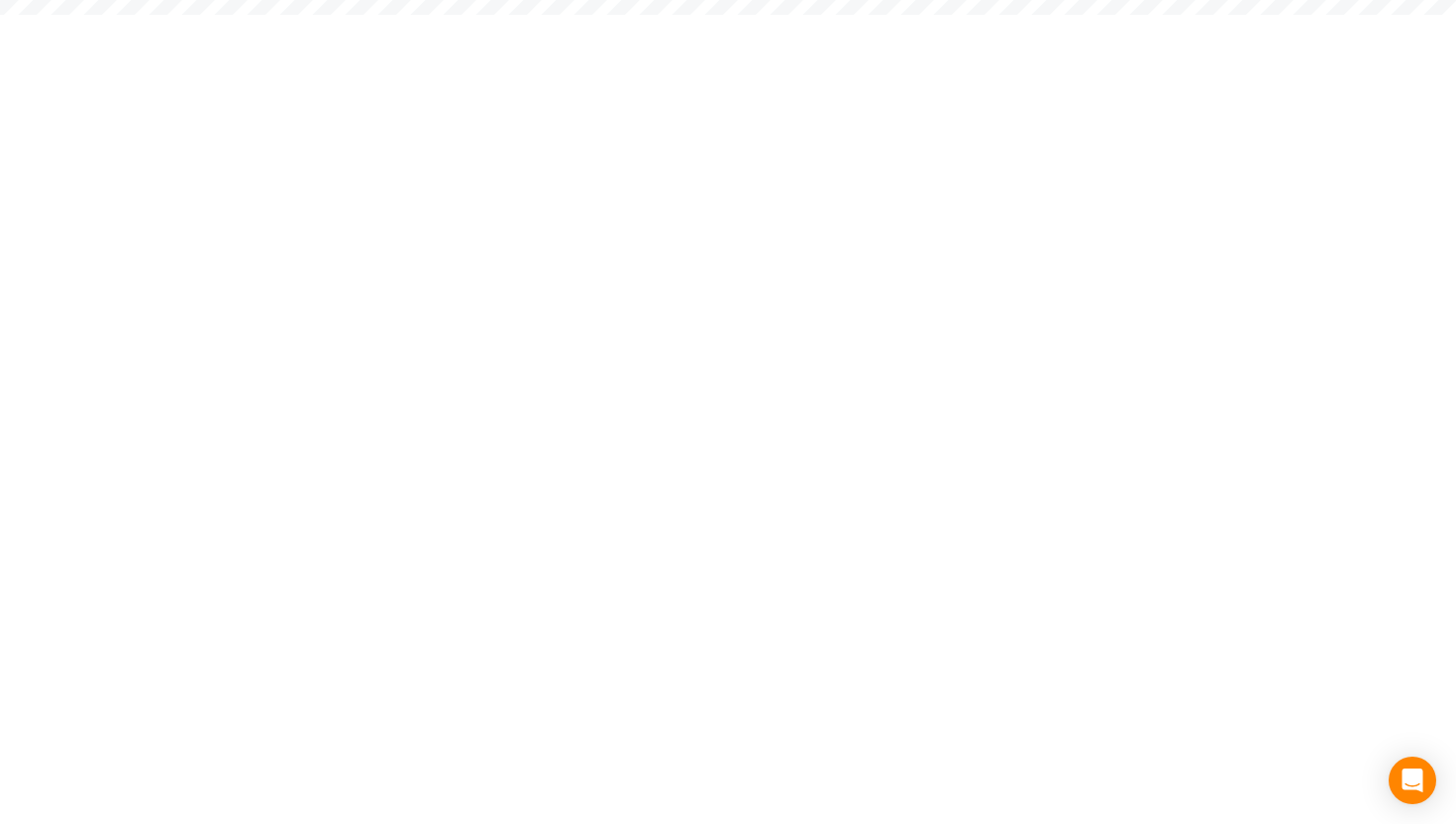 select on "MN" 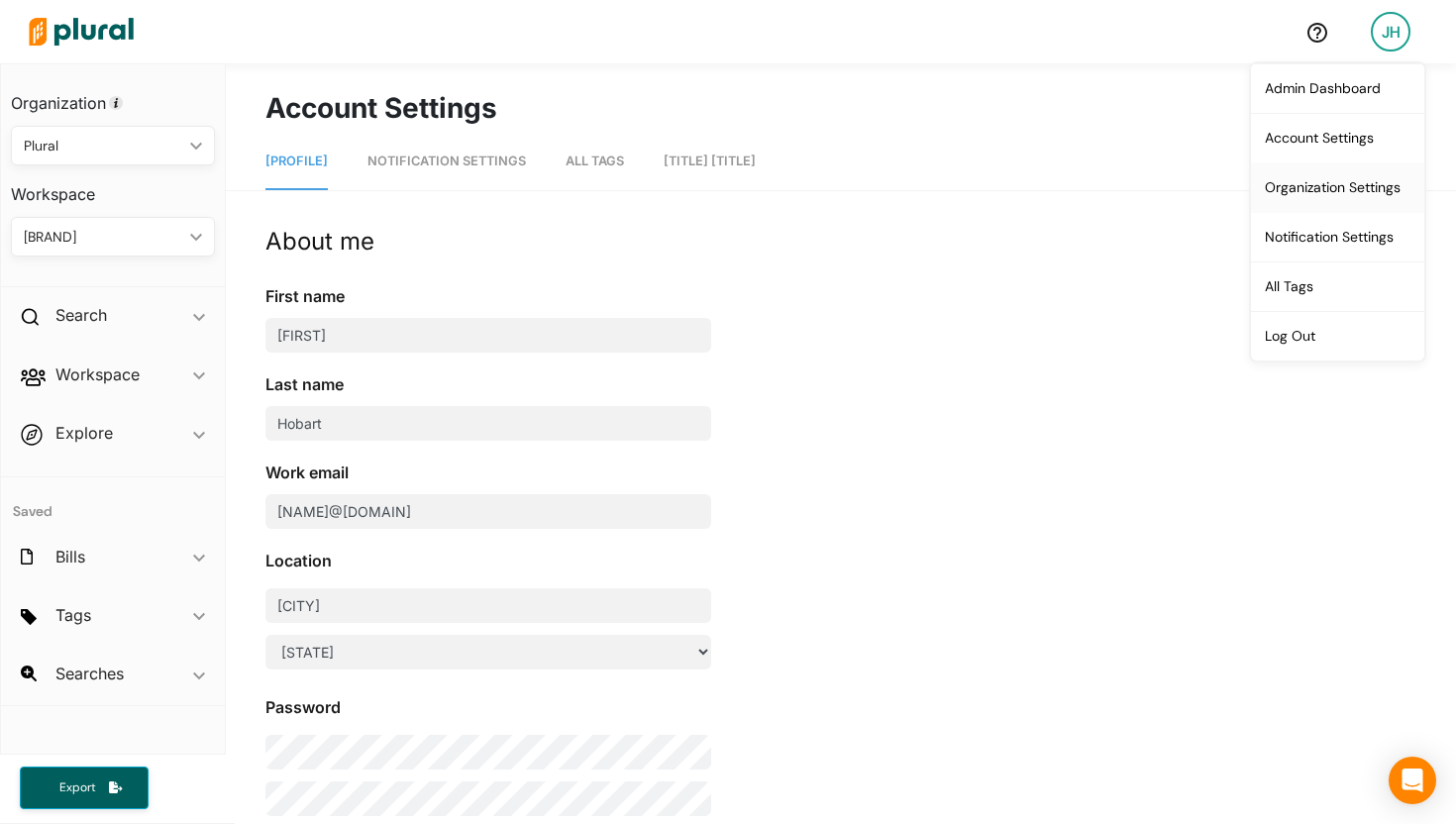 click on "Organization Settings" at bounding box center (1337, 187) 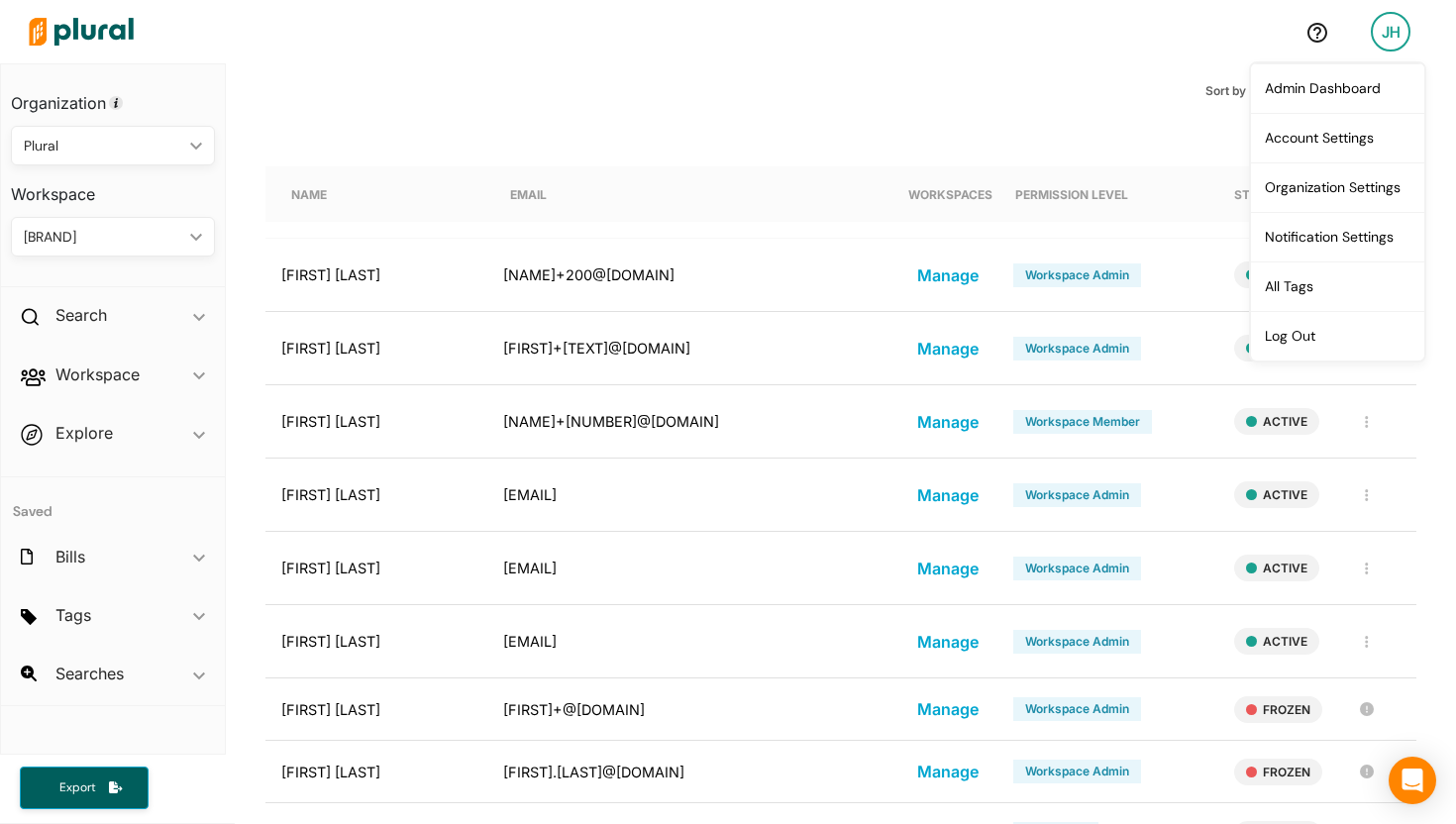 scroll, scrollTop: 179, scrollLeft: 0, axis: vertical 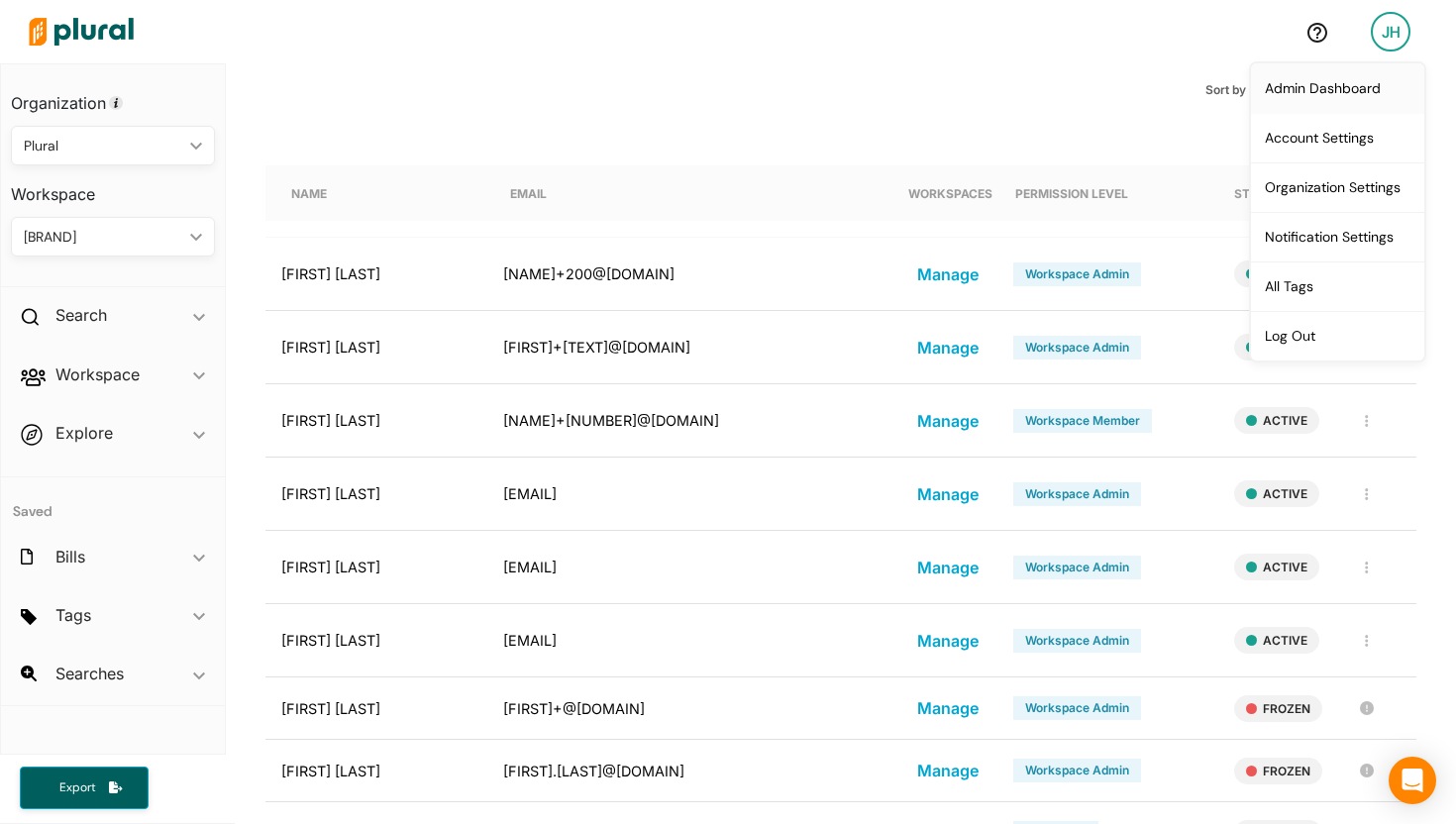 click on "Admin Dashboard" at bounding box center [1337, 88] 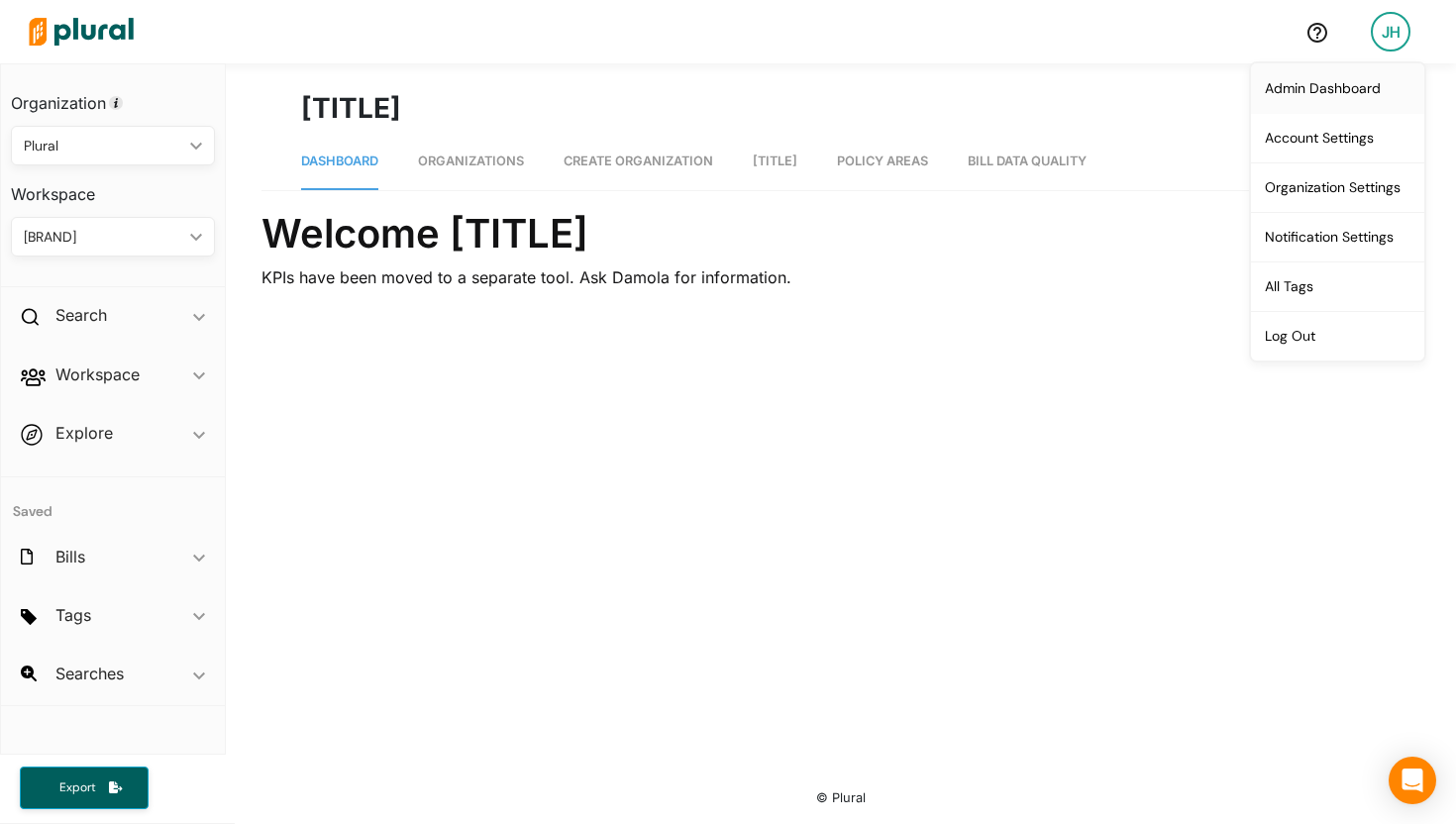 scroll, scrollTop: 0, scrollLeft: 0, axis: both 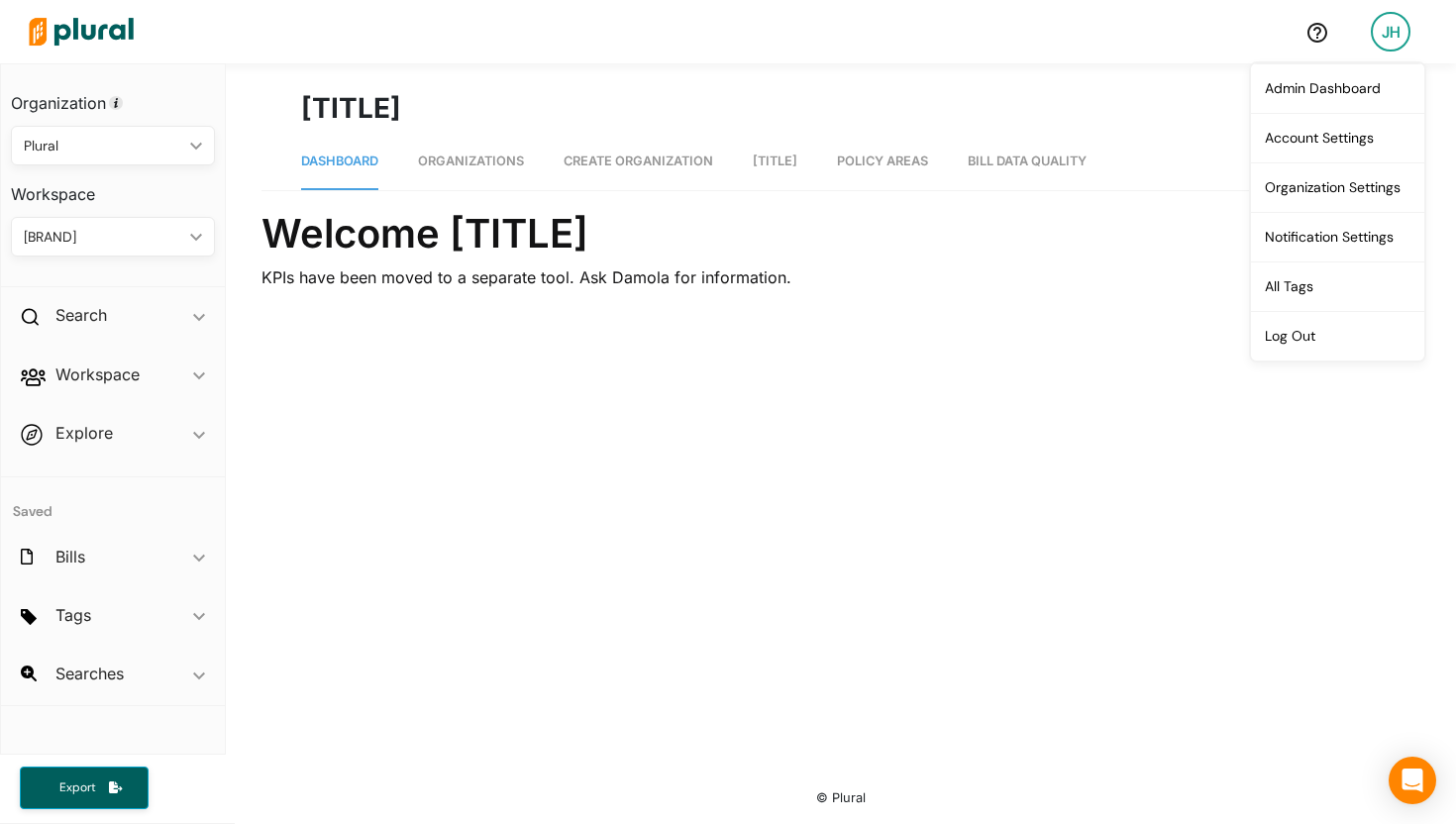 click on "Organizations" at bounding box center (470, 161) 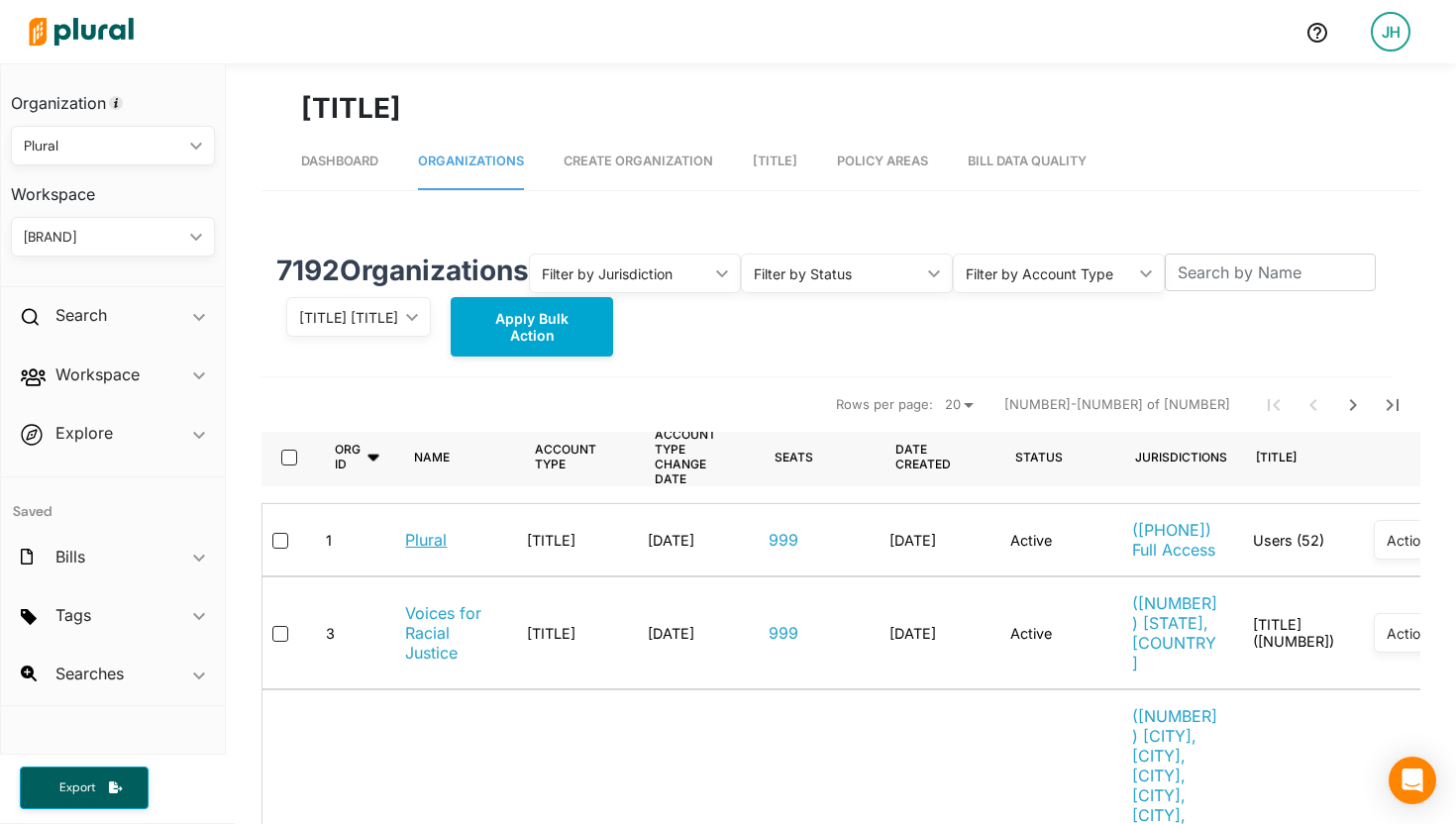 click on "Plural" at bounding box center (426, 540) 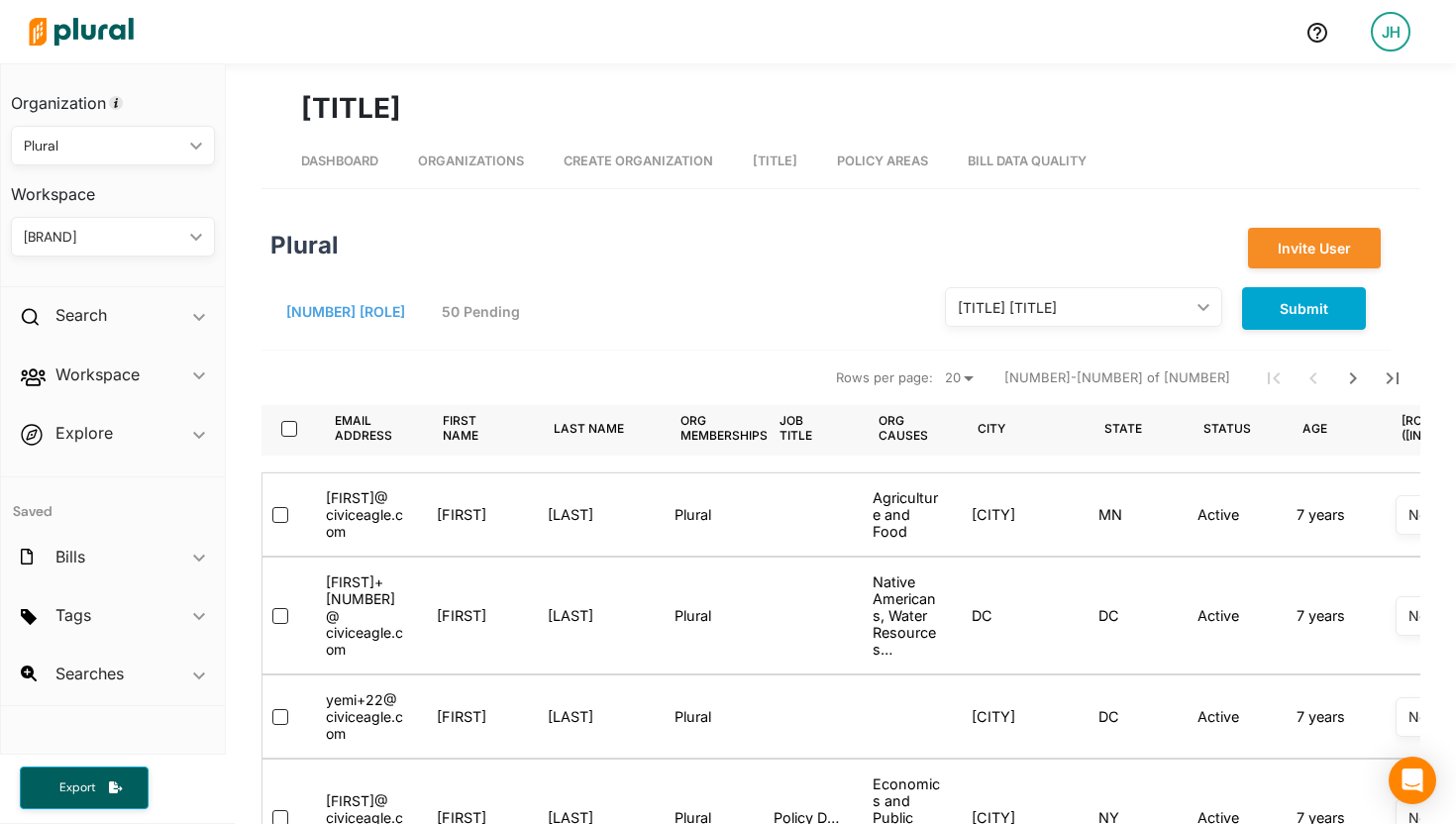 scroll, scrollTop: 47, scrollLeft: 0, axis: vertical 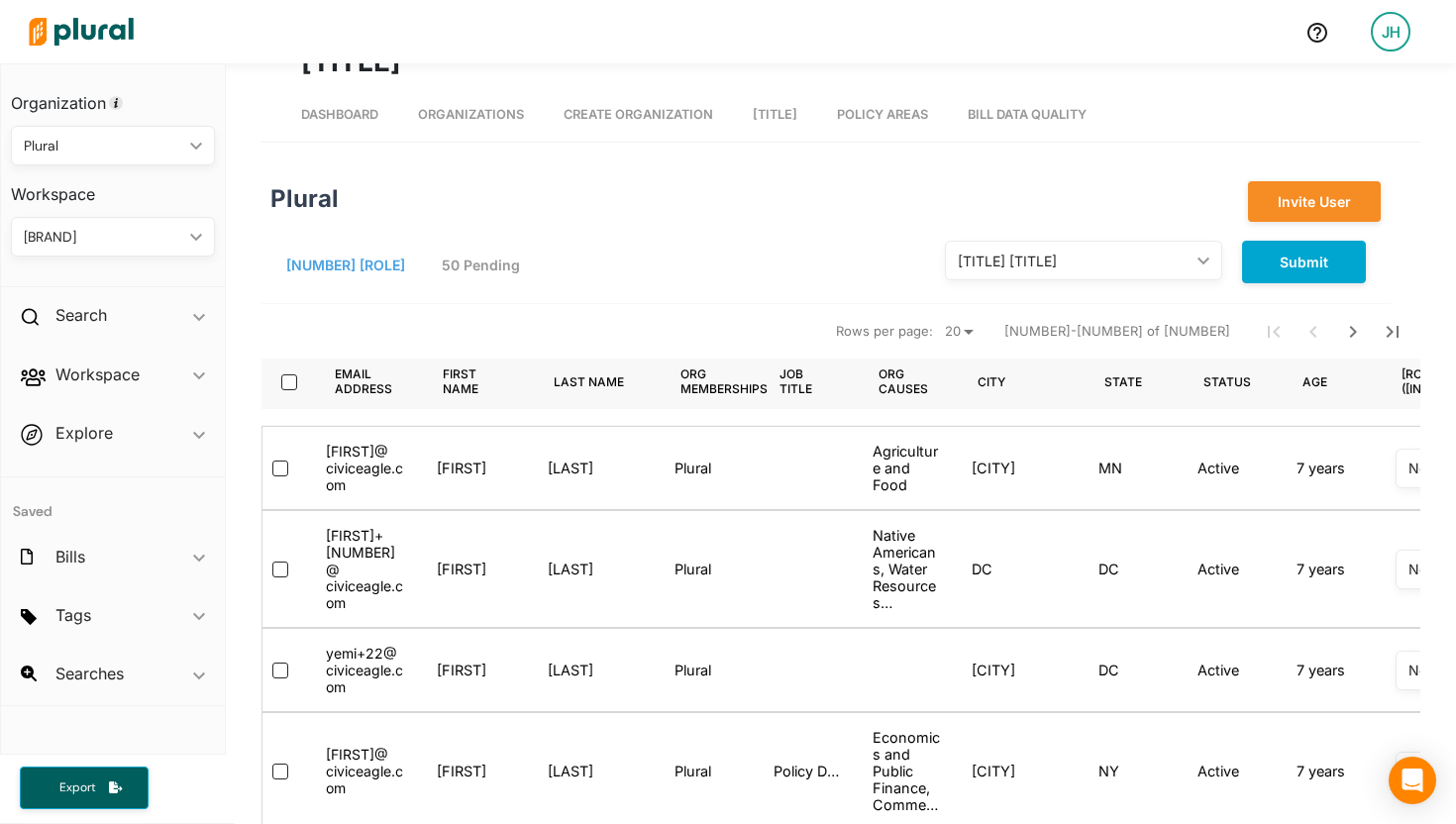 click on "20 50 100" at bounding box center (959, 332) 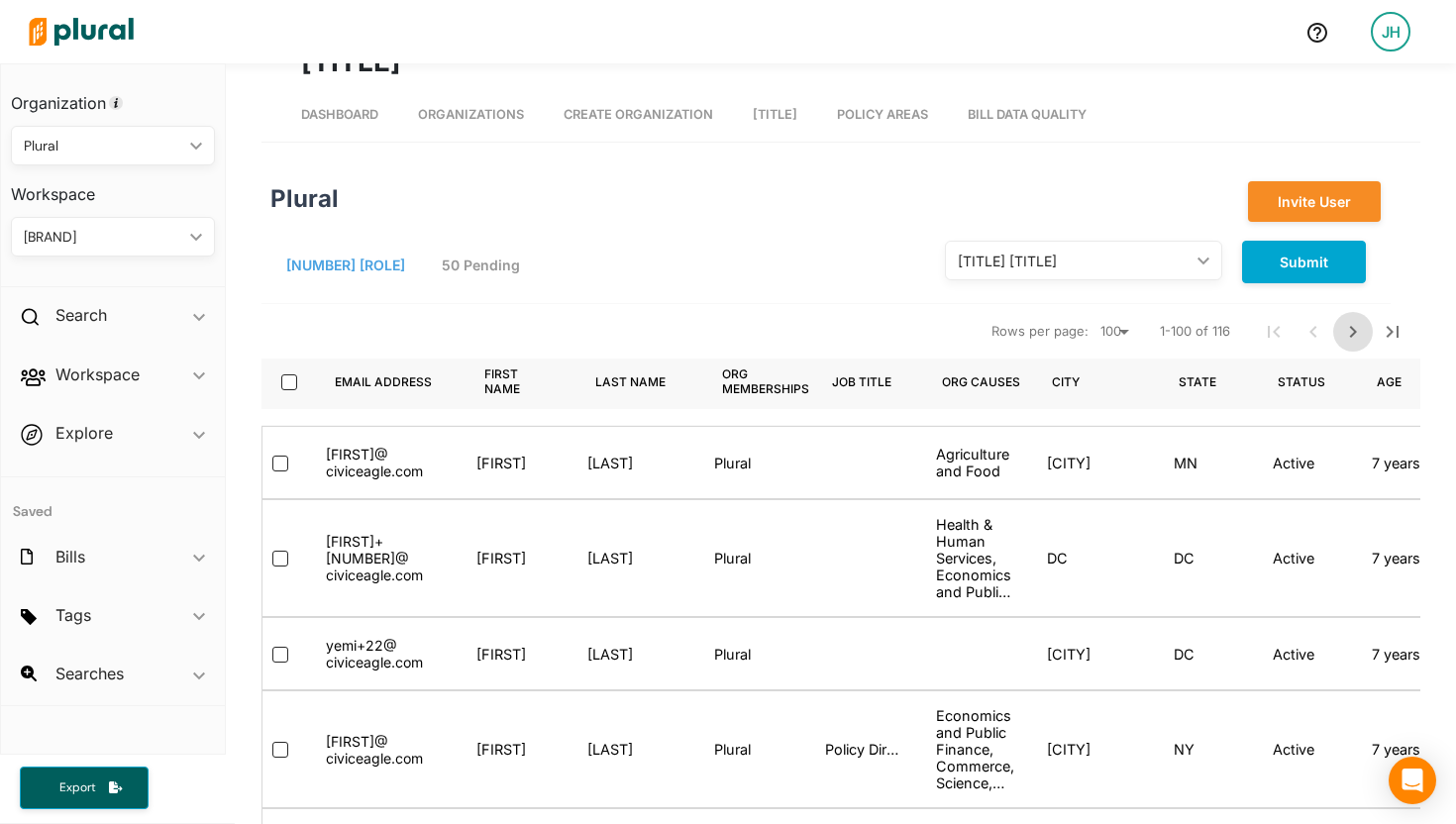 click 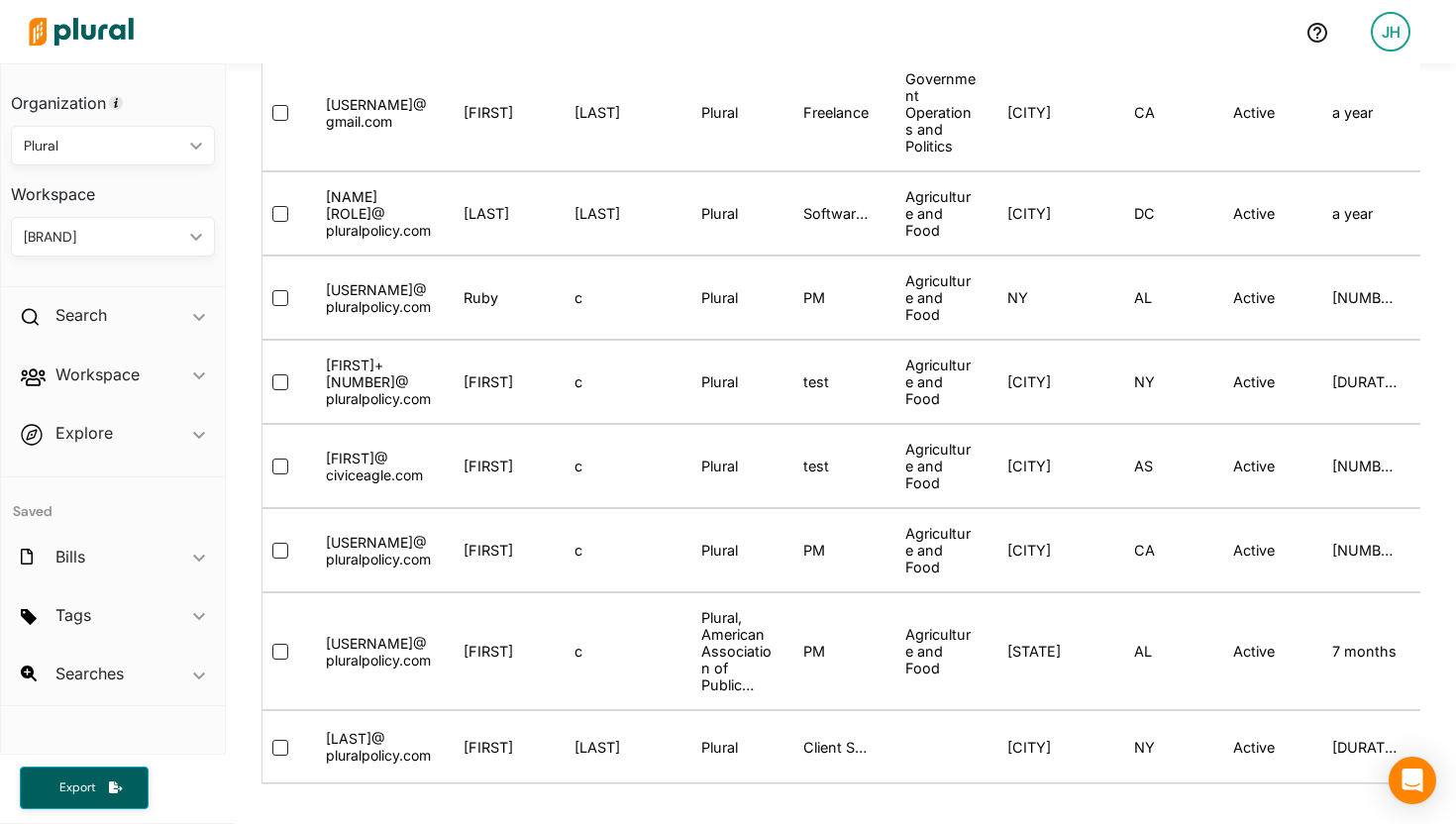 scroll, scrollTop: 1361, scrollLeft: 0, axis: vertical 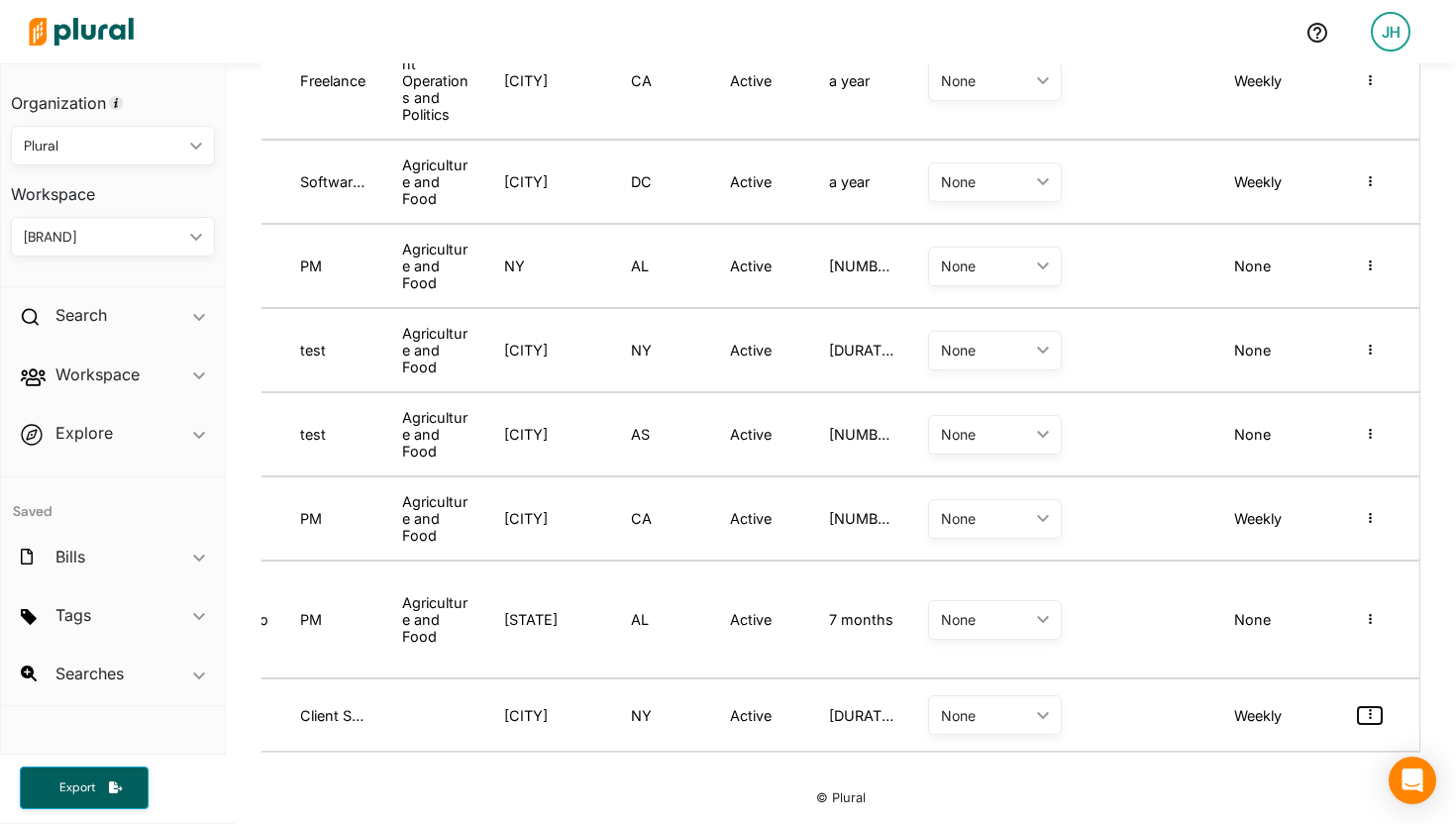 click 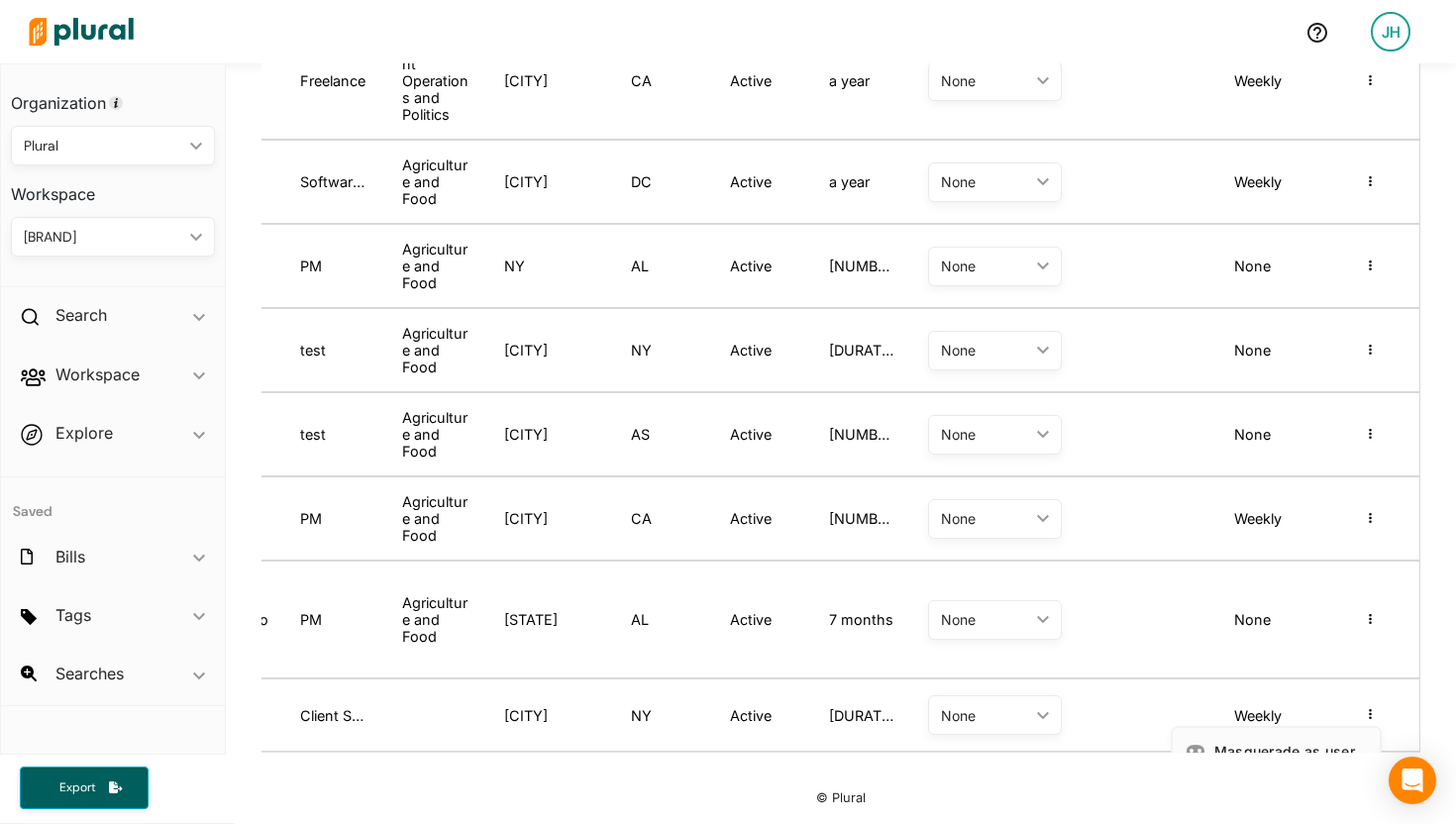 click on "Masquerade as user" at bounding box center (1291, 751) 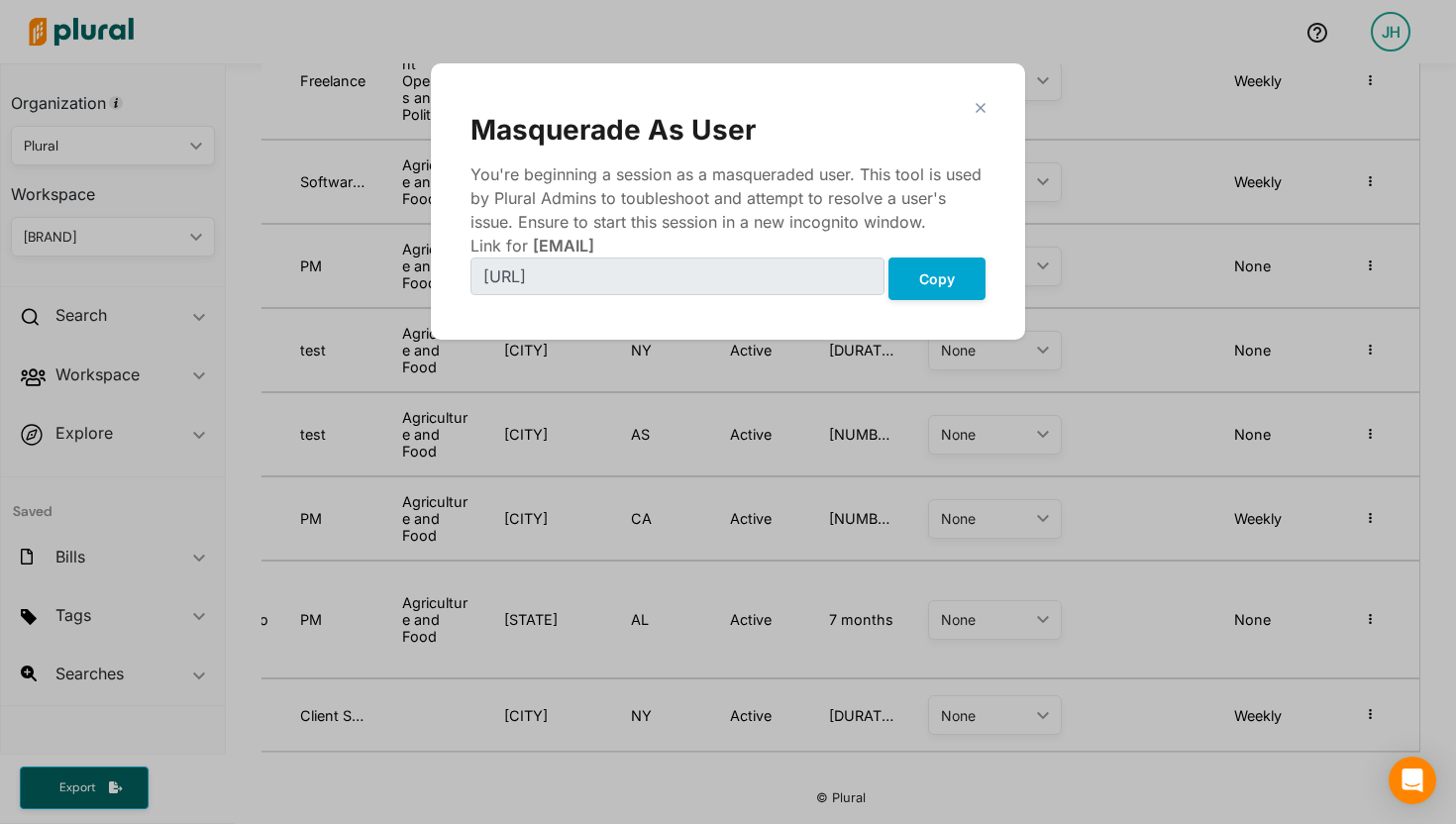click on "Masquerade As User" at bounding box center (728, 130) 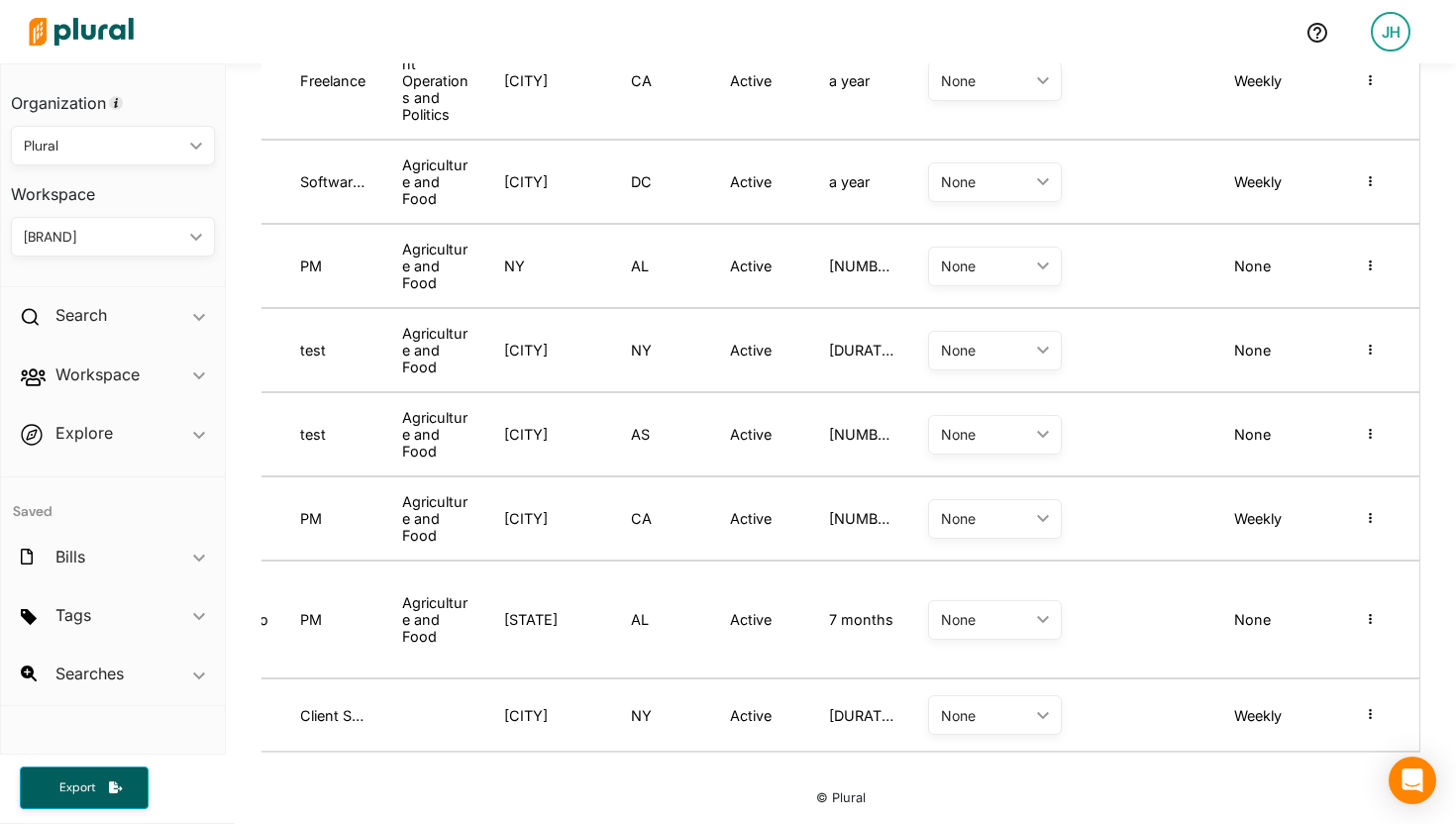 click on "[NAME] [LAST] [ROLE] [DOMAIN] [STATE] [STATUS] [TIME] [TIME] [RELATIONSHIP] [RELATIONSHIP] [ROLE] [ROLE]" at bounding box center (589, 181) 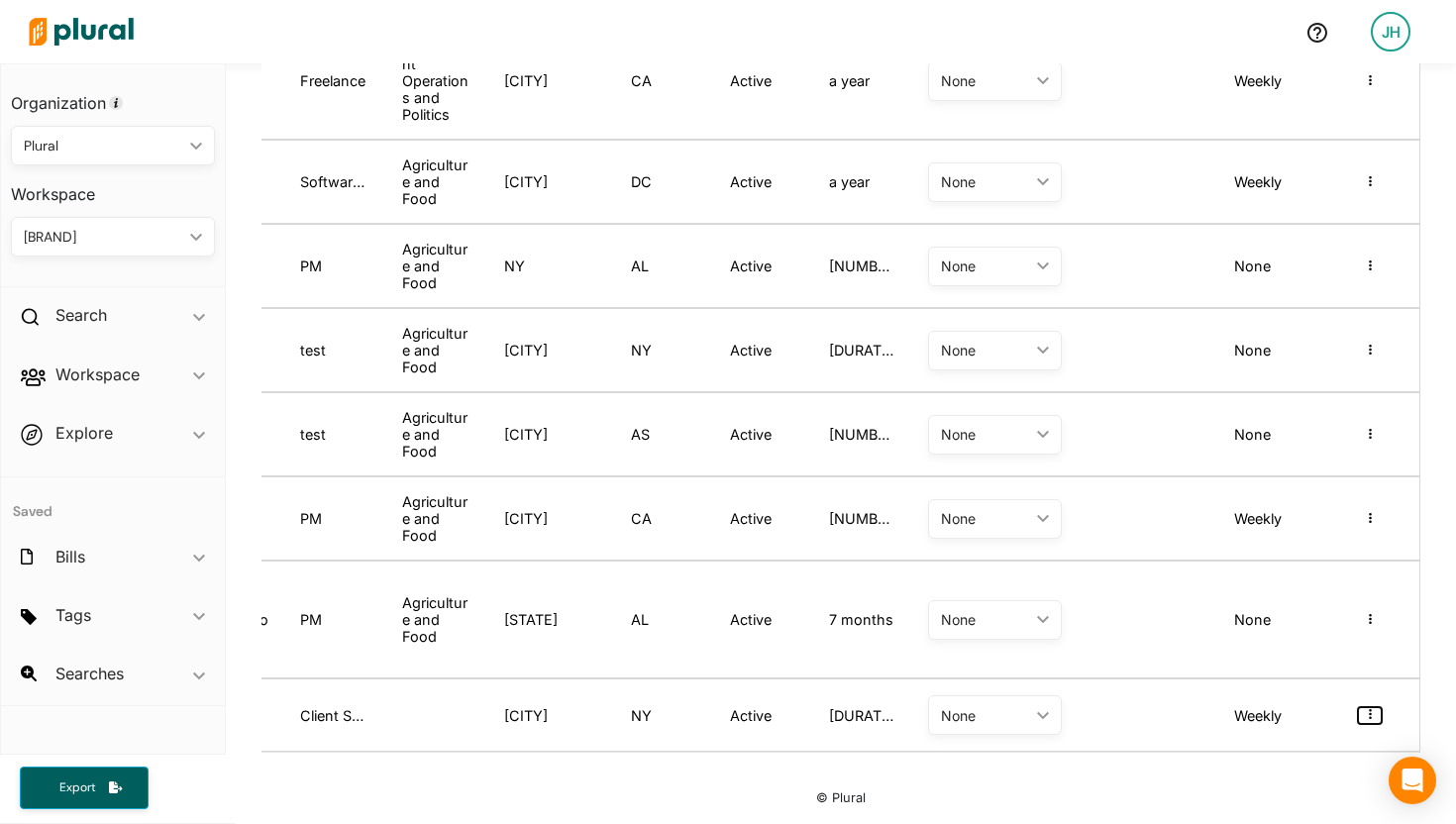 click 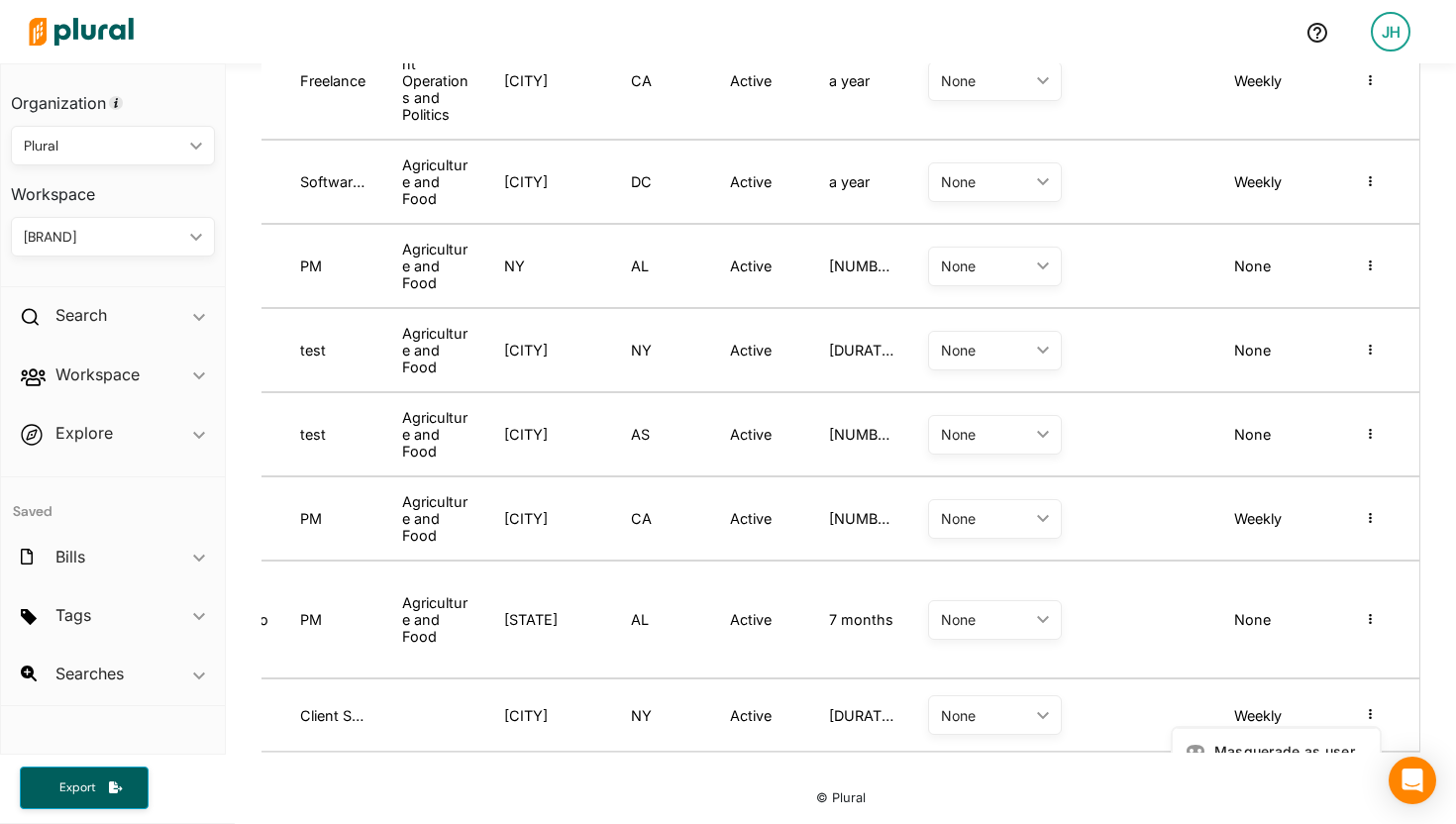 click at bounding box center (1169, 518) 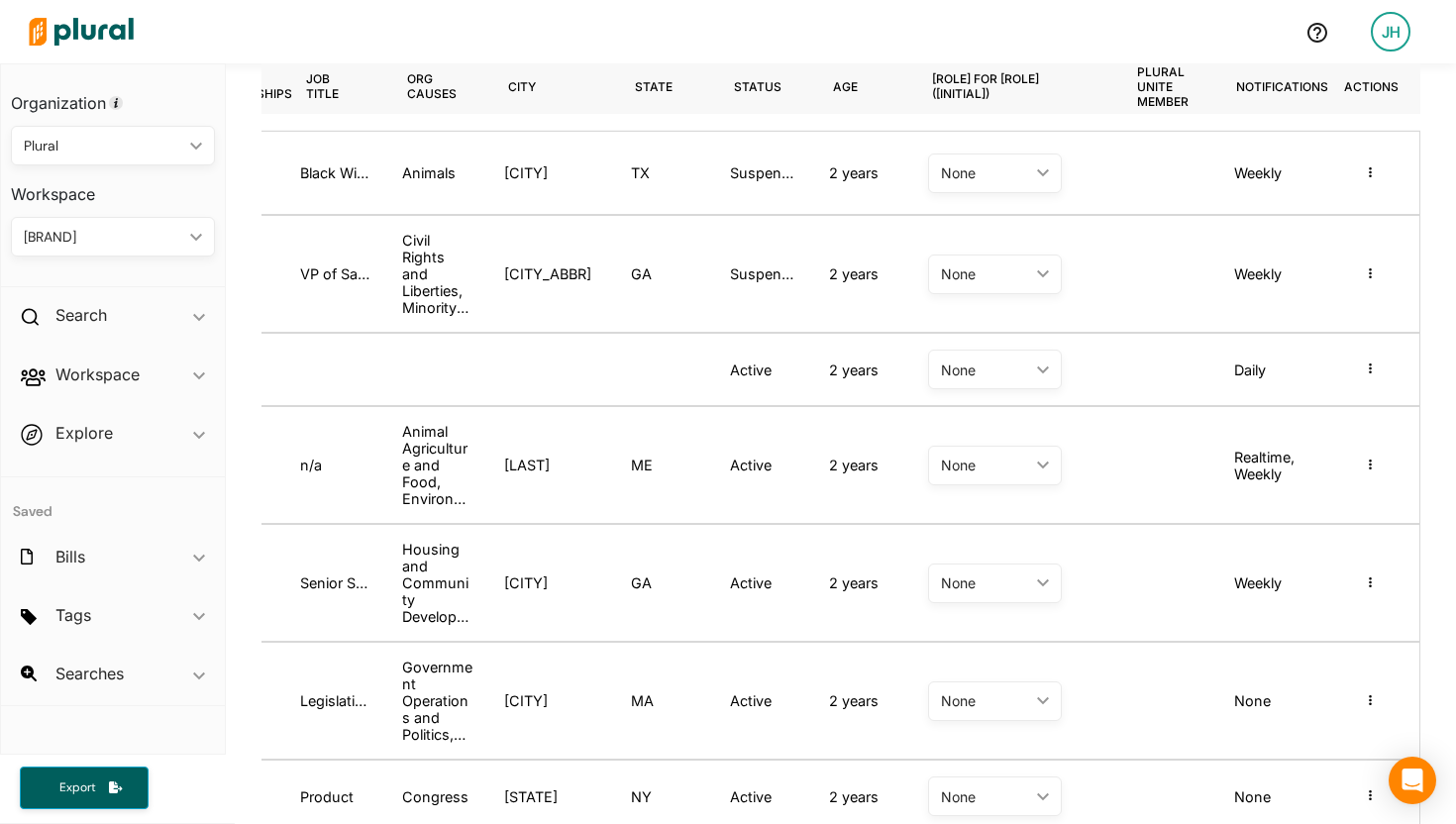 scroll, scrollTop: 0, scrollLeft: 0, axis: both 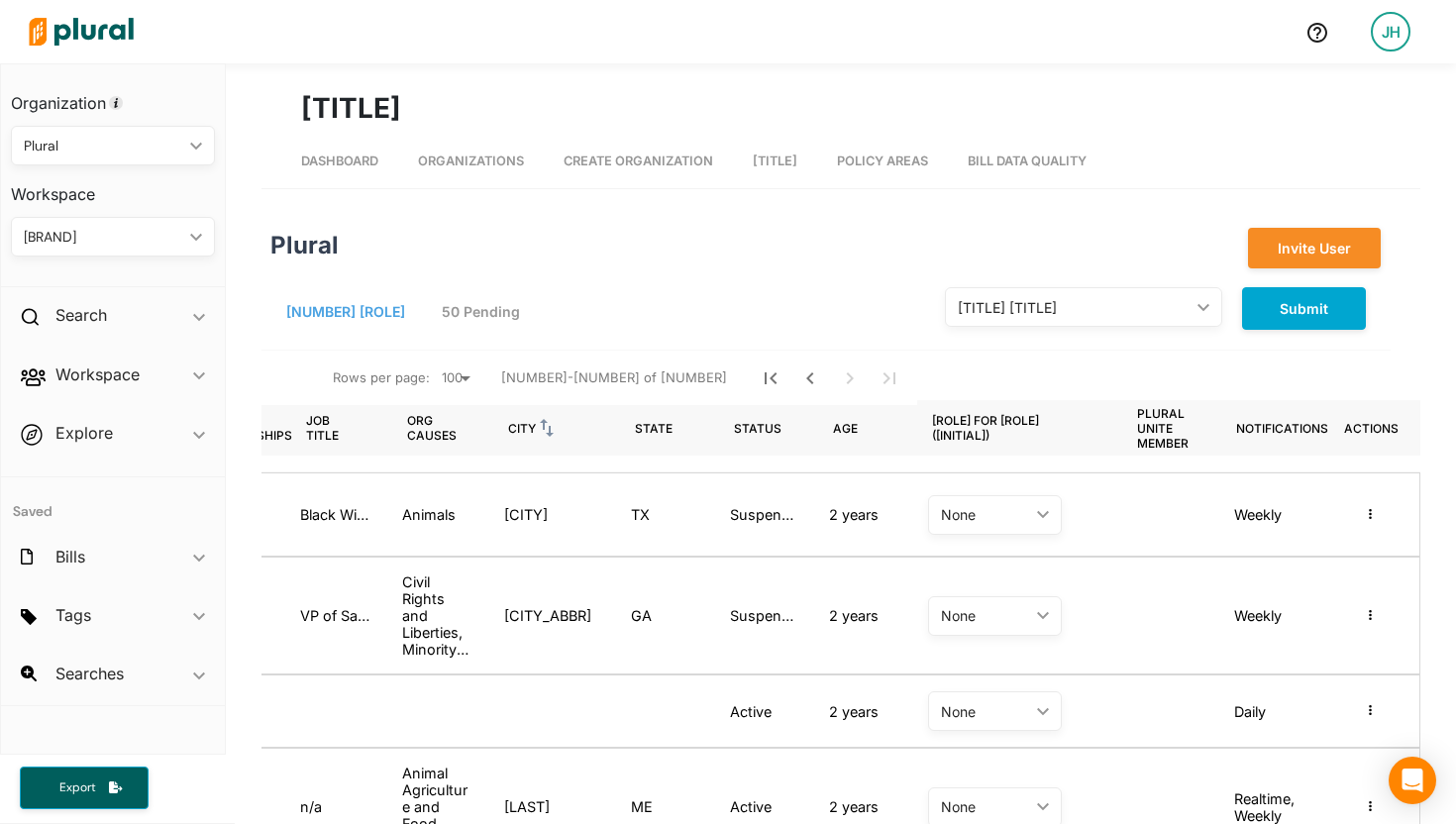 click on "City reverse sort" at bounding box center [531, 428] 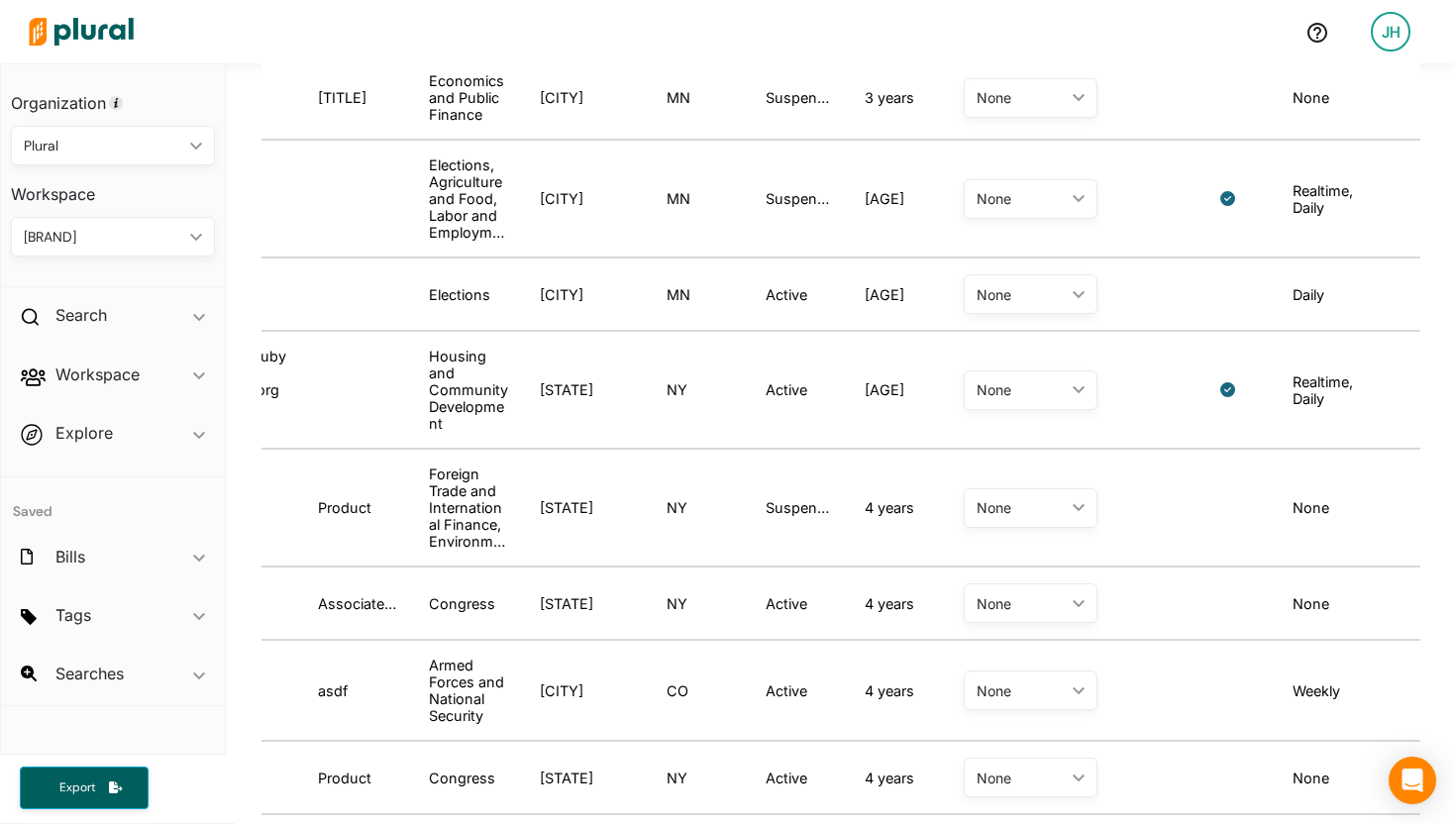 scroll, scrollTop: 6206, scrollLeft: 0, axis: vertical 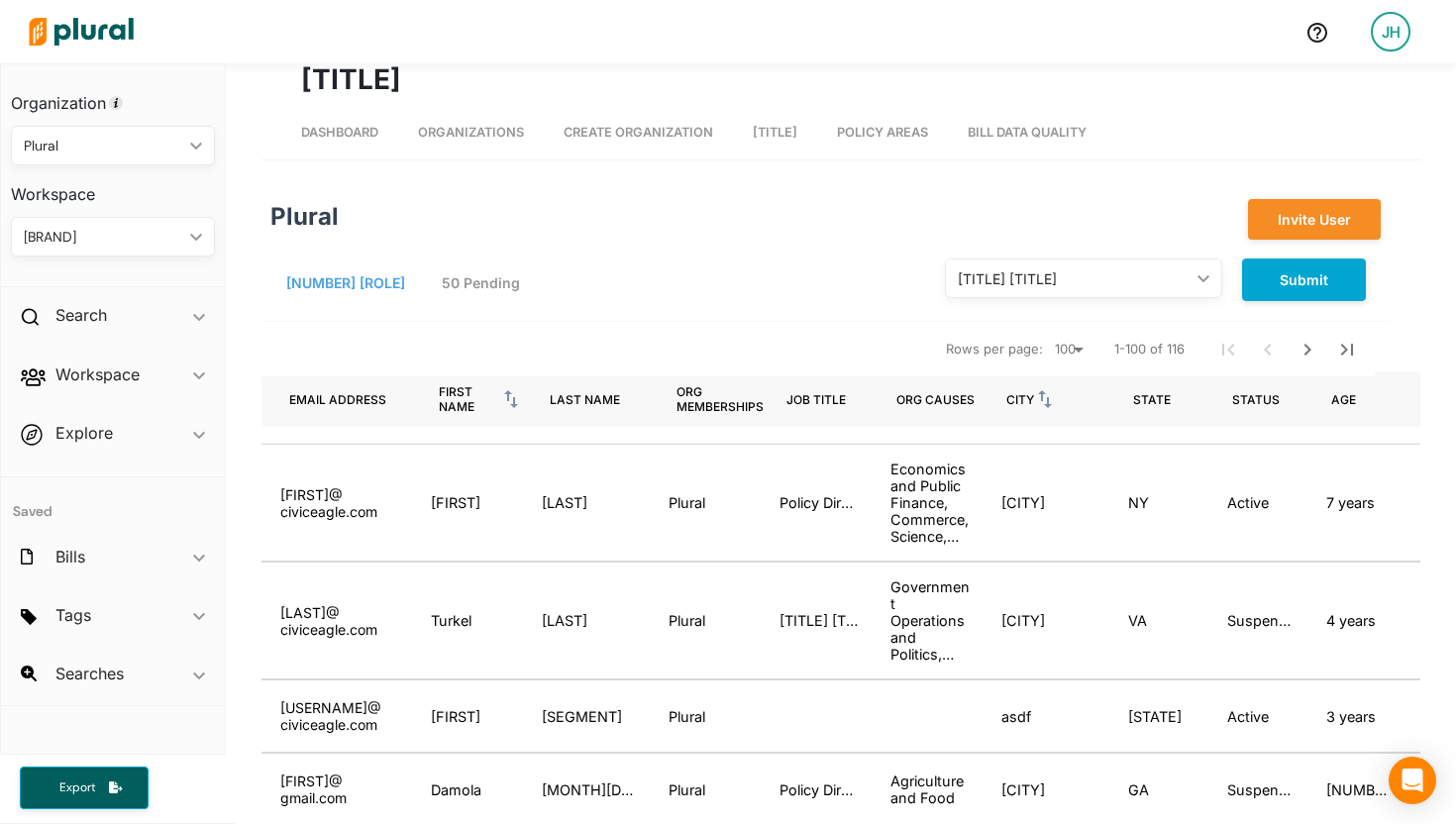 click on "First name" at bounding box center (469, 399) 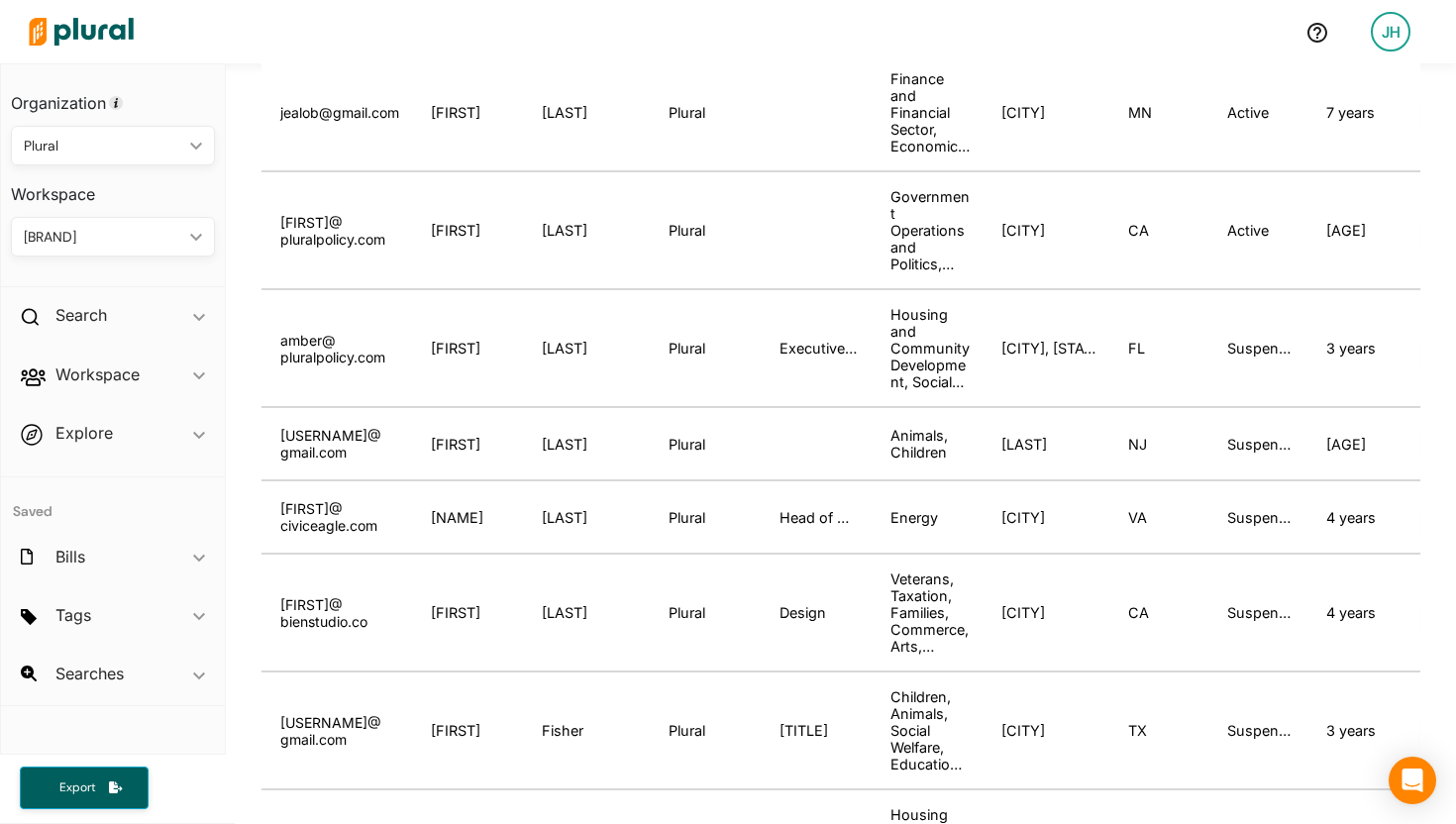 scroll, scrollTop: 0, scrollLeft: 0, axis: both 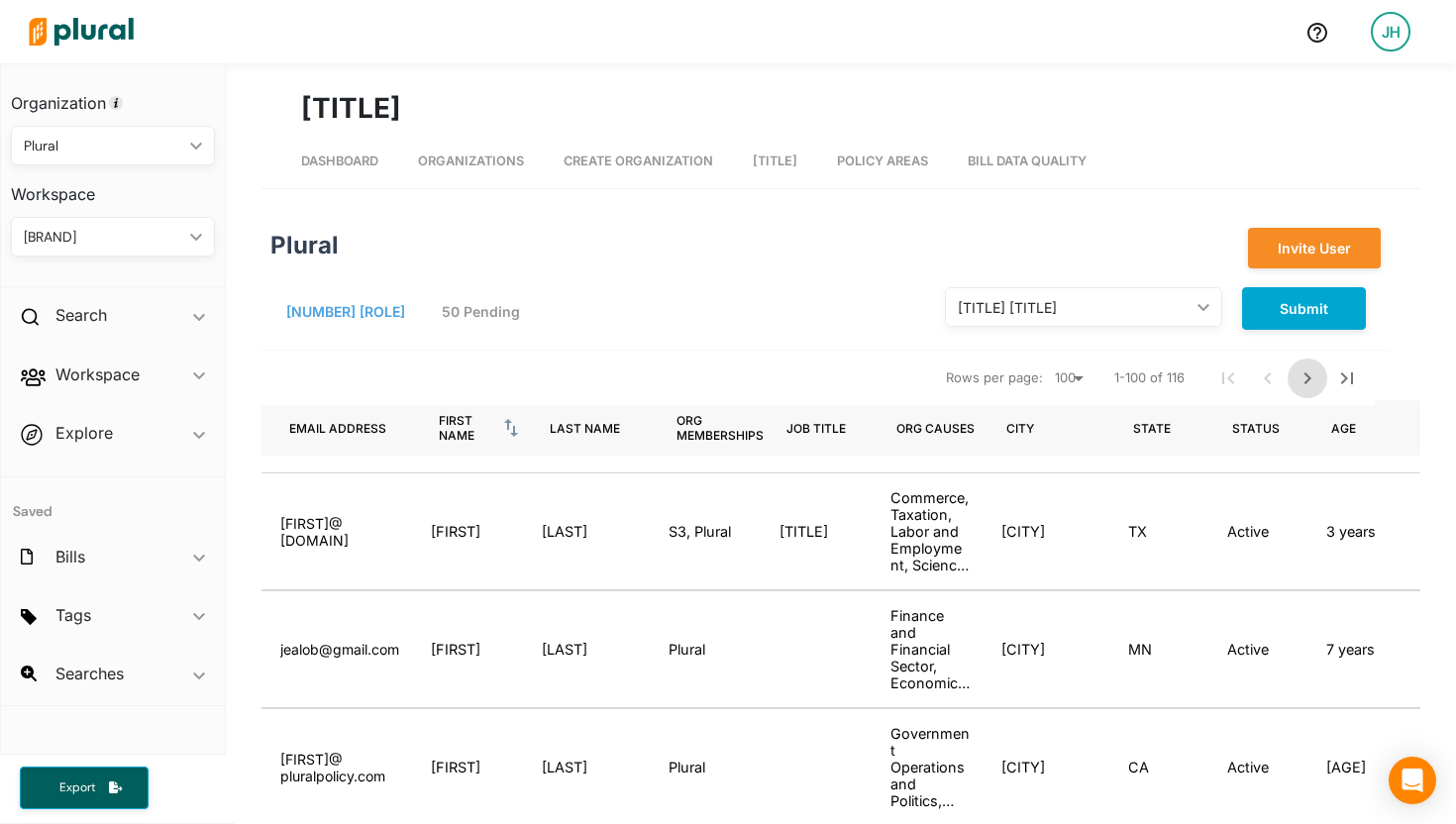 click 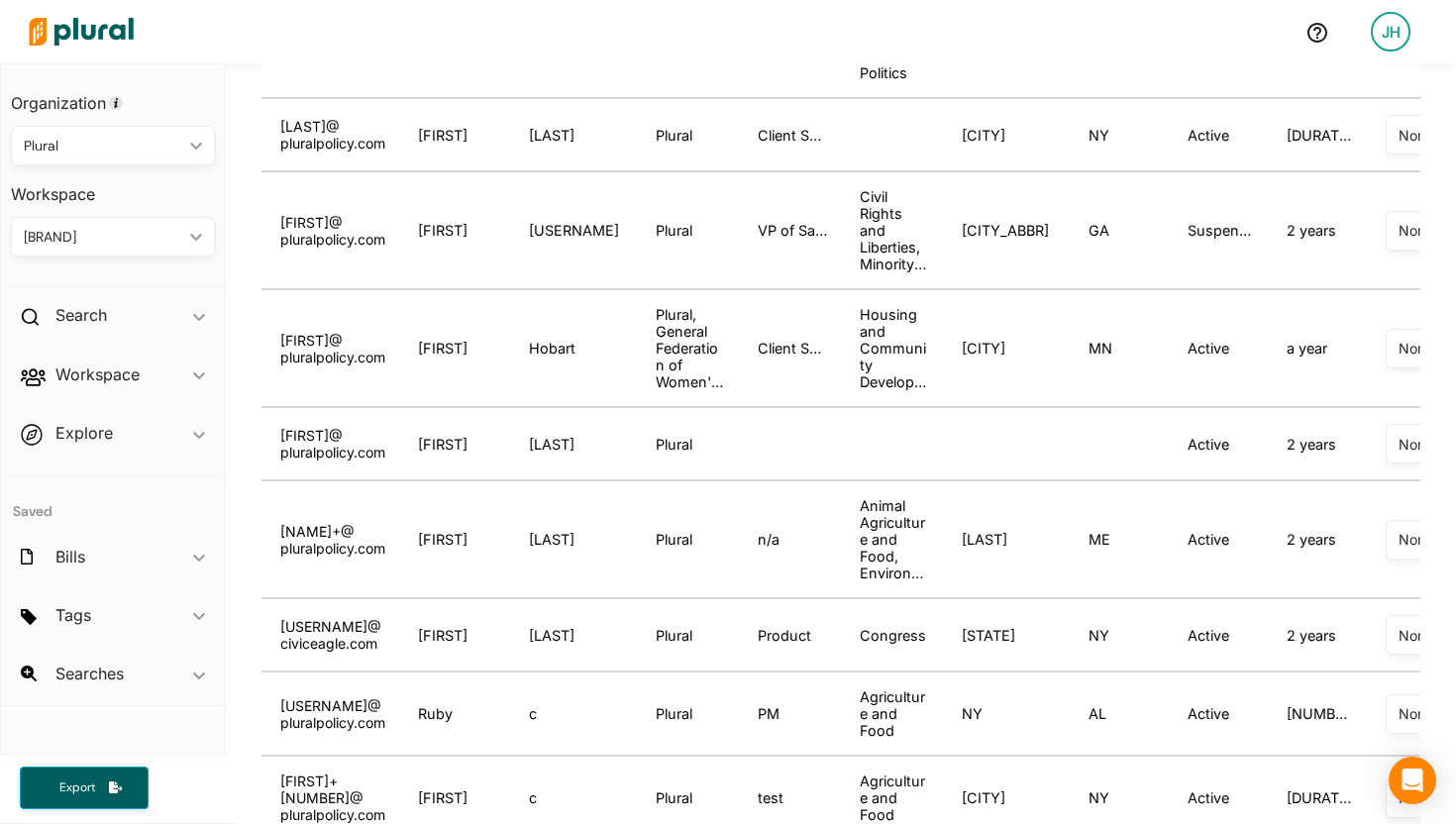 scroll, scrollTop: 657, scrollLeft: 0, axis: vertical 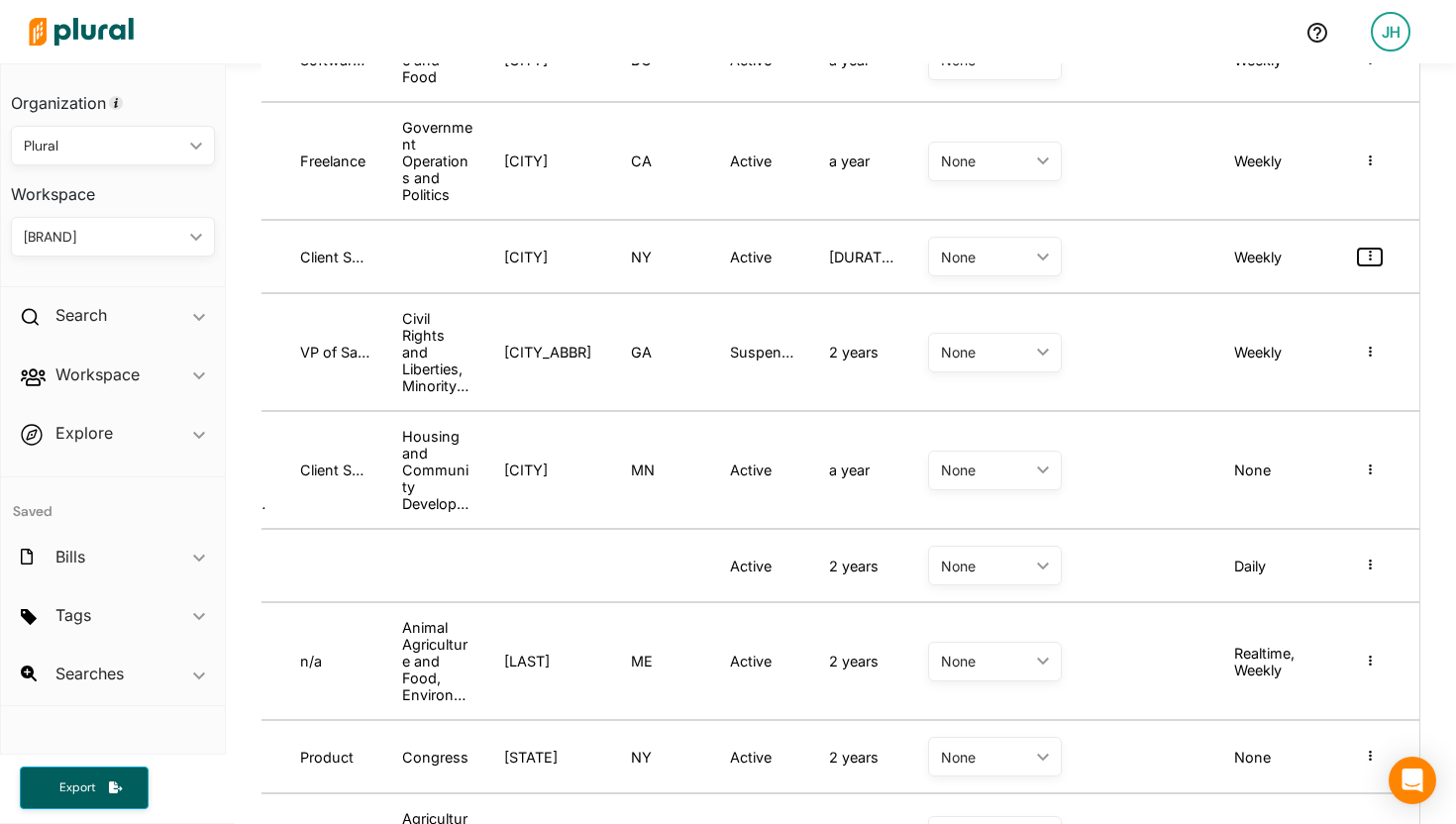 click at bounding box center (1370, 257) 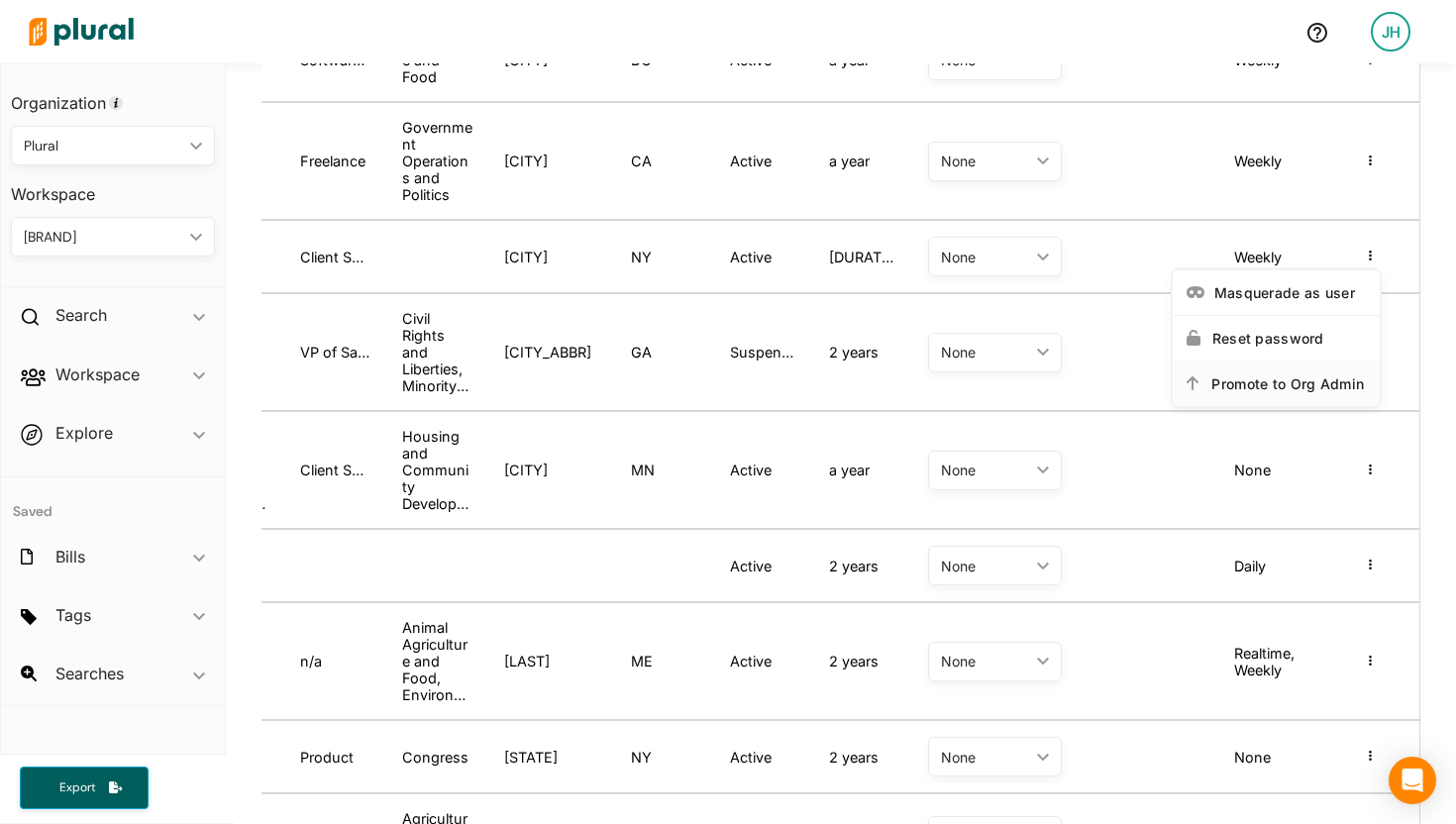 click on "Promote to Org Admin" at bounding box center (1289, 383) 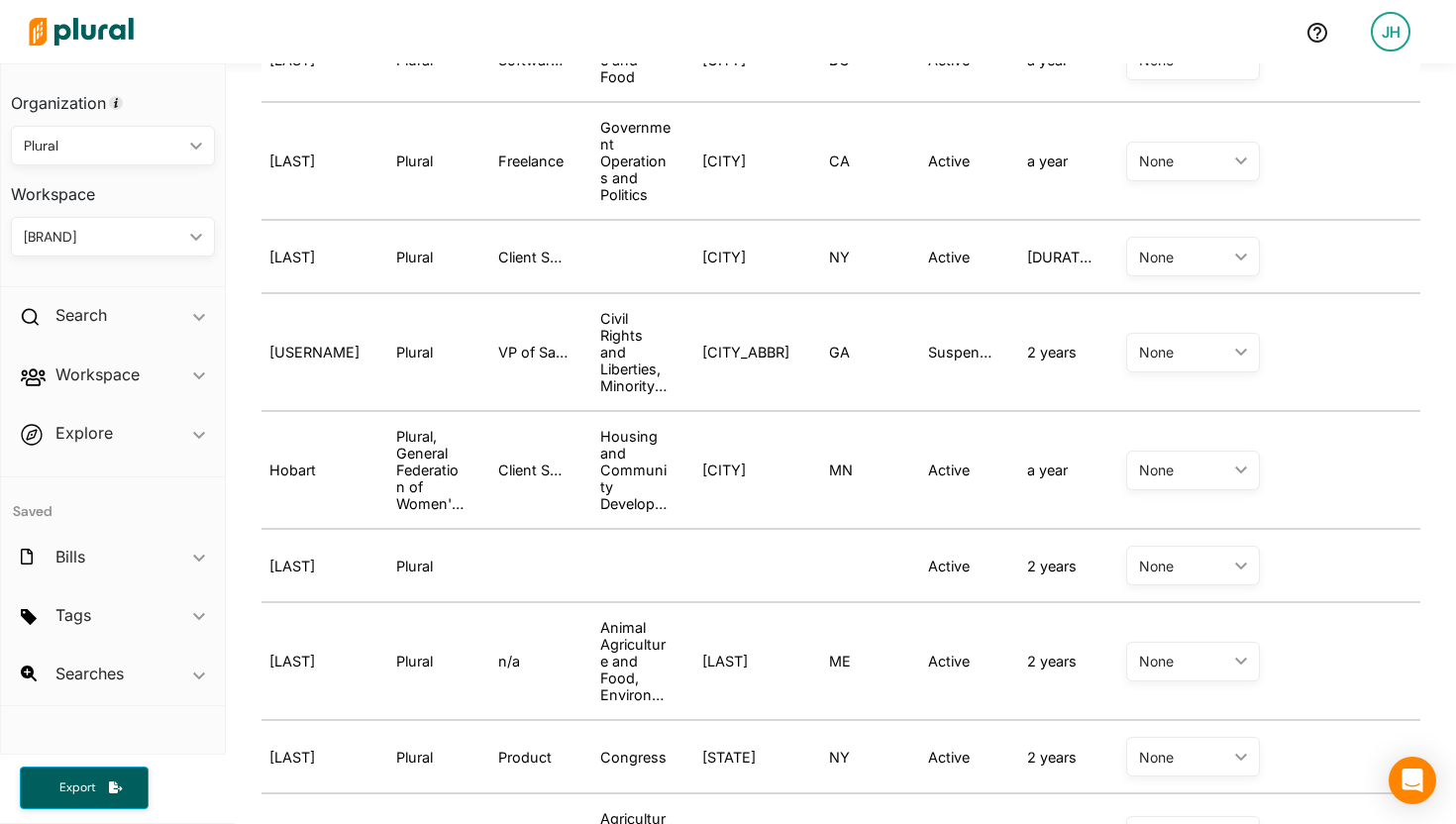 scroll, scrollTop: 0, scrollLeft: 507, axis: horizontal 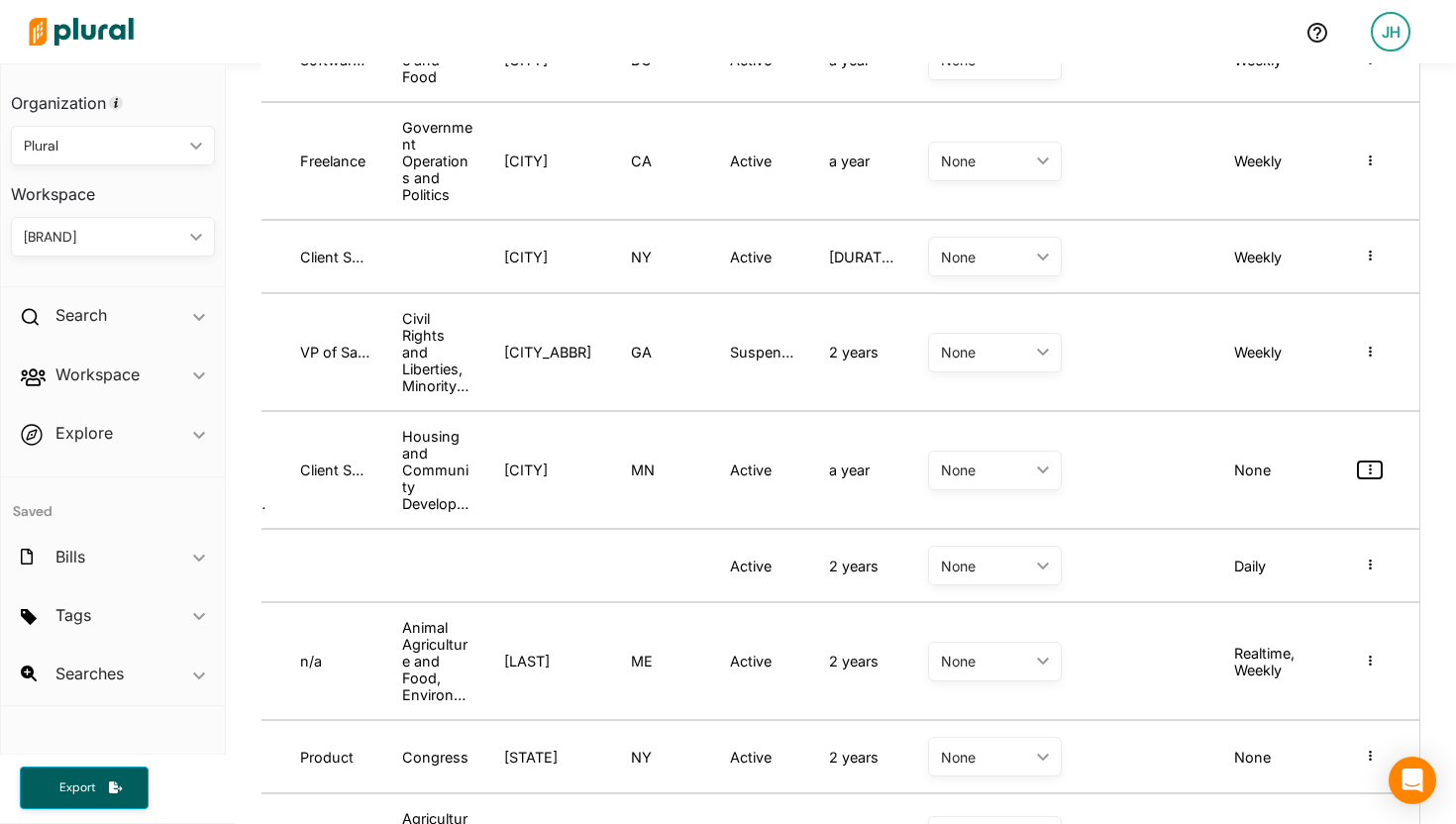 click 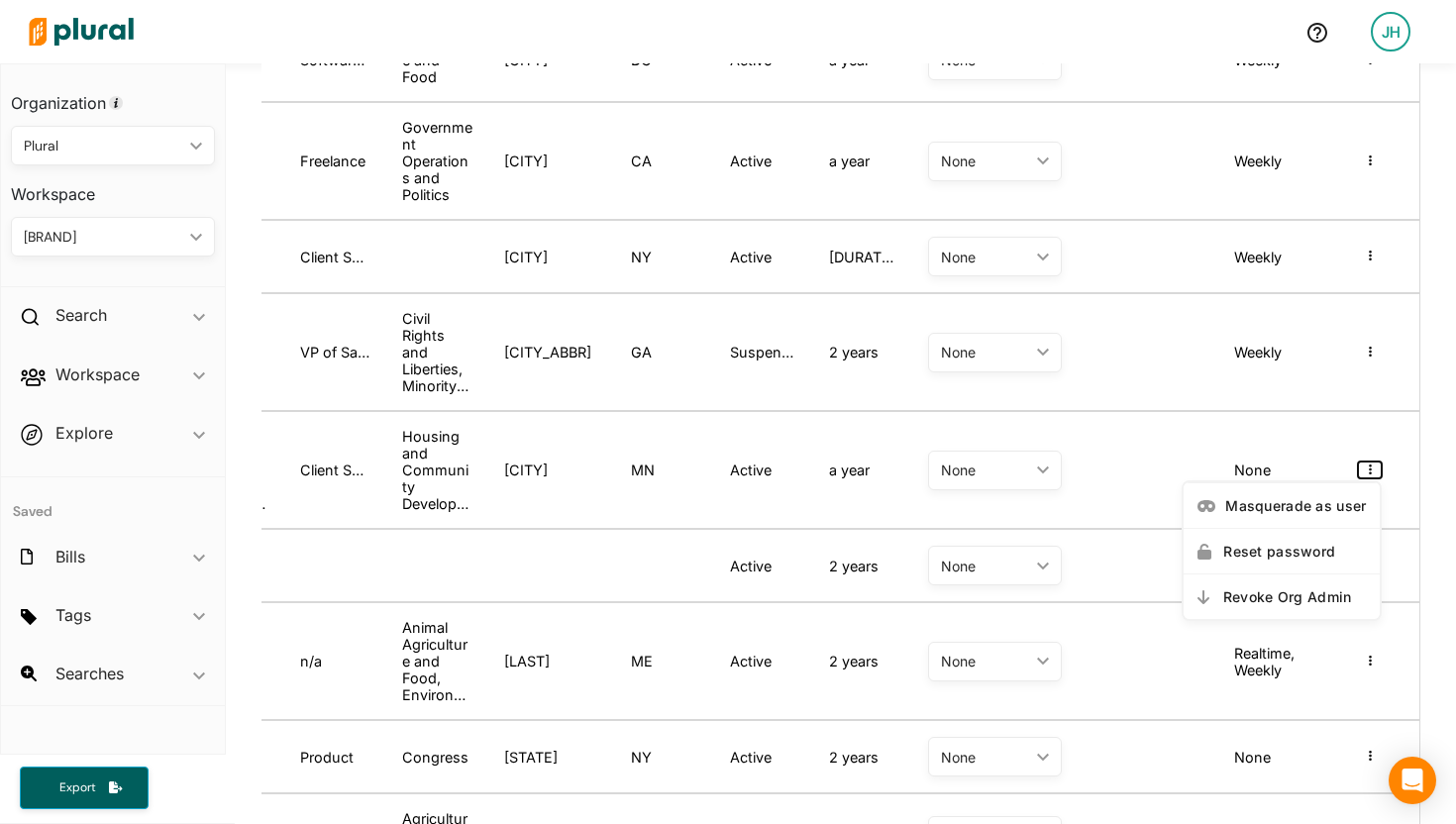 click 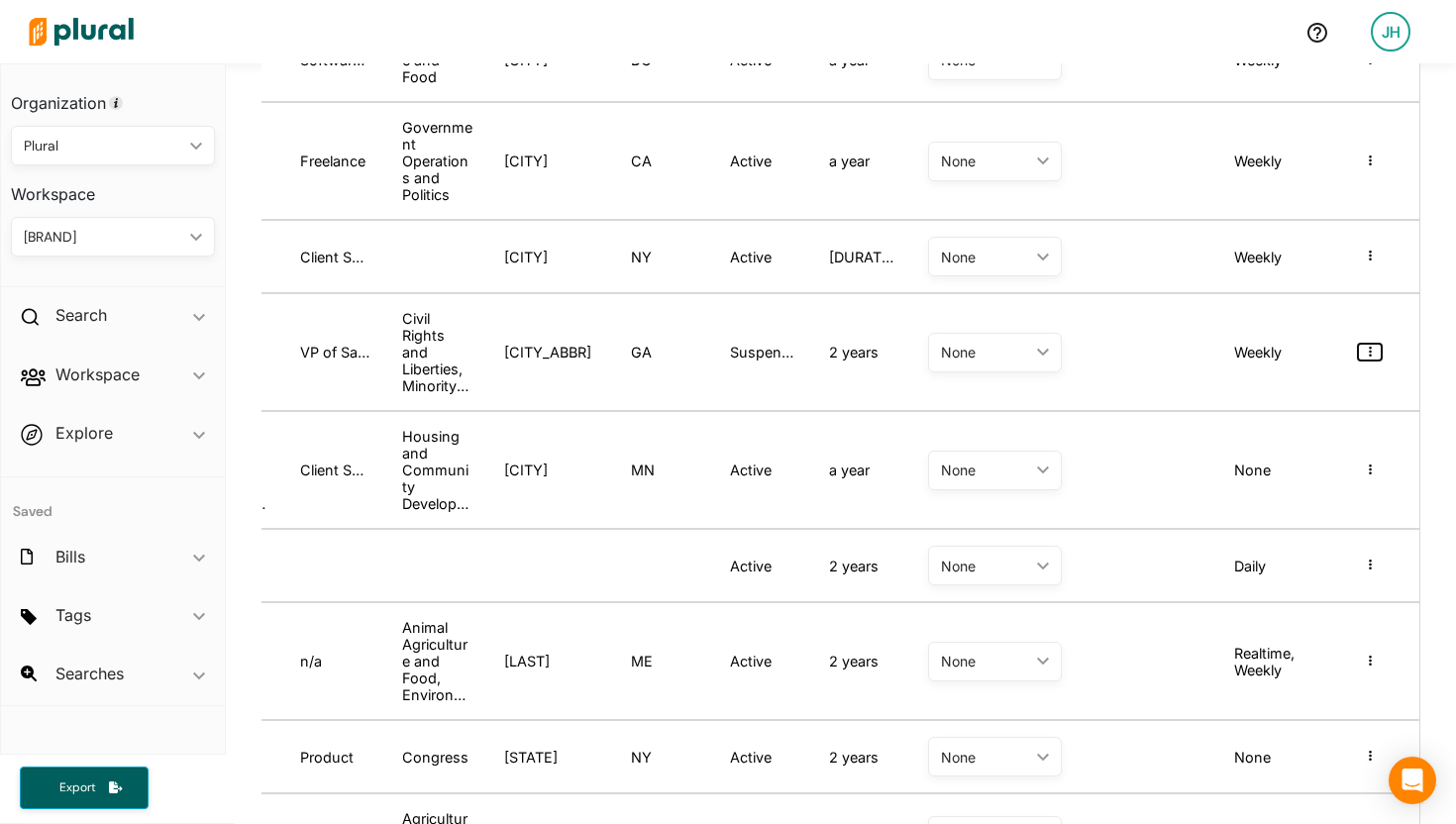 click at bounding box center (1370, 352) 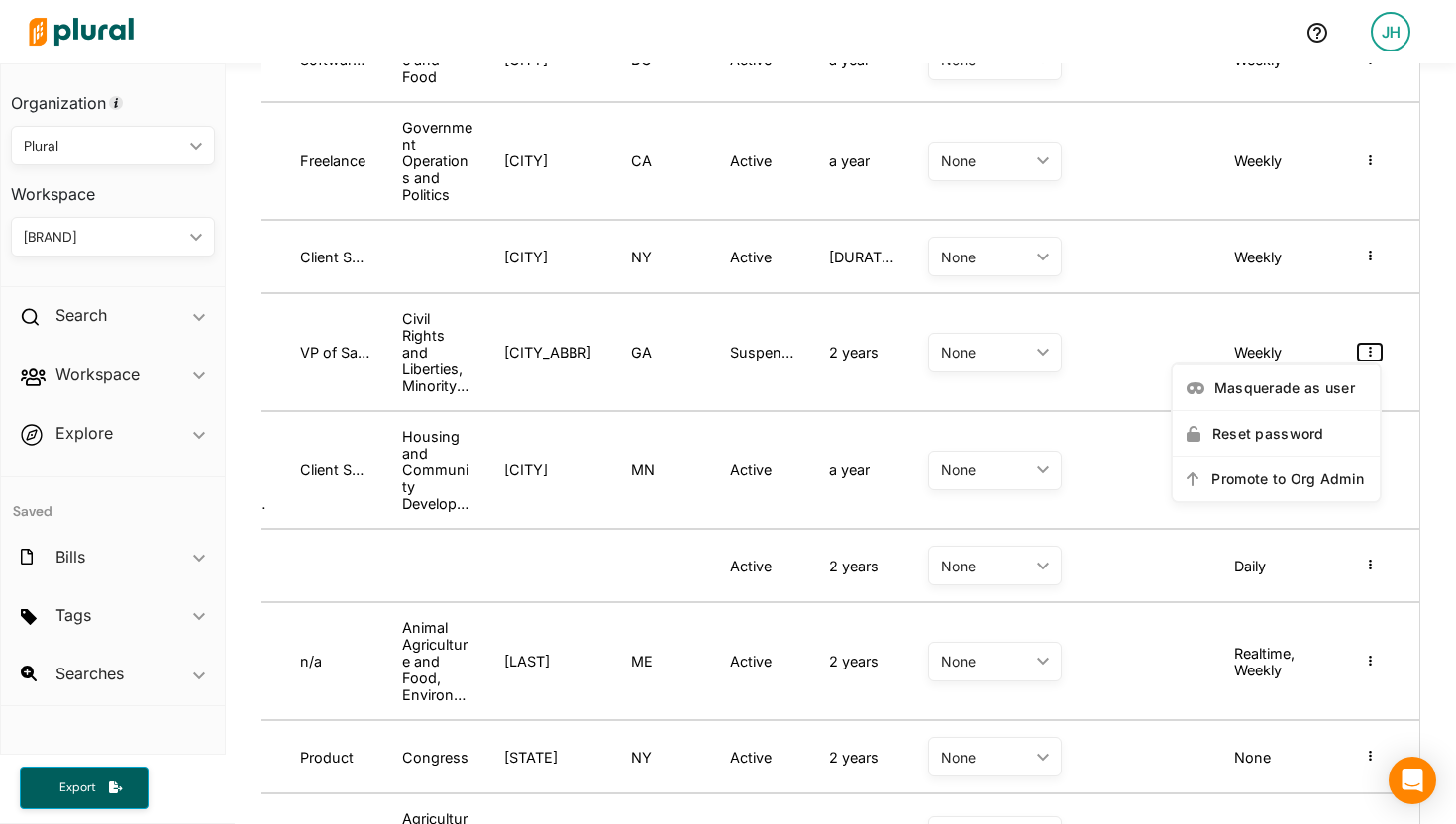 click at bounding box center [1370, 352] 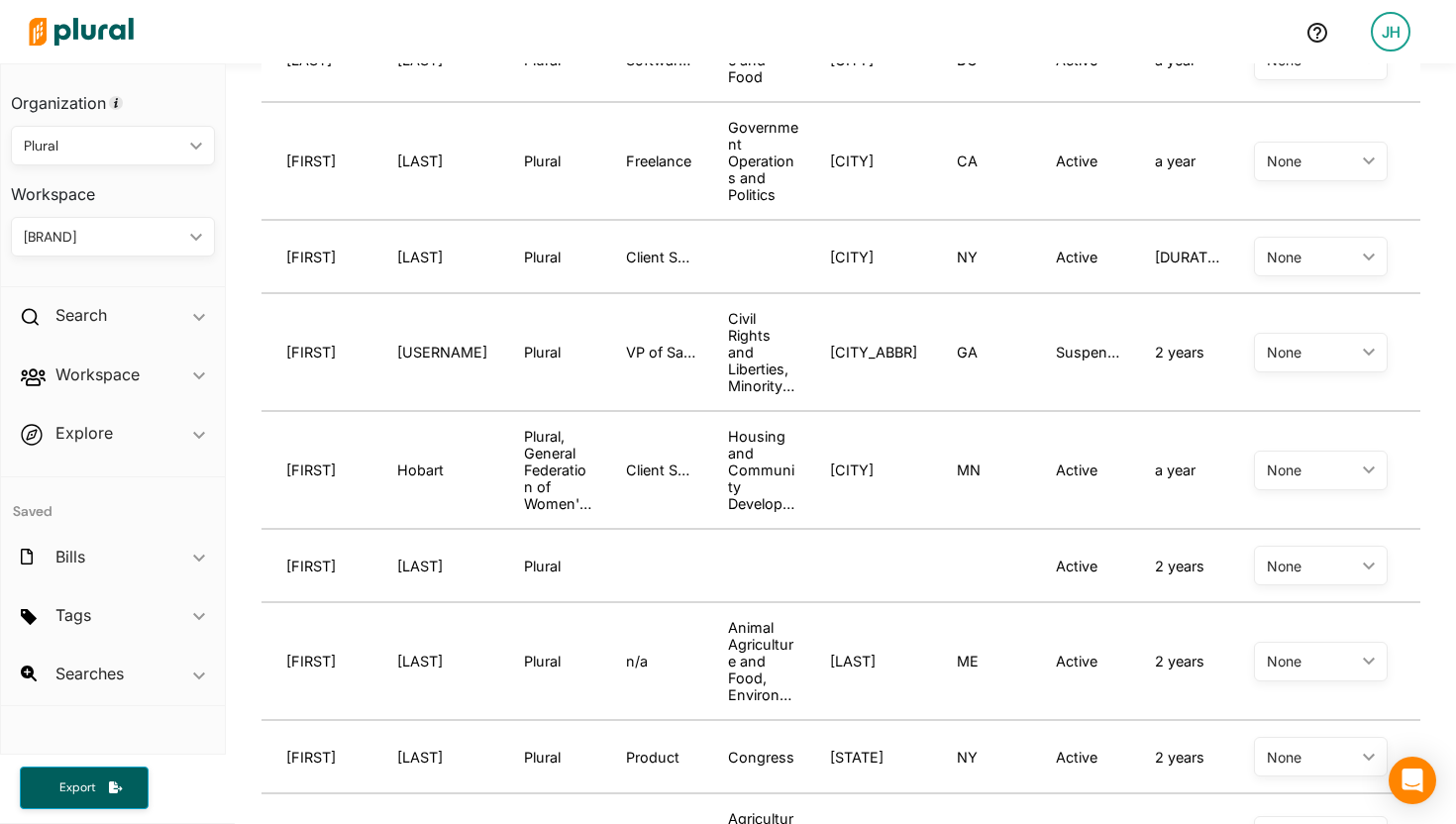 scroll, scrollTop: 0, scrollLeft: 0, axis: both 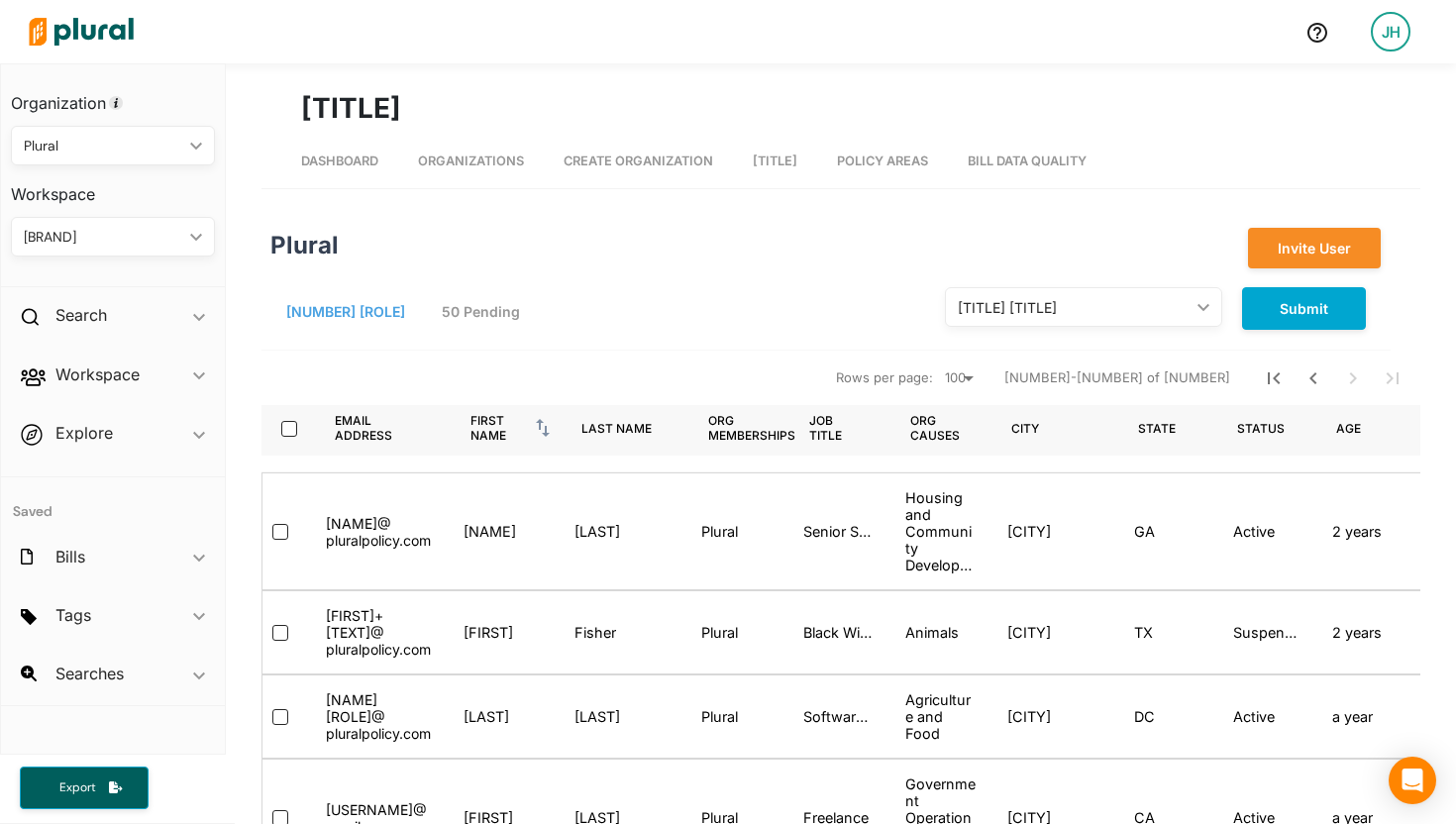 click on "ic_keyboard_arrow_down" 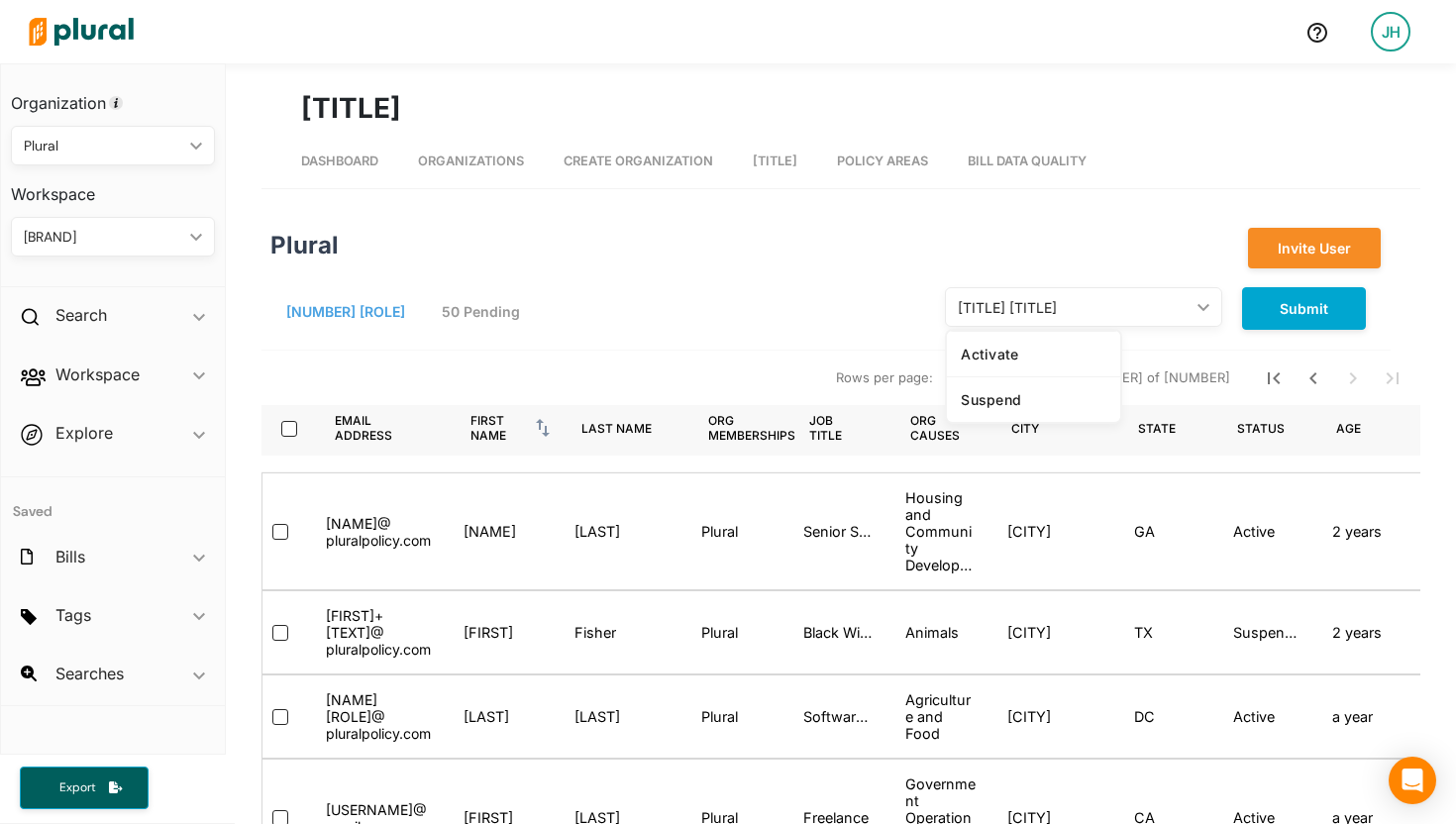 click on "ic_keyboard_arrow_down" 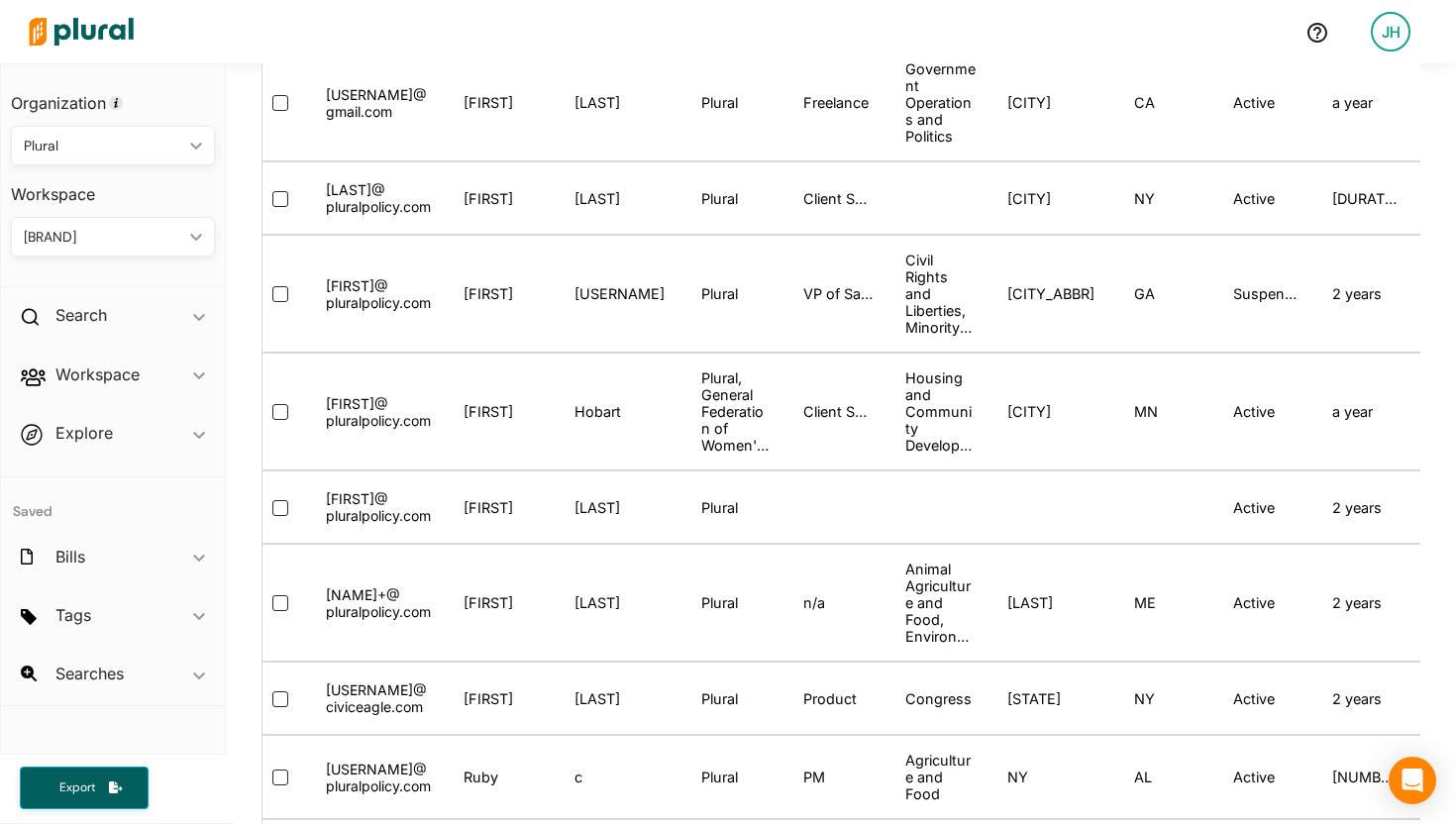 scroll, scrollTop: 710, scrollLeft: 0, axis: vertical 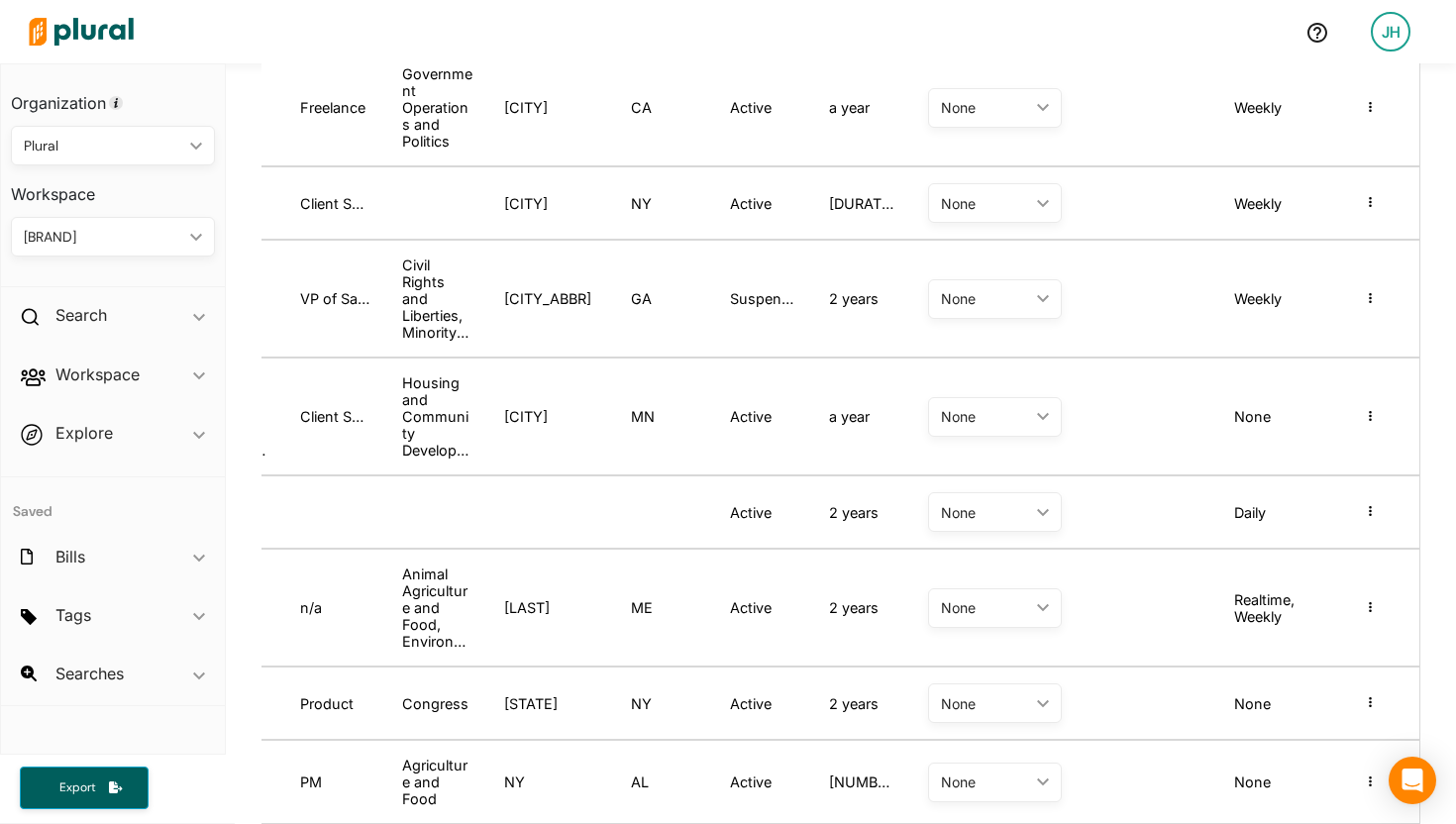 click on "Masquerade as user Reset password Revoke Org Admin" at bounding box center (1370, 203) 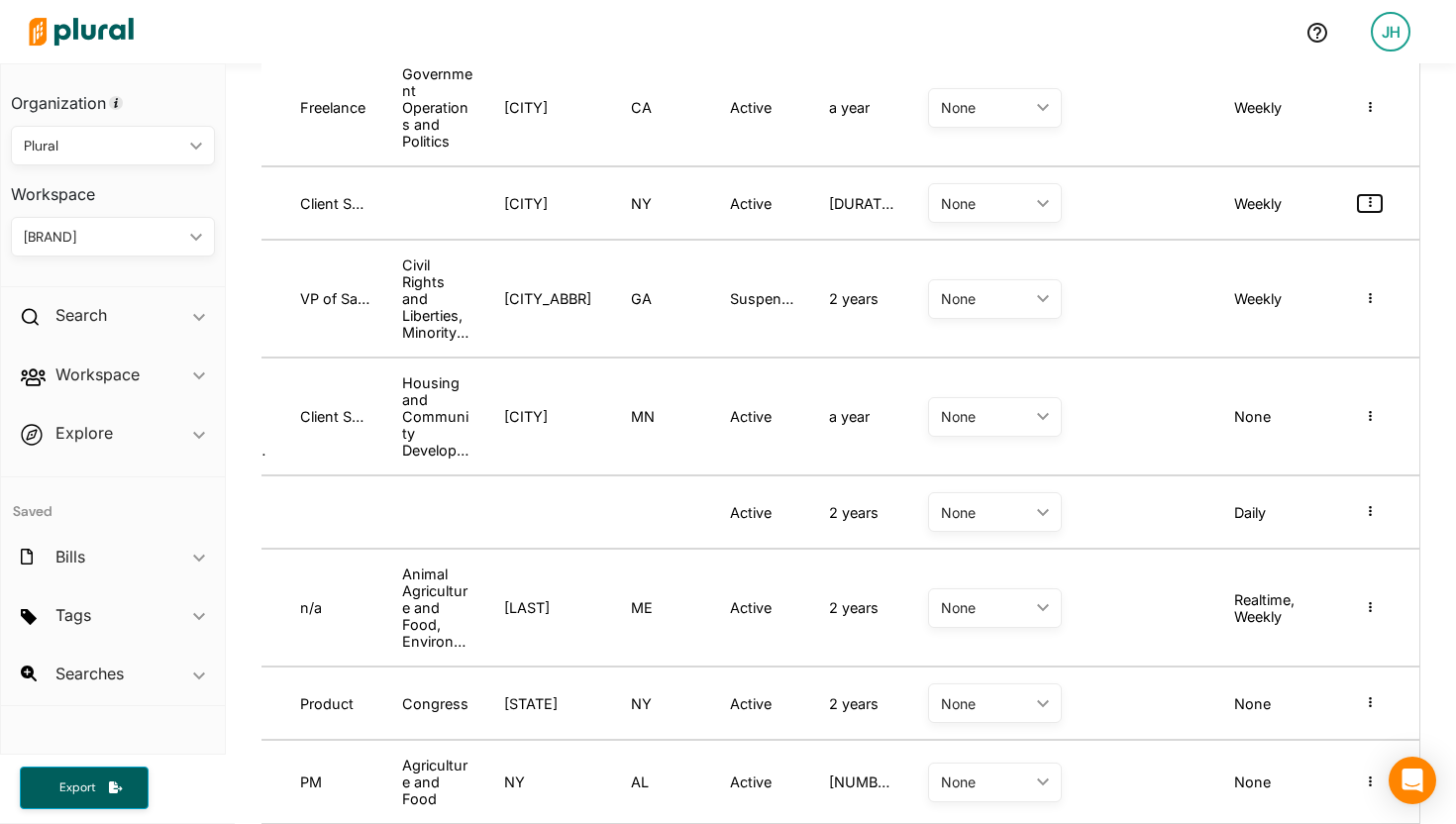 click at bounding box center (1370, 203) 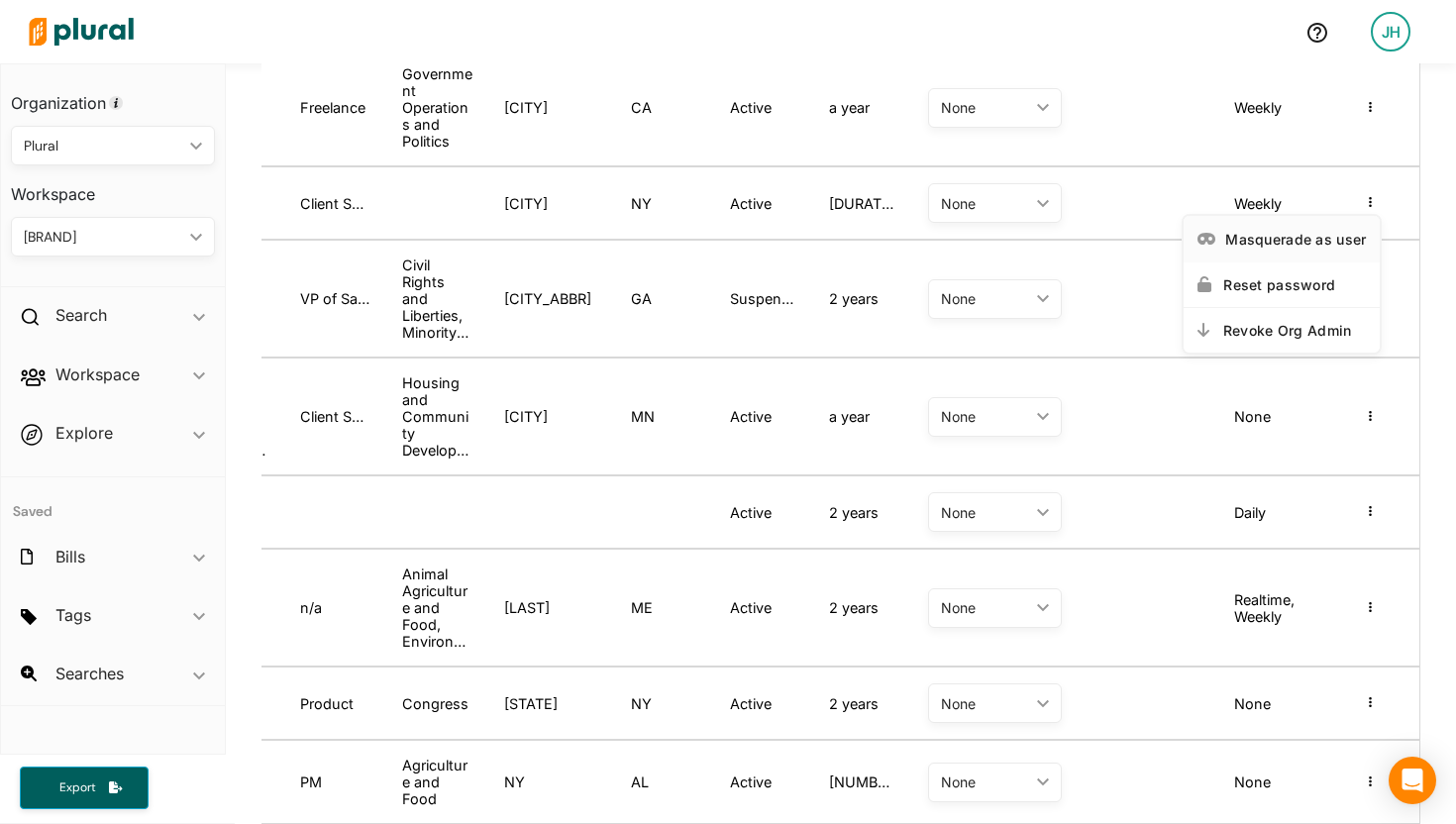 click on "Masquerade as user" at bounding box center [1296, 239] 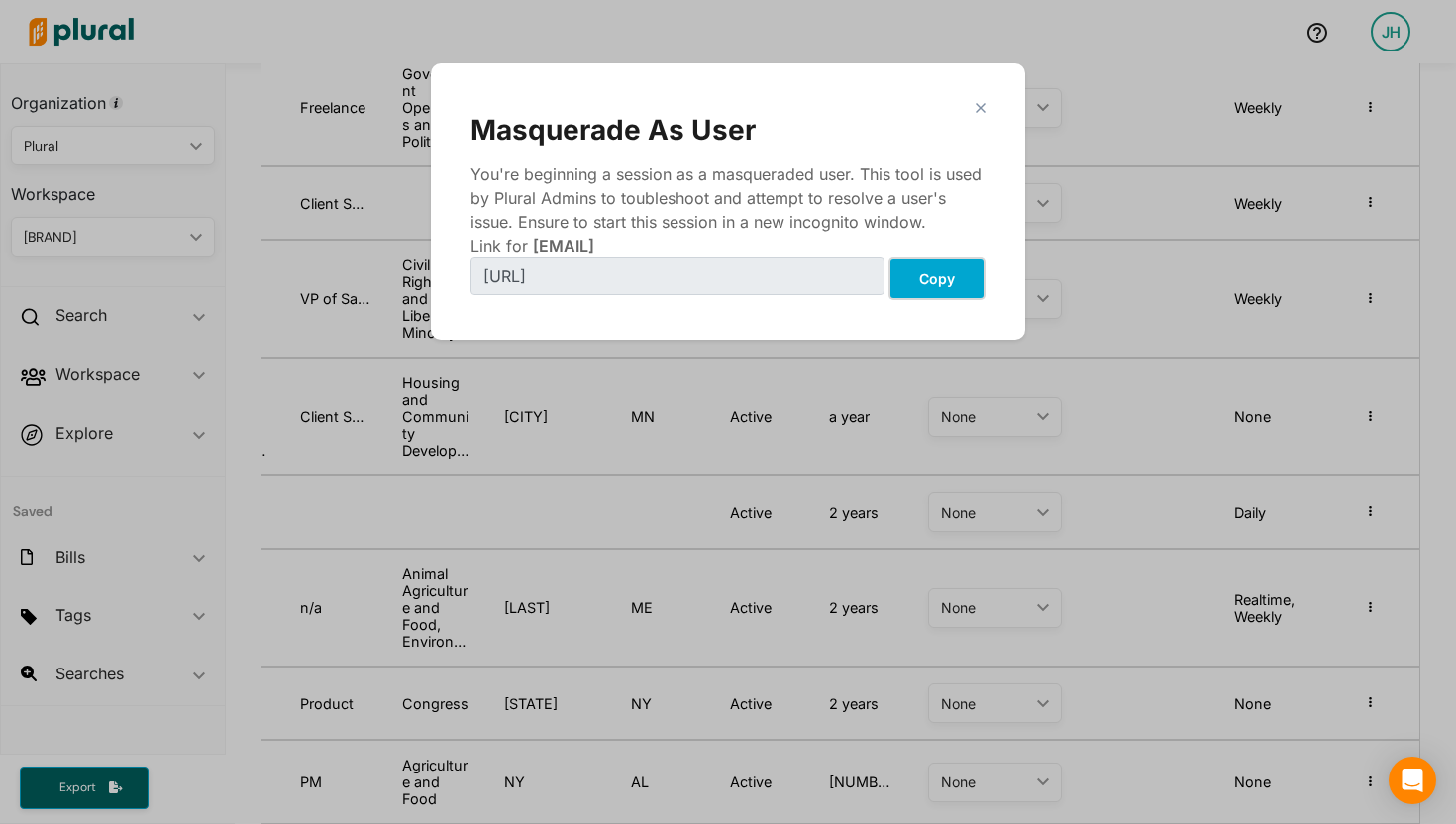 click on "Copy" at bounding box center [937, 278] 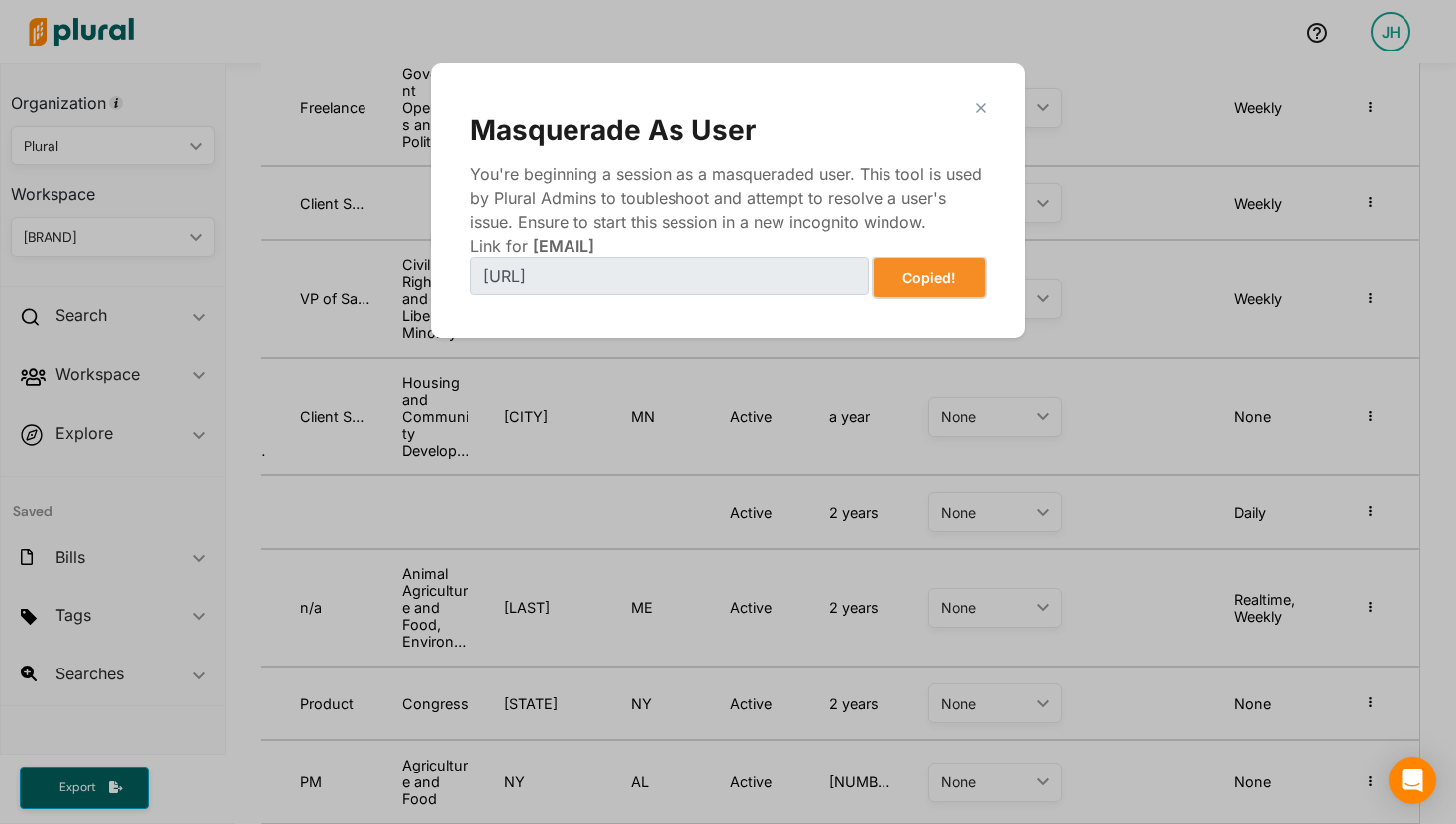 type 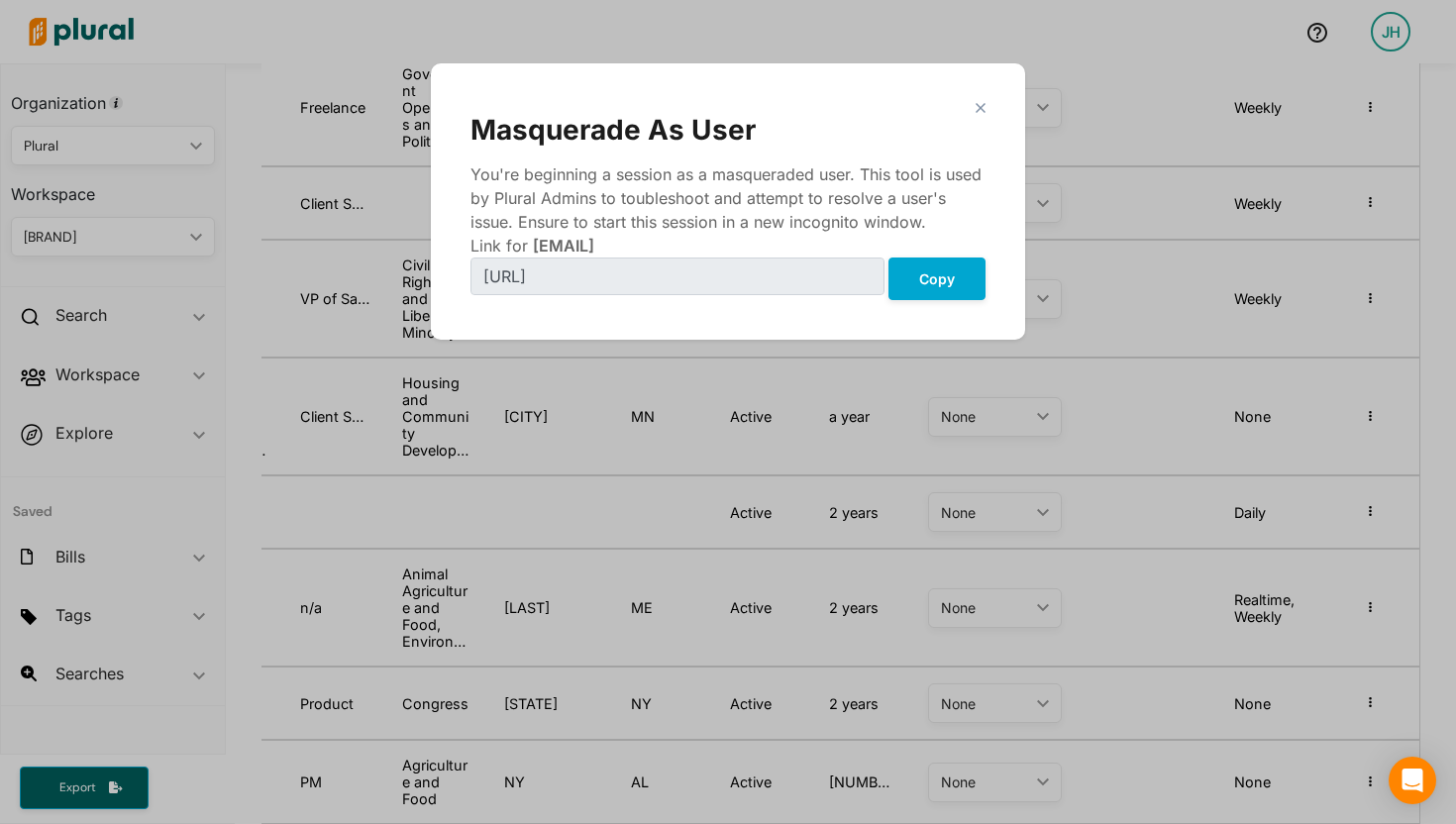 click 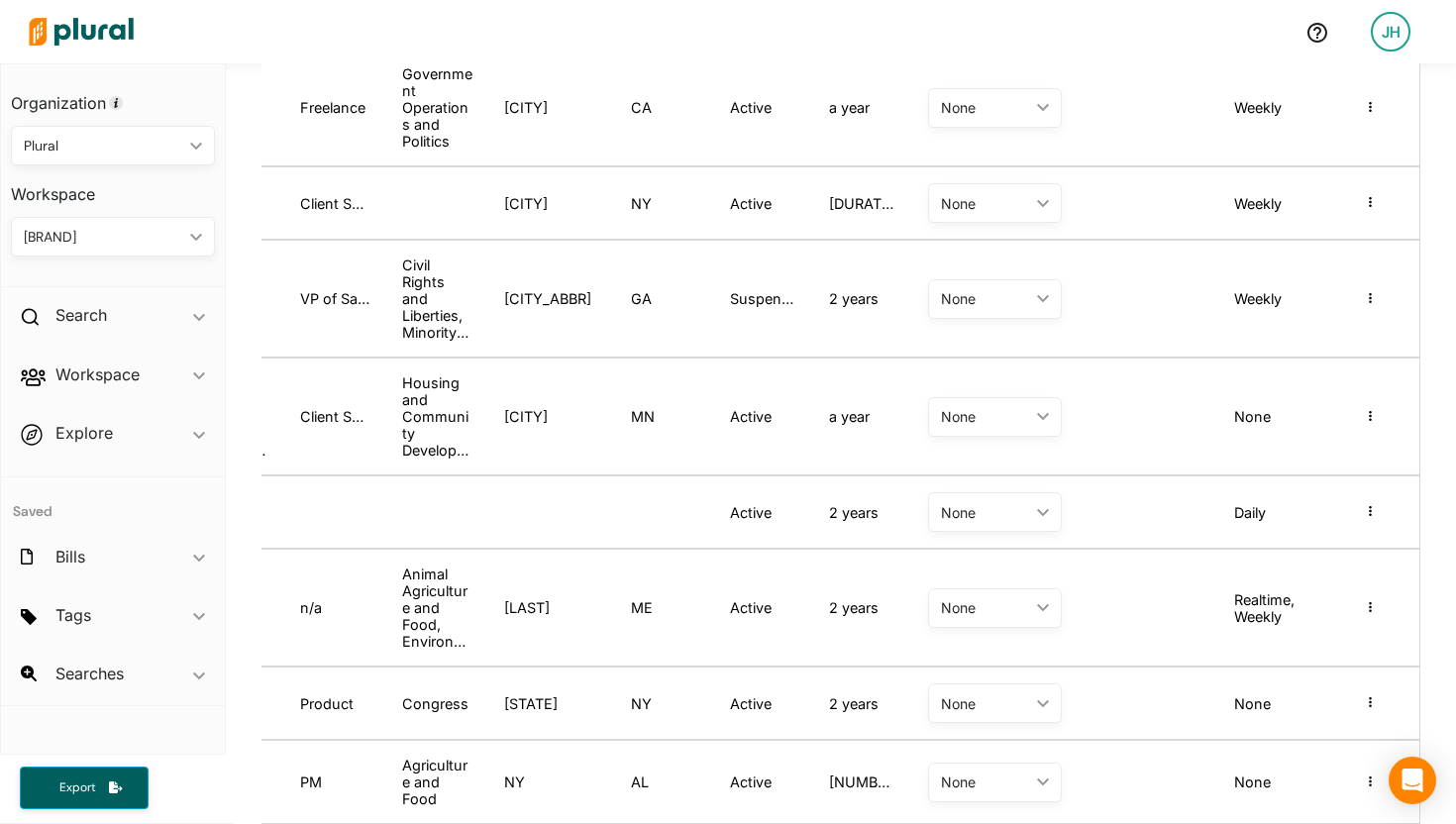 click on "JH" at bounding box center (1391, 32) 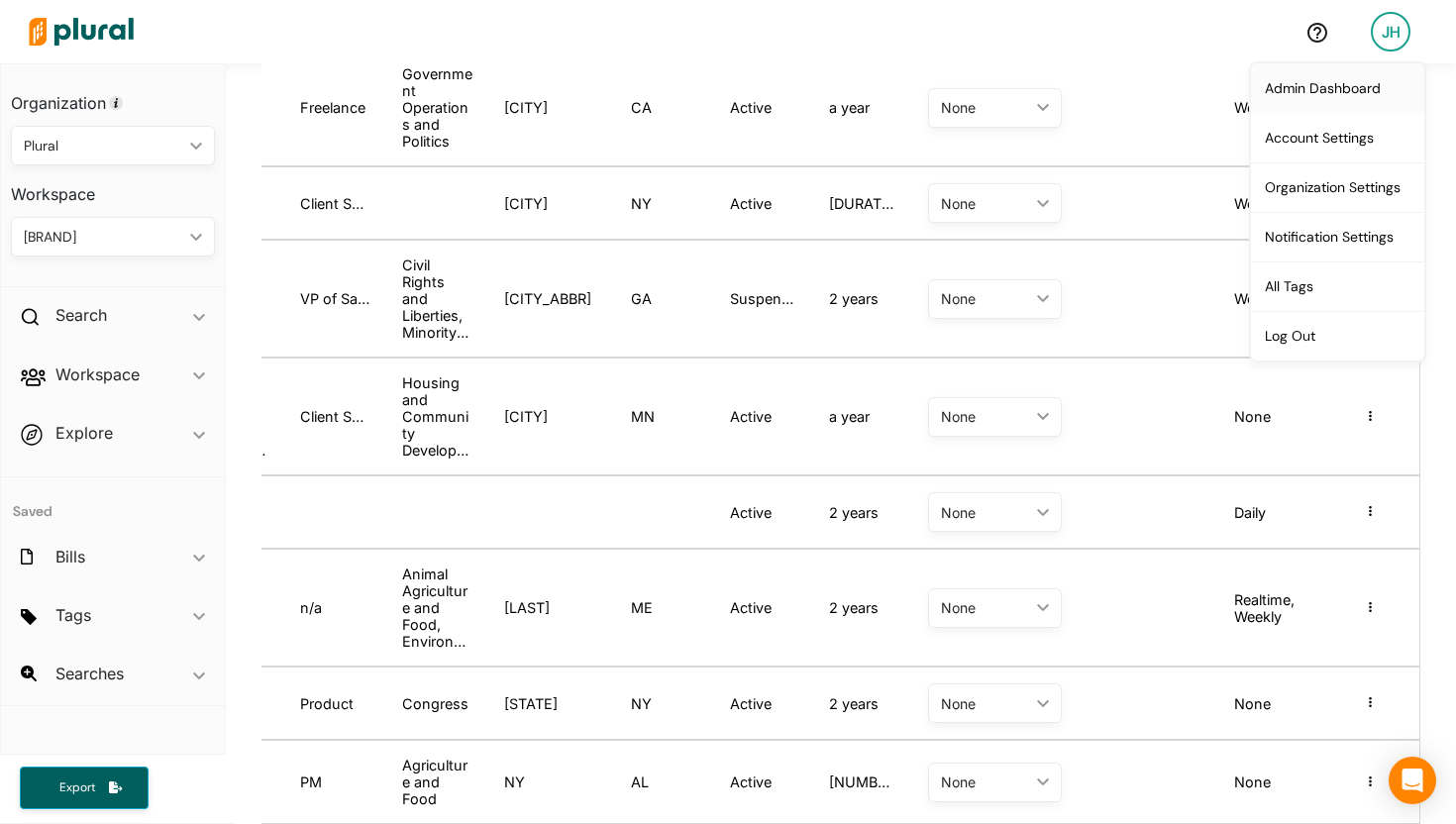 click on "Admin Dashboard" at bounding box center (1337, 88) 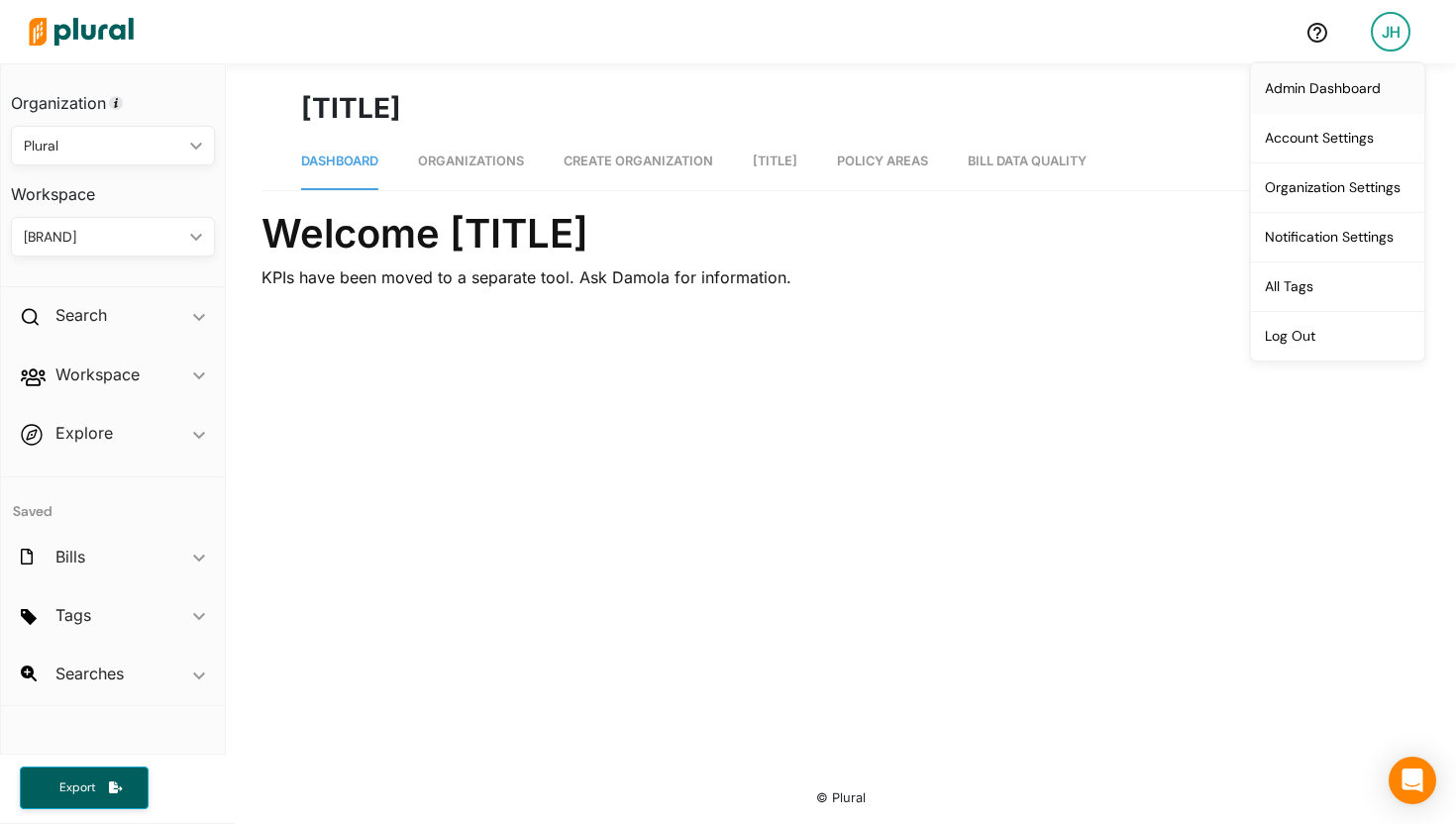 scroll, scrollTop: 0, scrollLeft: 0, axis: both 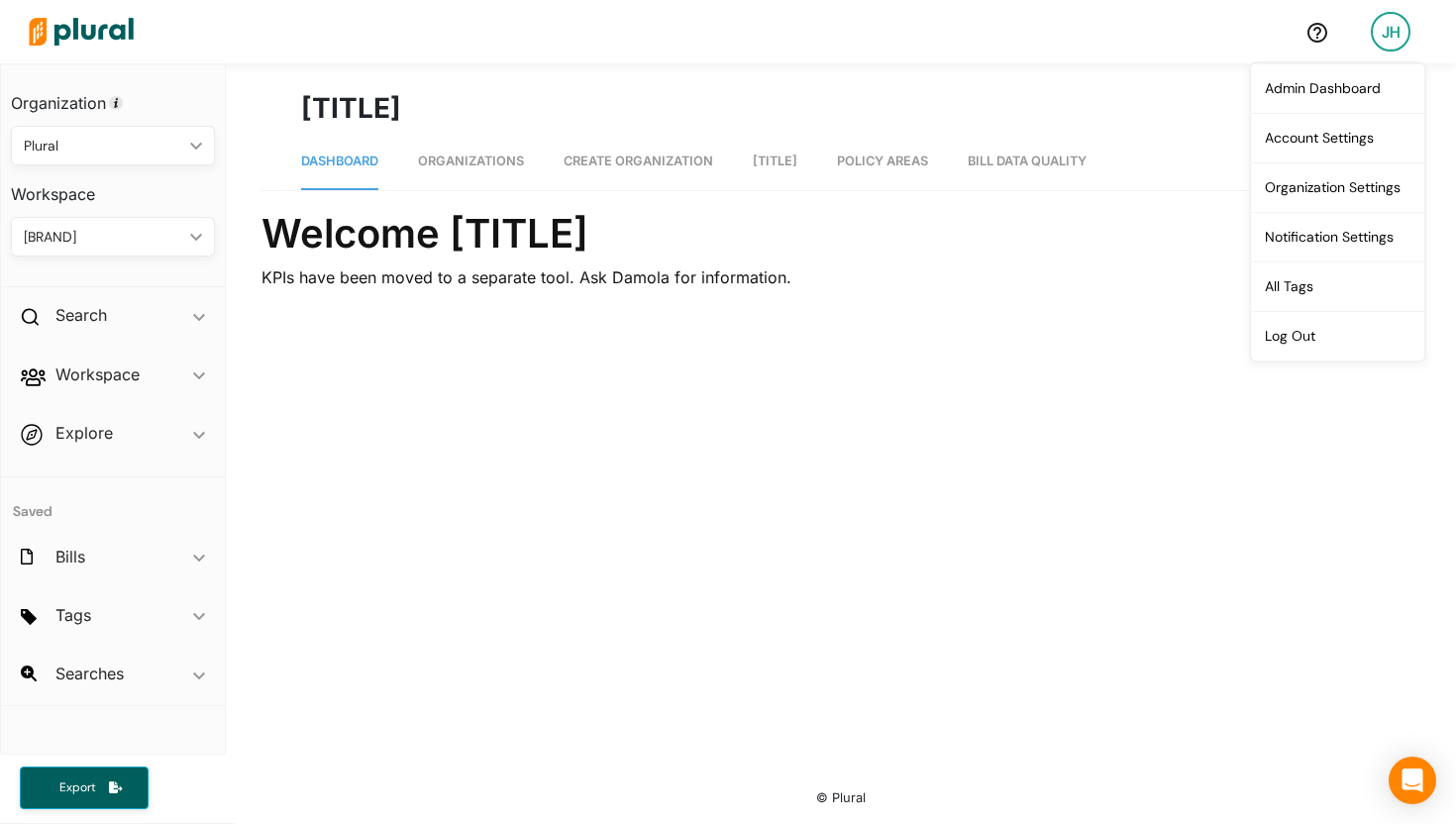 click on "Organizations" at bounding box center (470, 160) 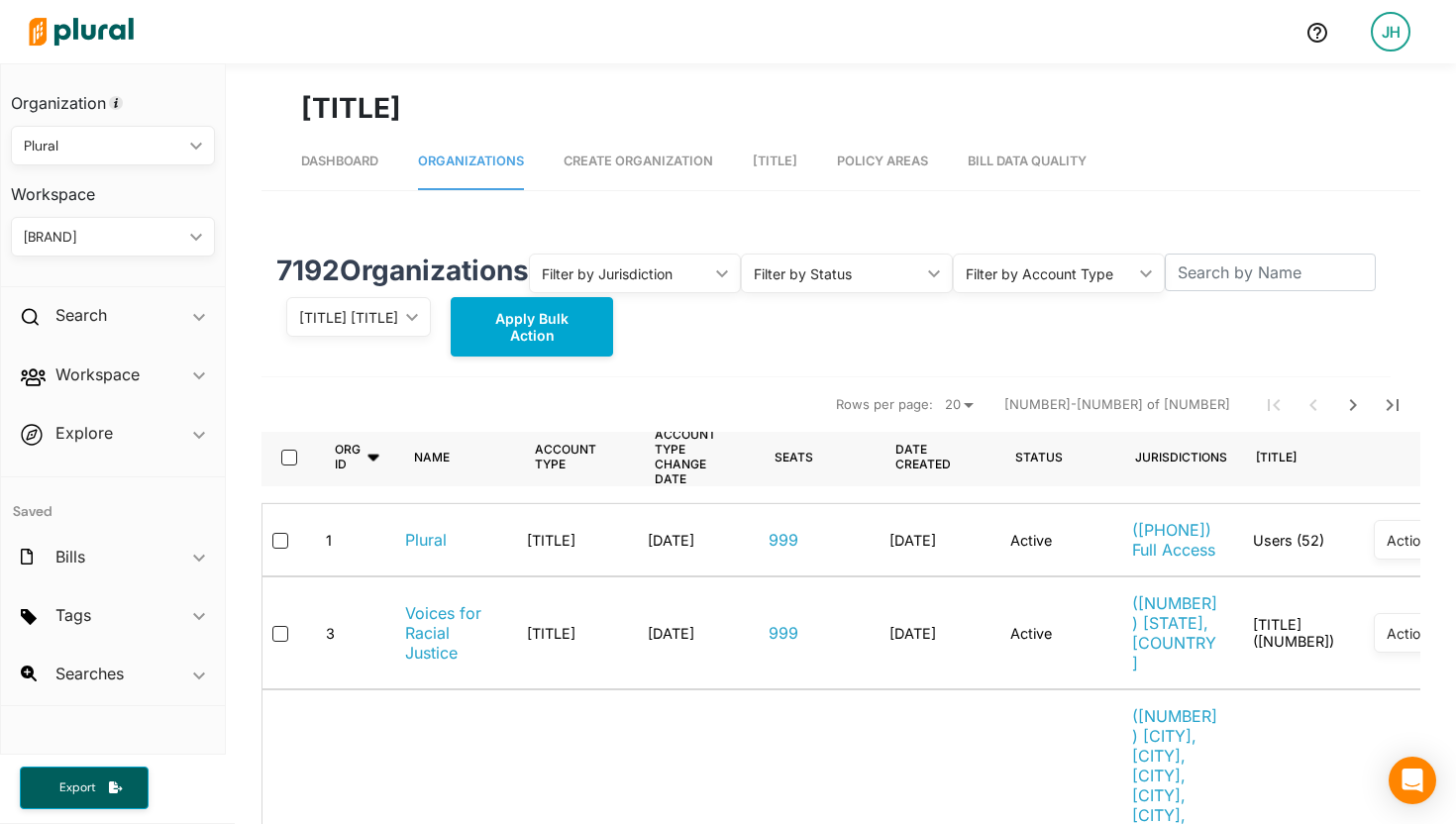 click on "Create Organization" at bounding box center (638, 161) 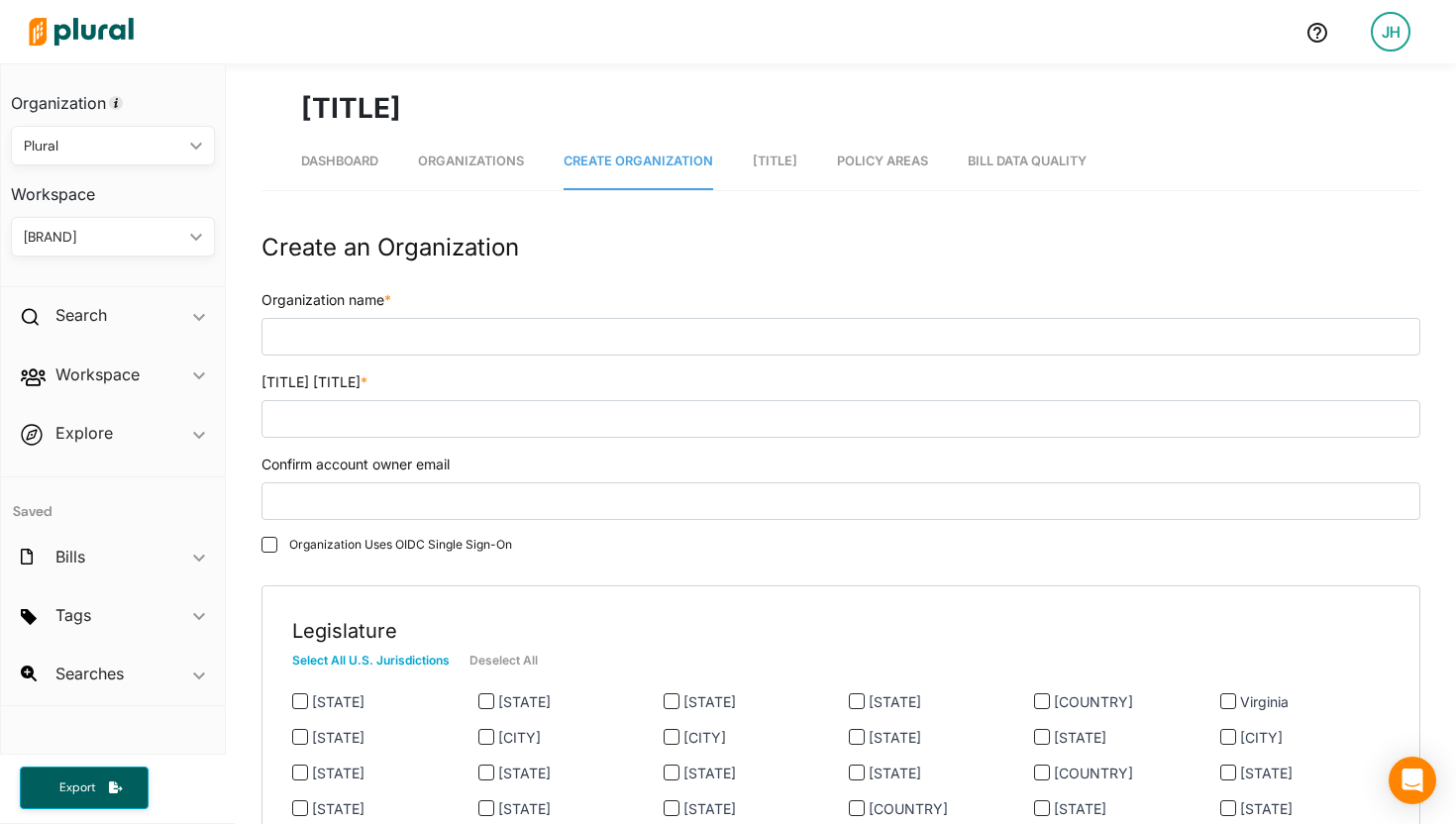 click on "[TITLE]" at bounding box center (775, 160) 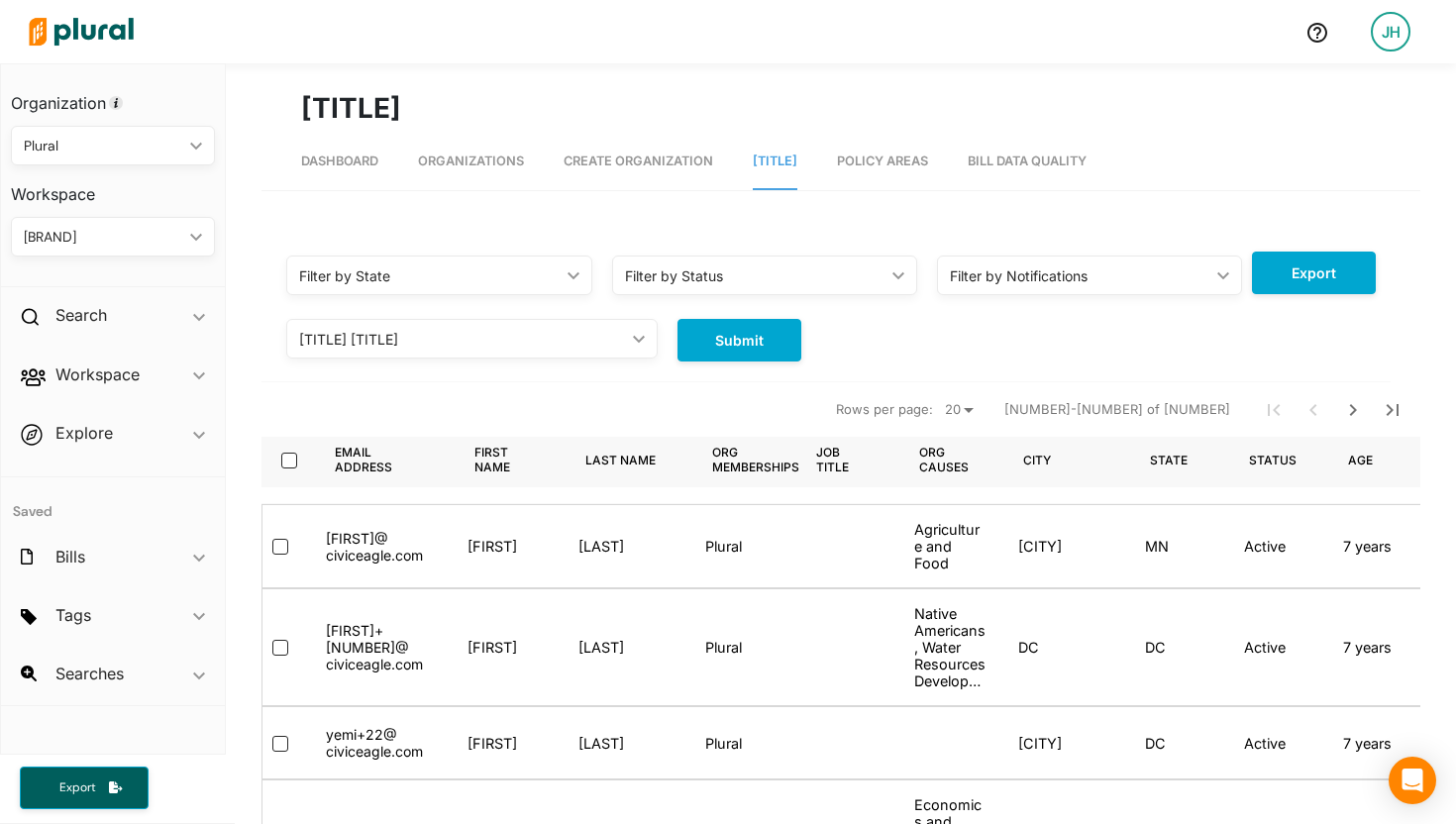click on "Bill Data Quality" at bounding box center (1027, 160) 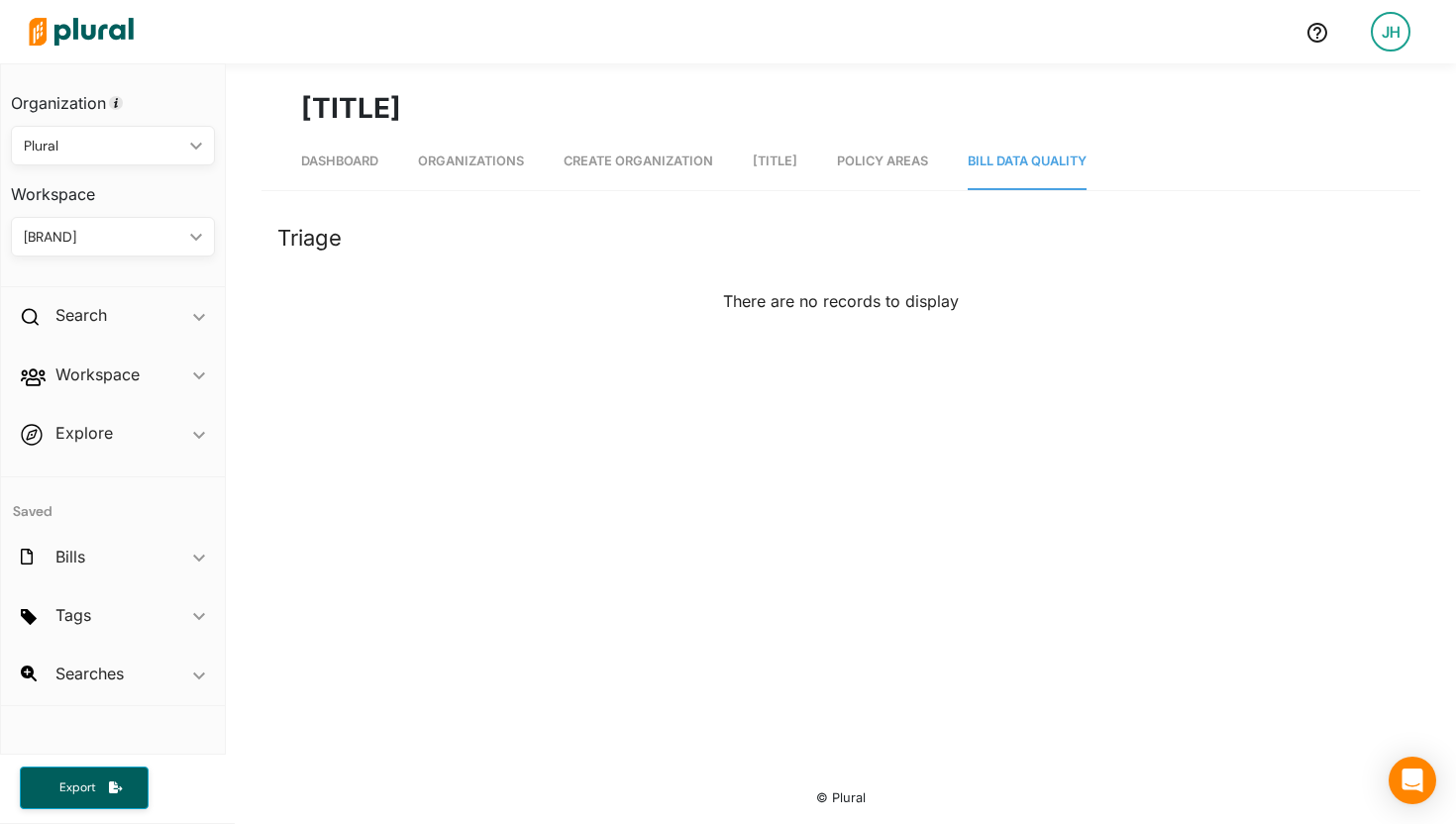 click on "Policy Areas" at bounding box center (883, 160) 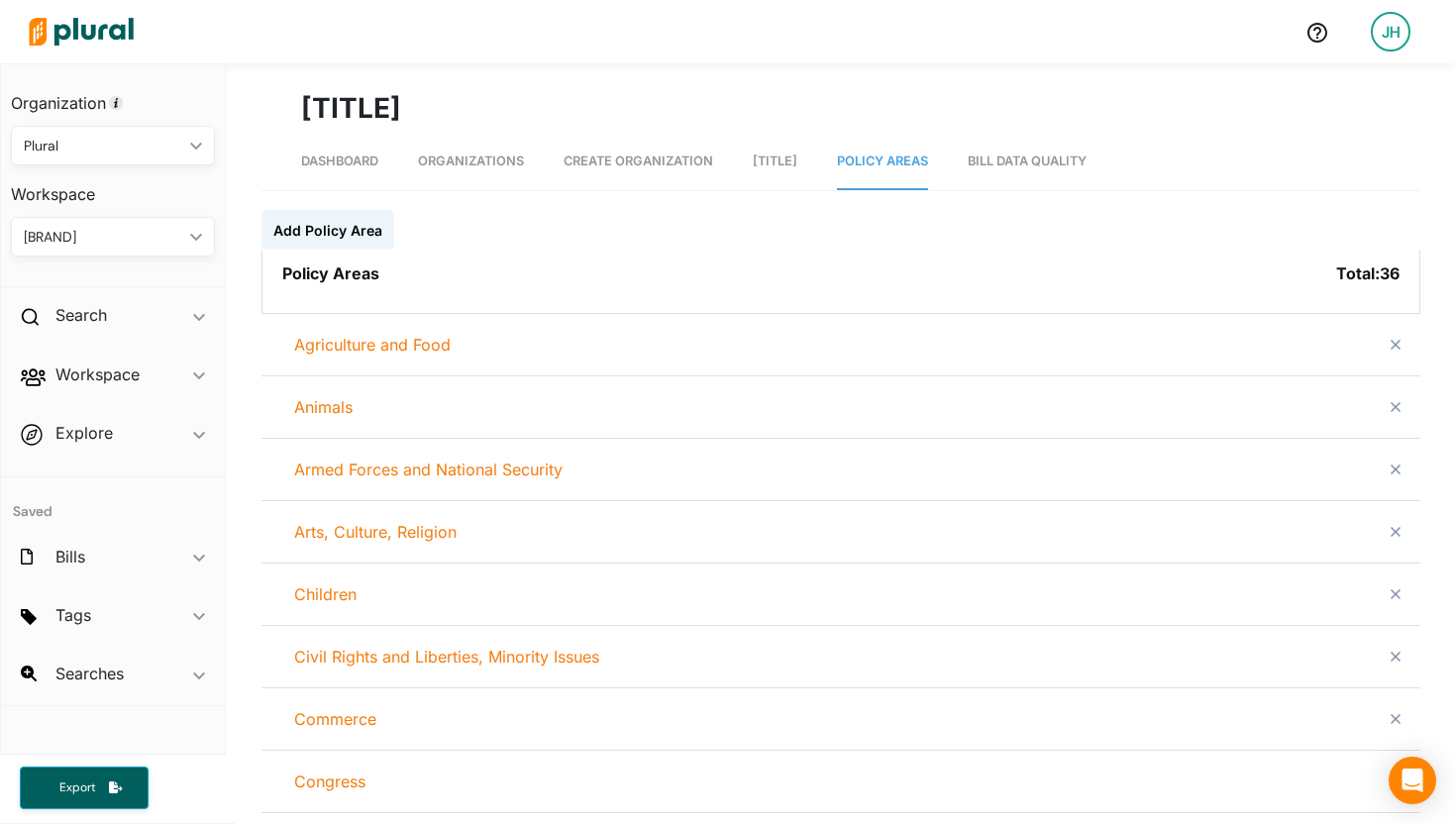 click on "JH" at bounding box center (1391, 32) 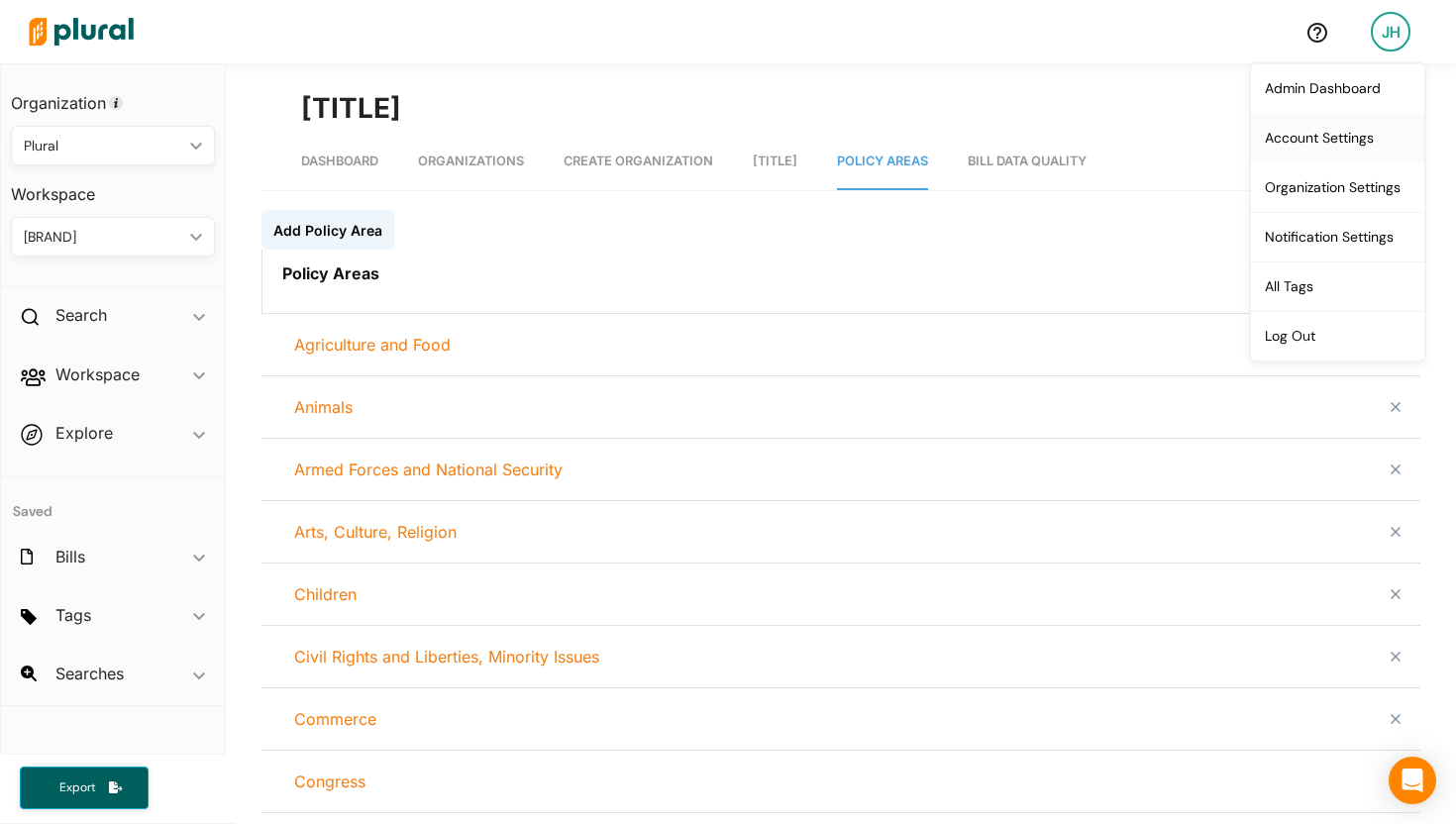 click on "Account Settings" at bounding box center [1337, 138] 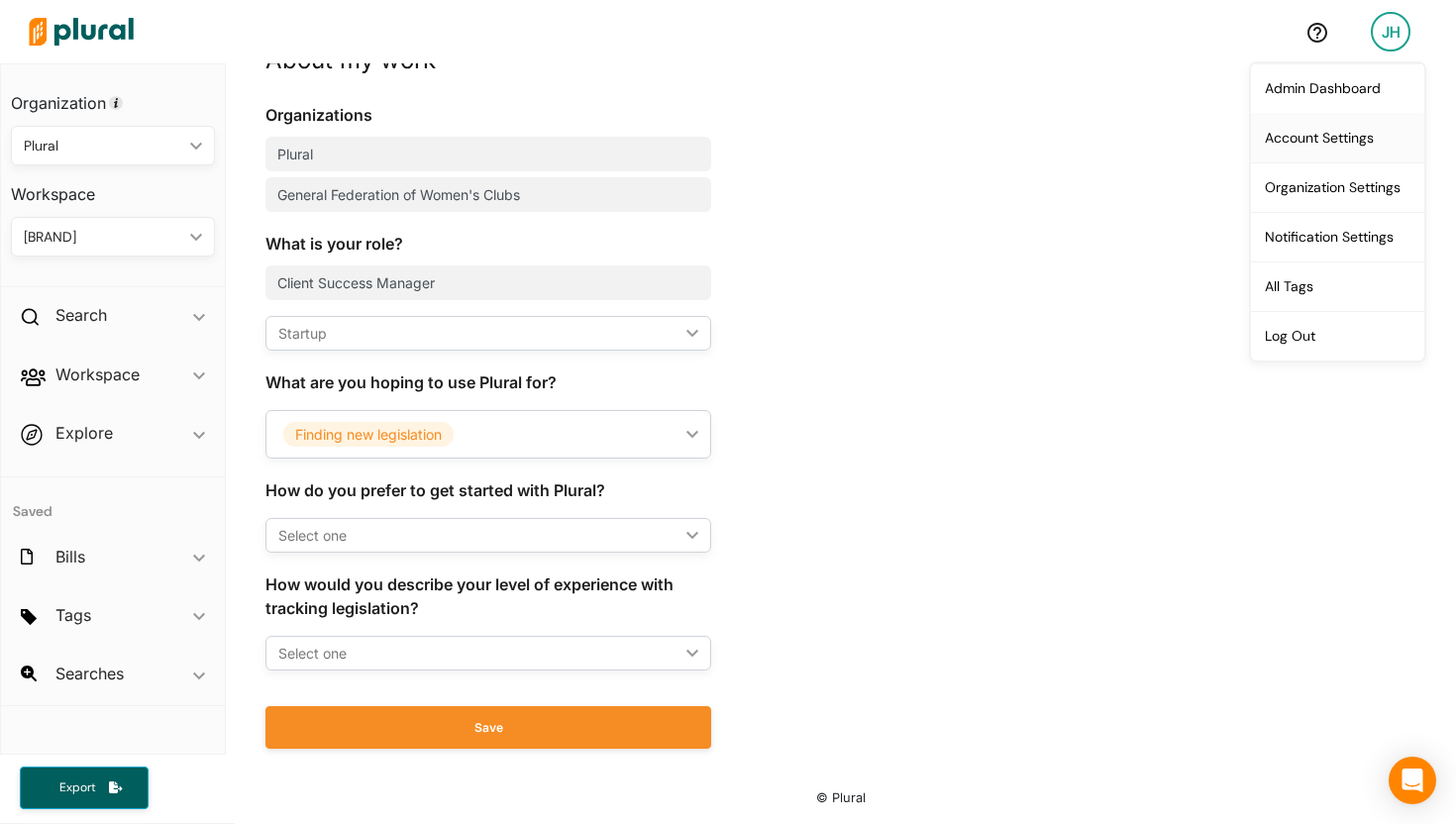 scroll, scrollTop: 0, scrollLeft: 0, axis: both 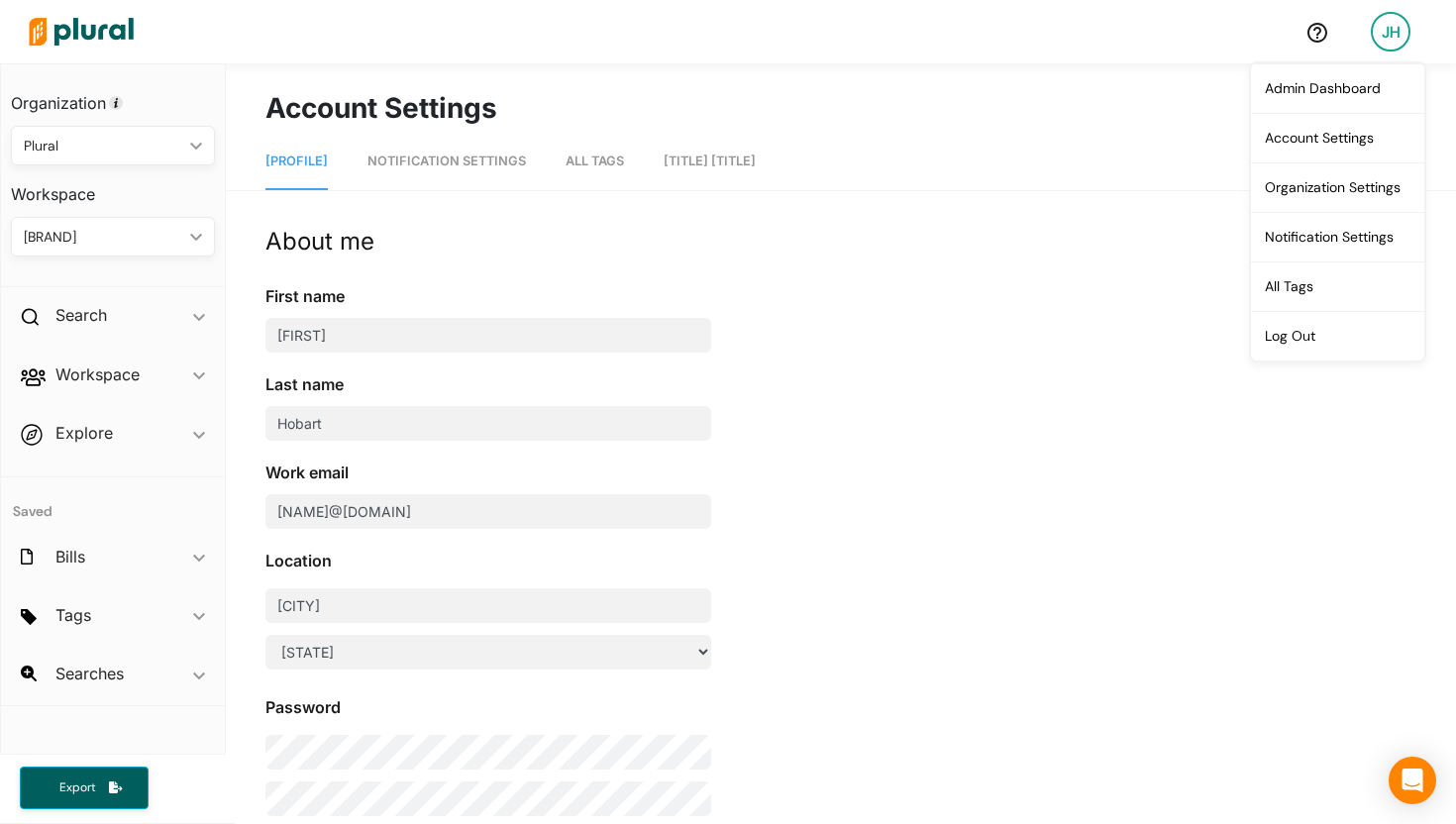click on "Notification Settings" at bounding box center [447, 160] 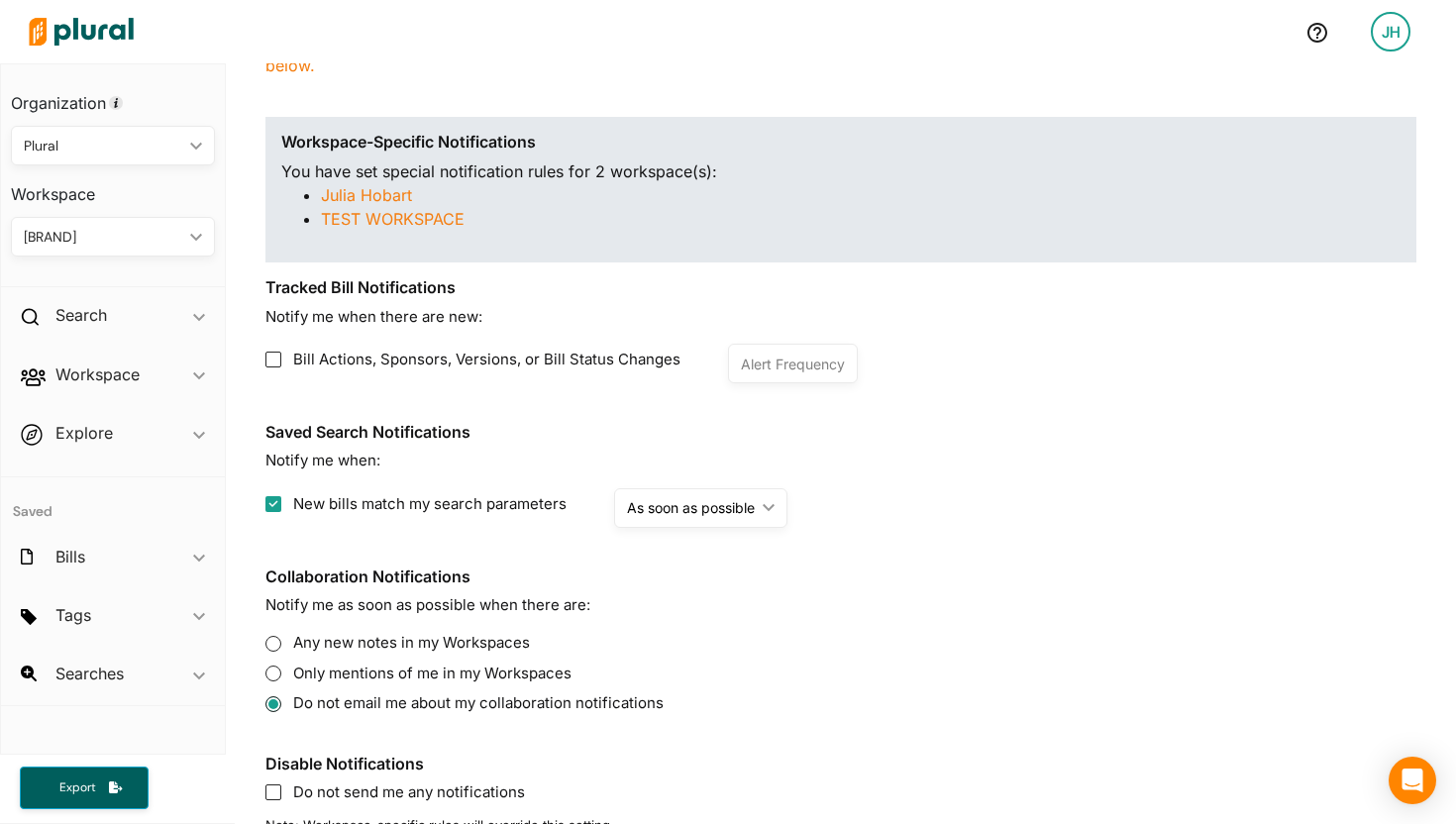 scroll, scrollTop: 0, scrollLeft: 0, axis: both 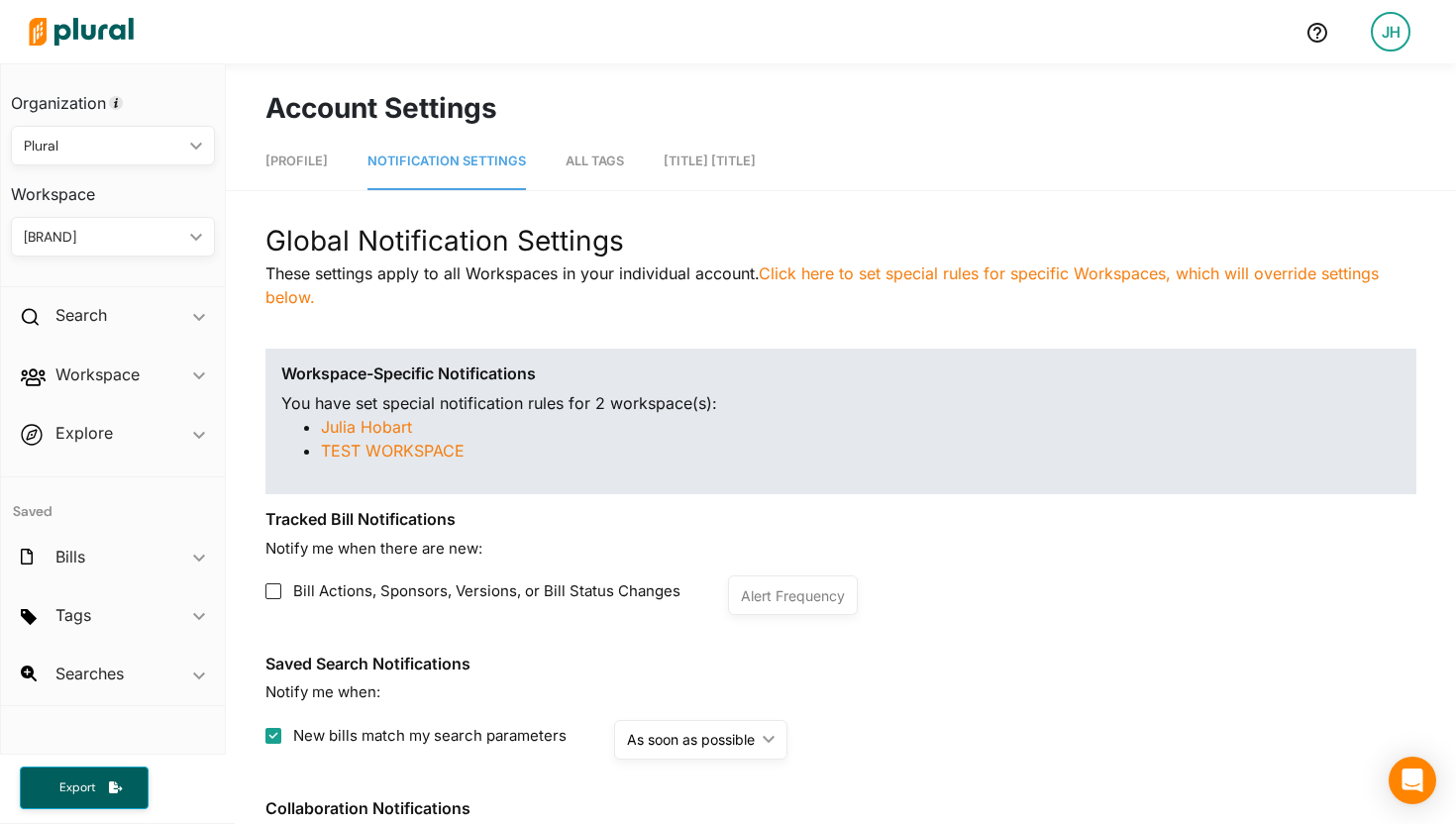 click on "JH" at bounding box center [1391, 32] 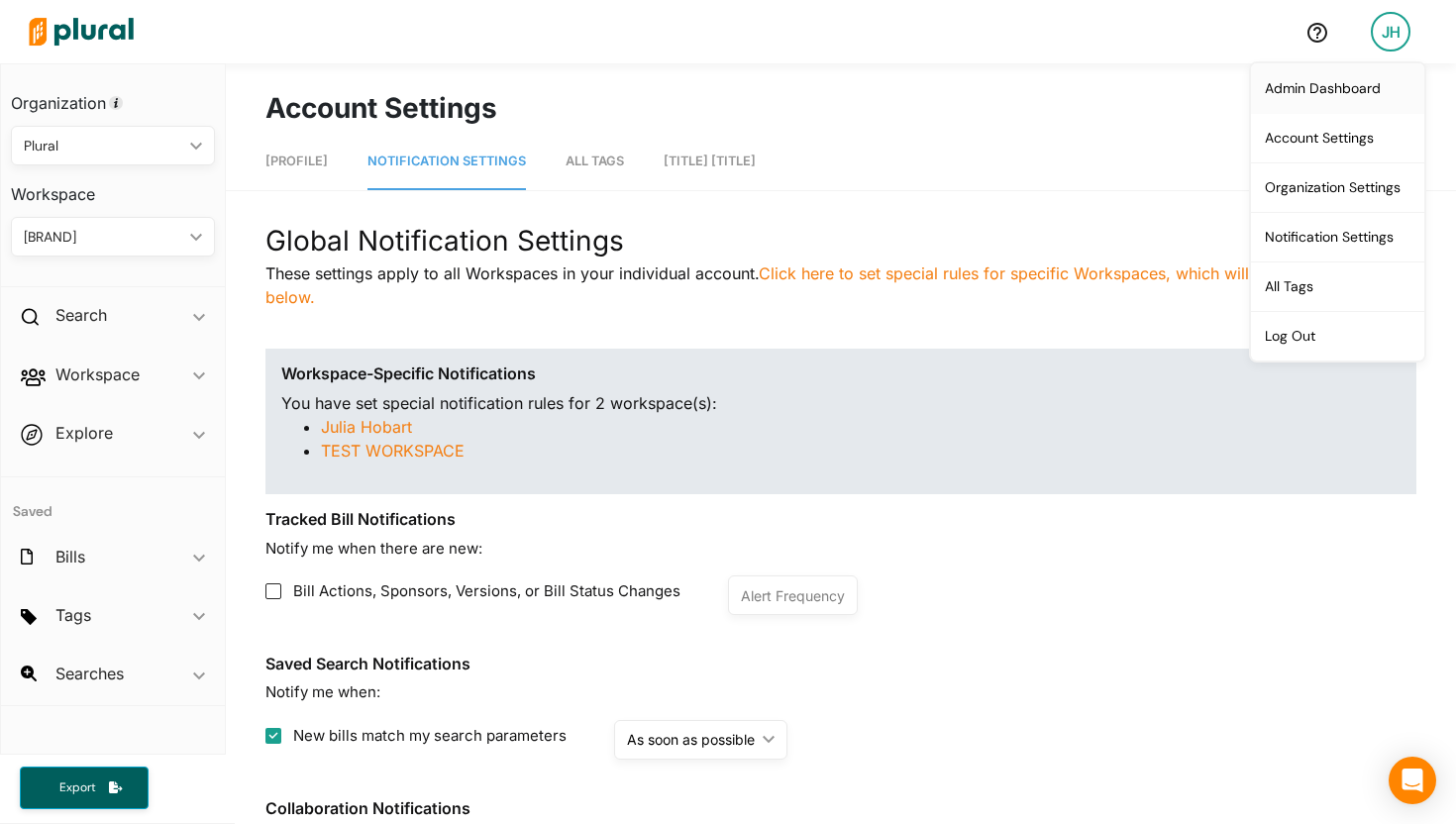 click on "Admin Dashboard" at bounding box center [1337, 88] 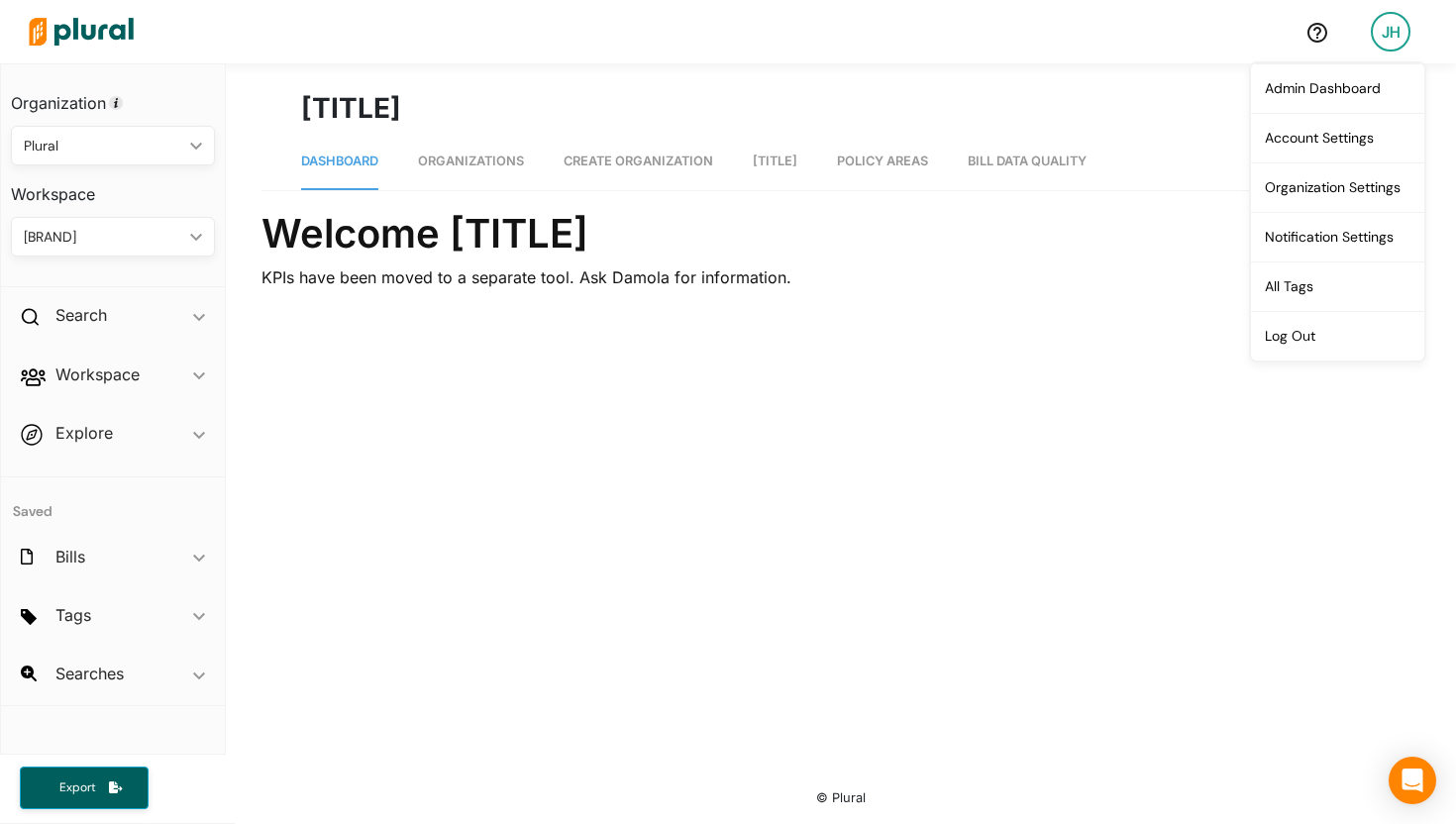 click on "Organizations" at bounding box center (470, 160) 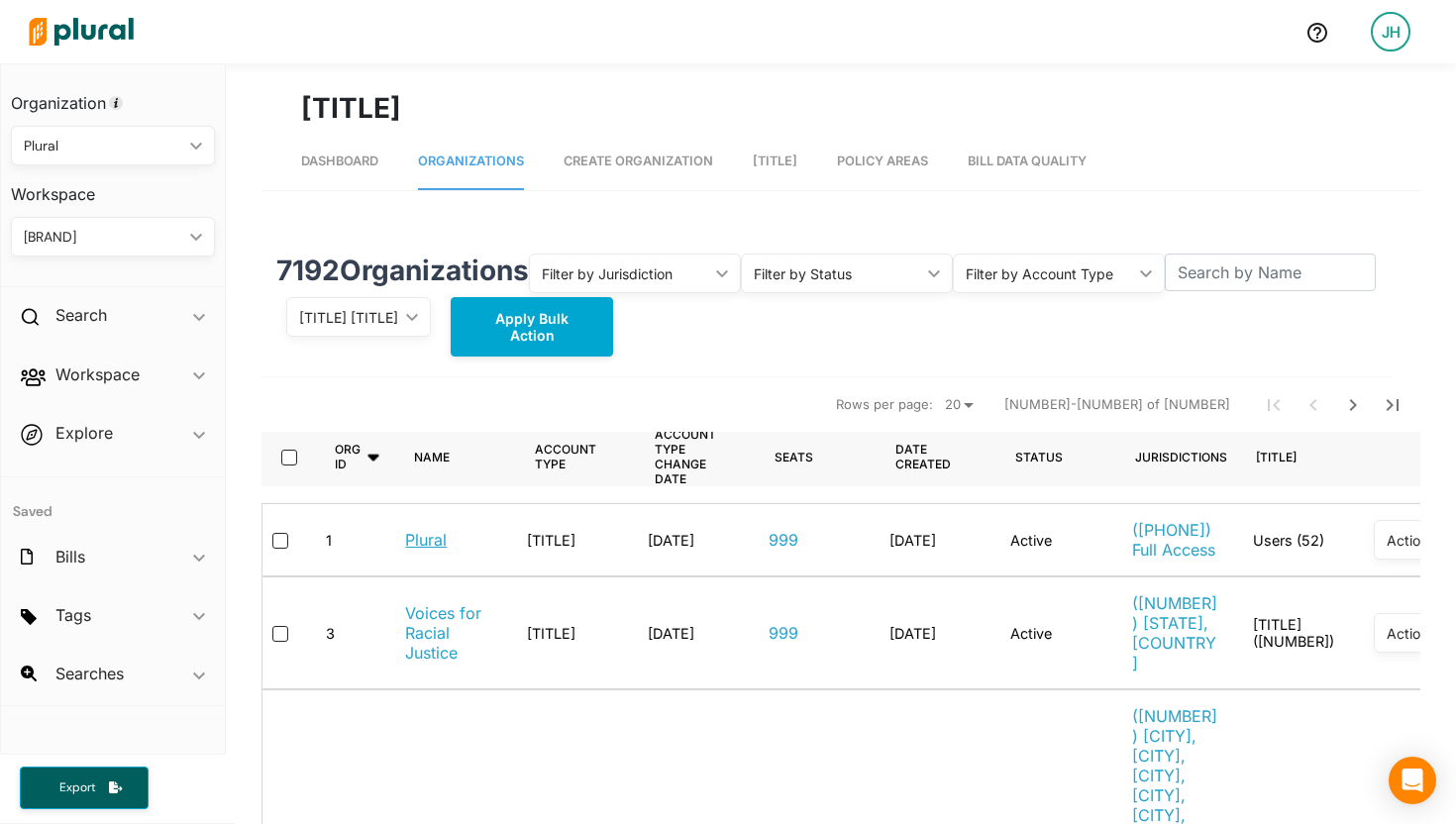 click on "Plural" at bounding box center [426, 540] 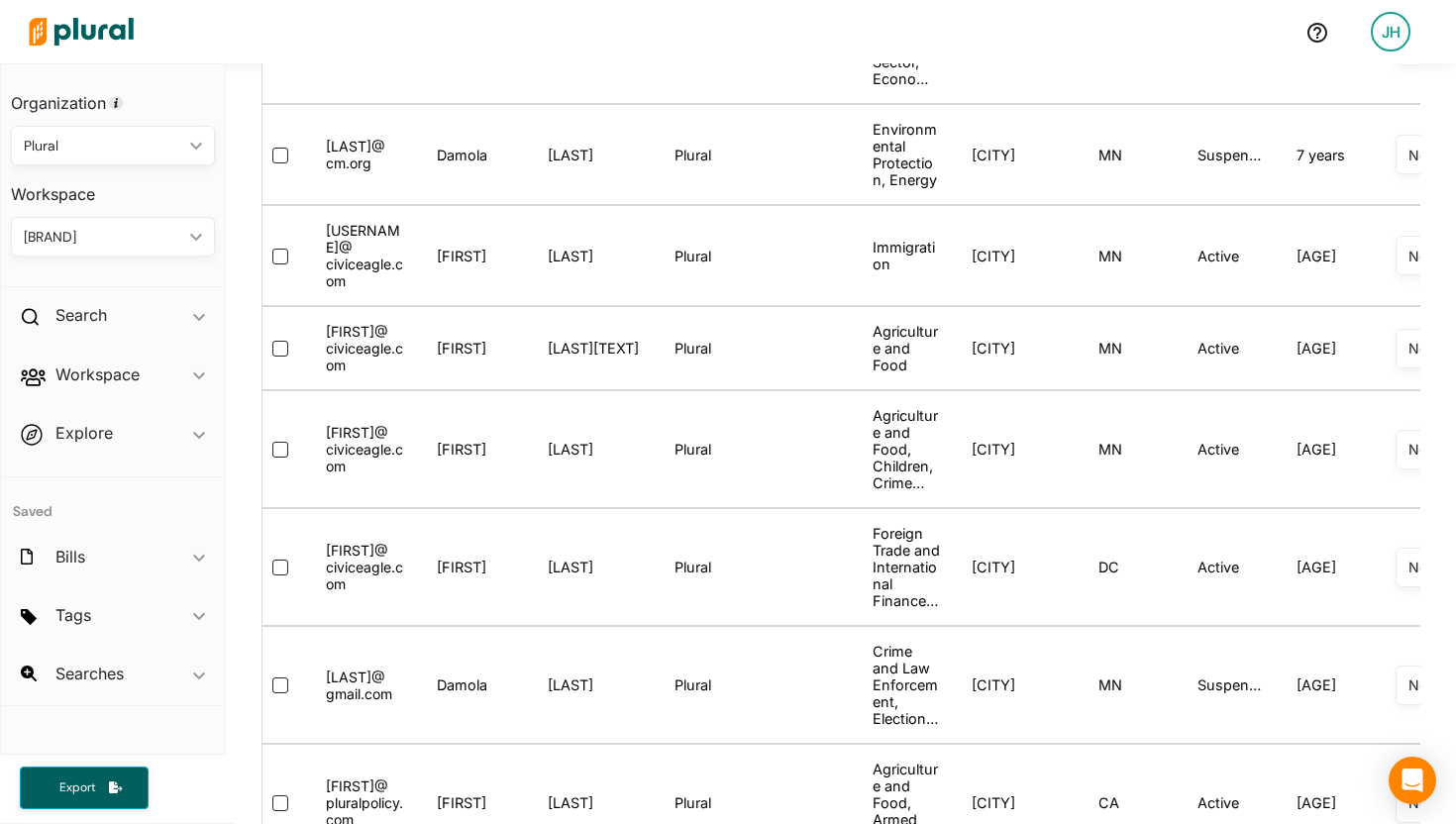 scroll, scrollTop: 0, scrollLeft: 0, axis: both 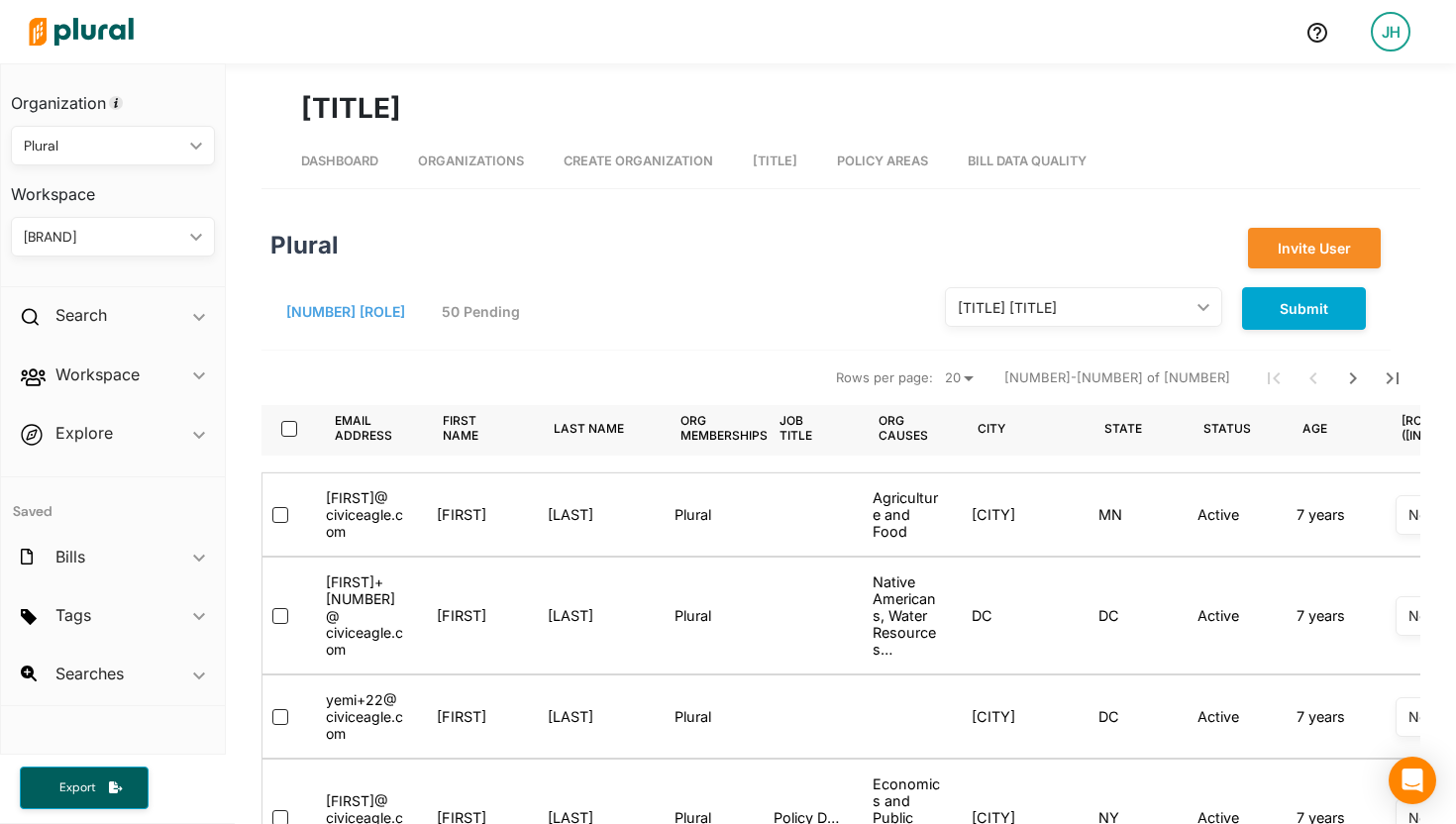click on "20 50 100" at bounding box center (959, 378) 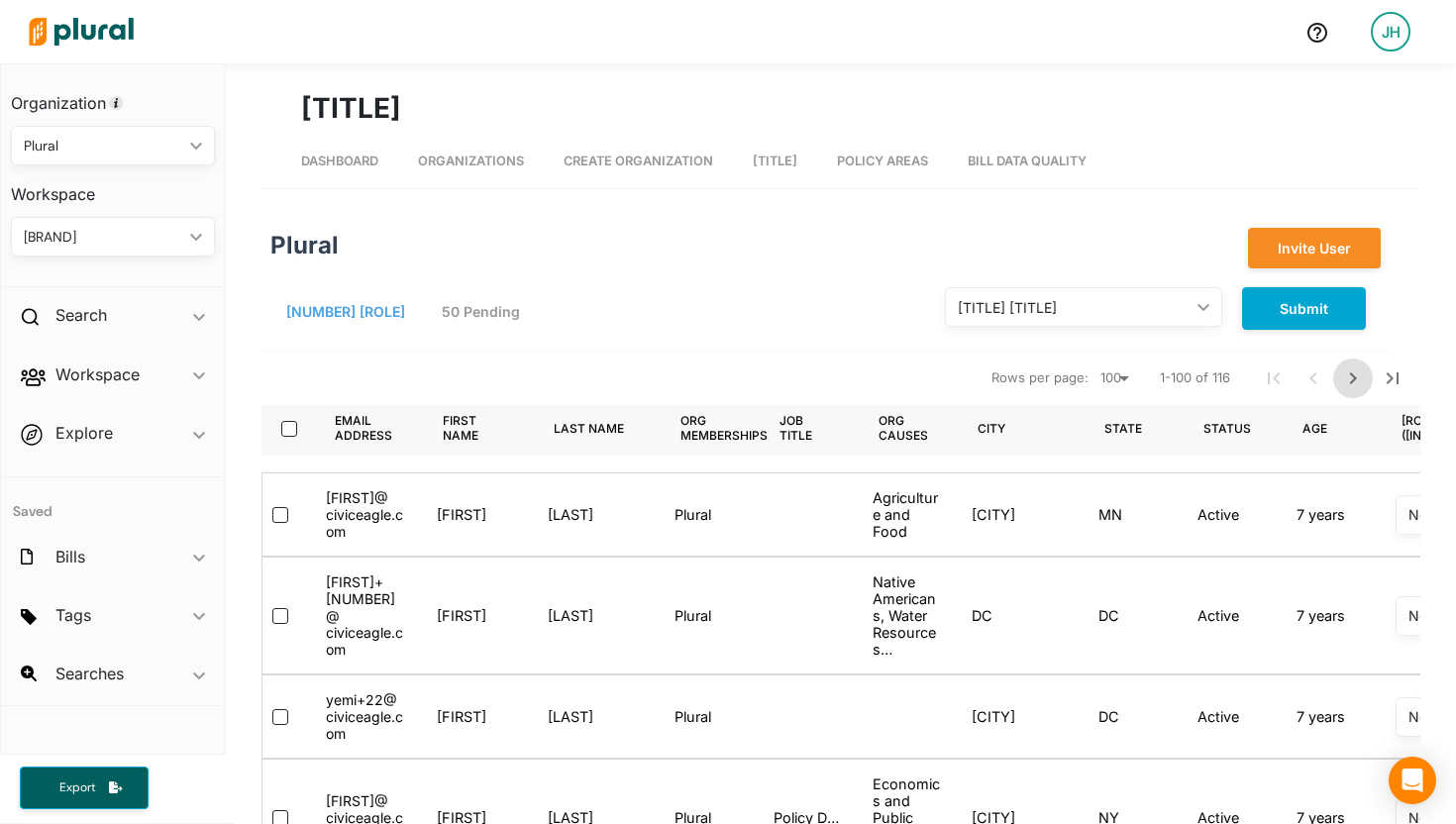 click 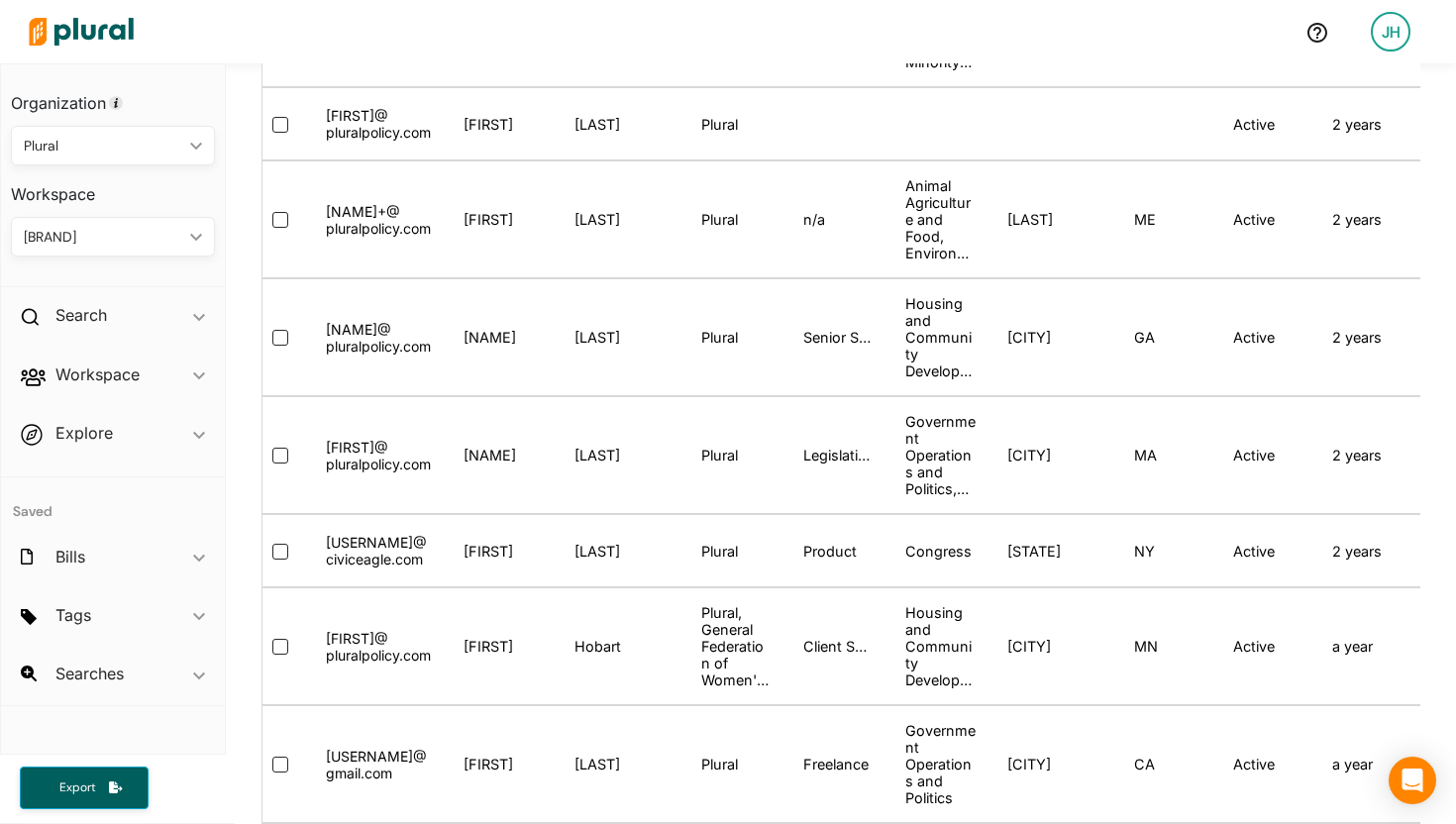 scroll, scrollTop: 593, scrollLeft: 0, axis: vertical 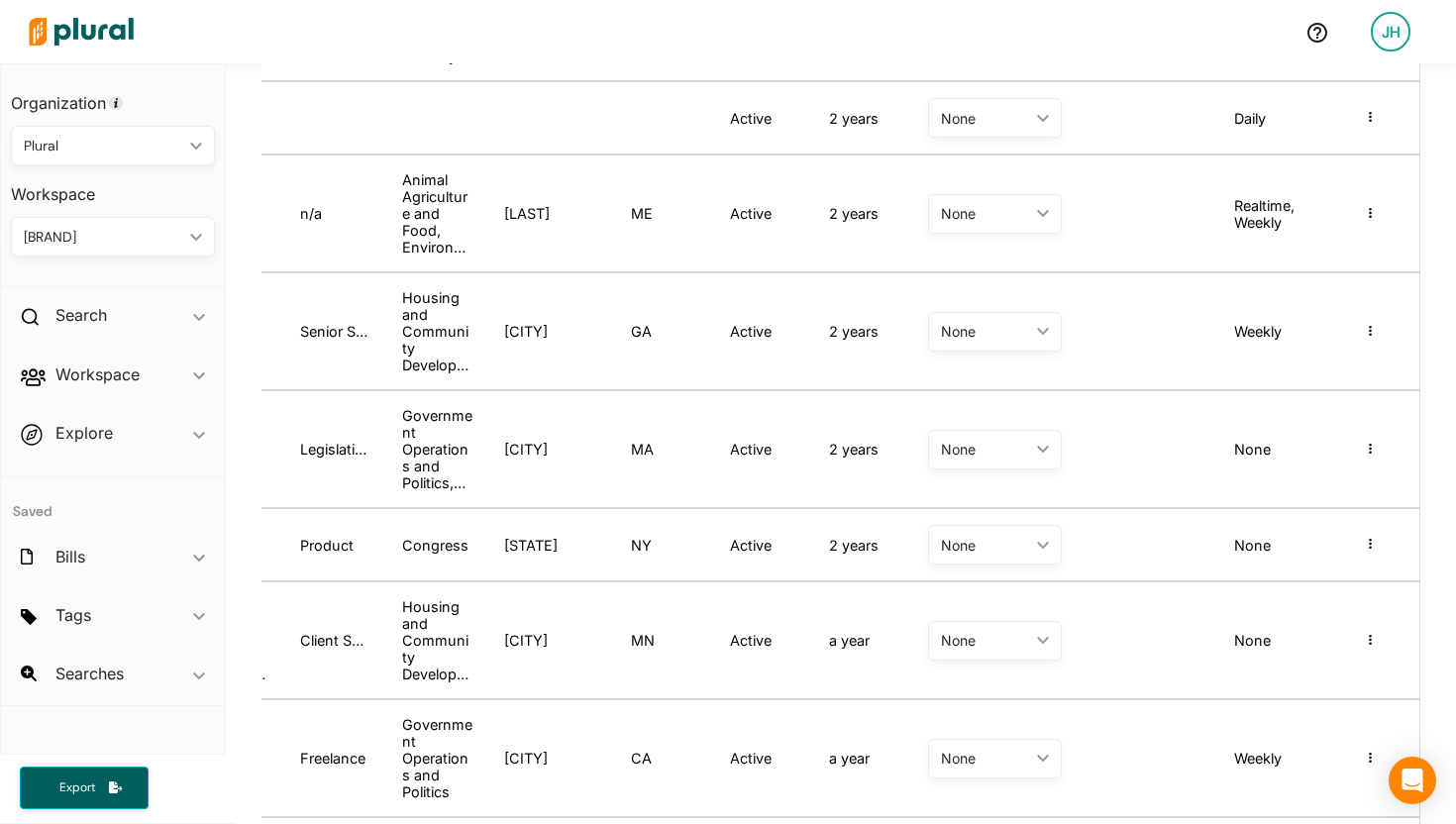 click on "None ic_keyboard_arrow_down" at bounding box center [994, 641] 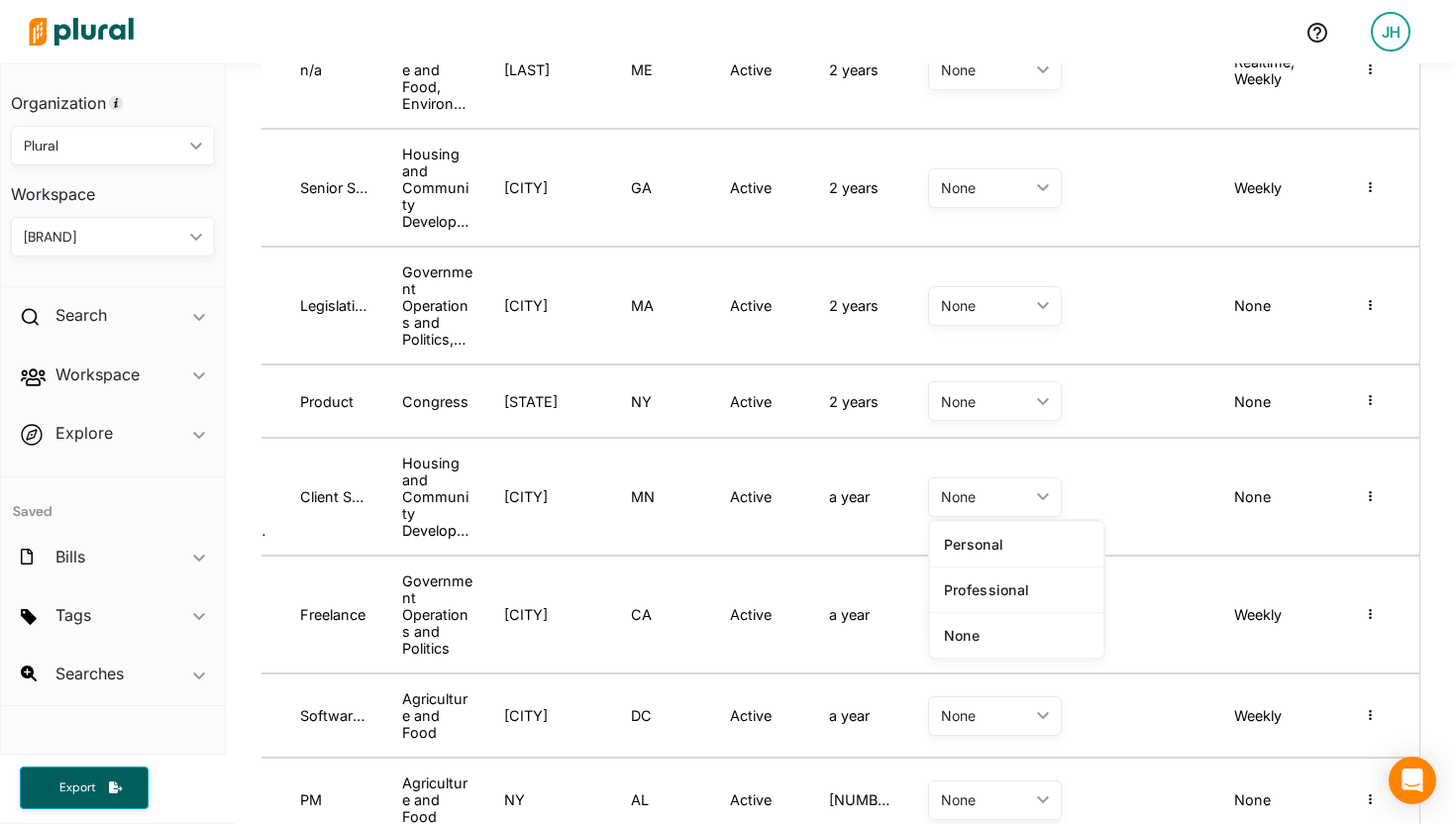 scroll, scrollTop: 739, scrollLeft: 0, axis: vertical 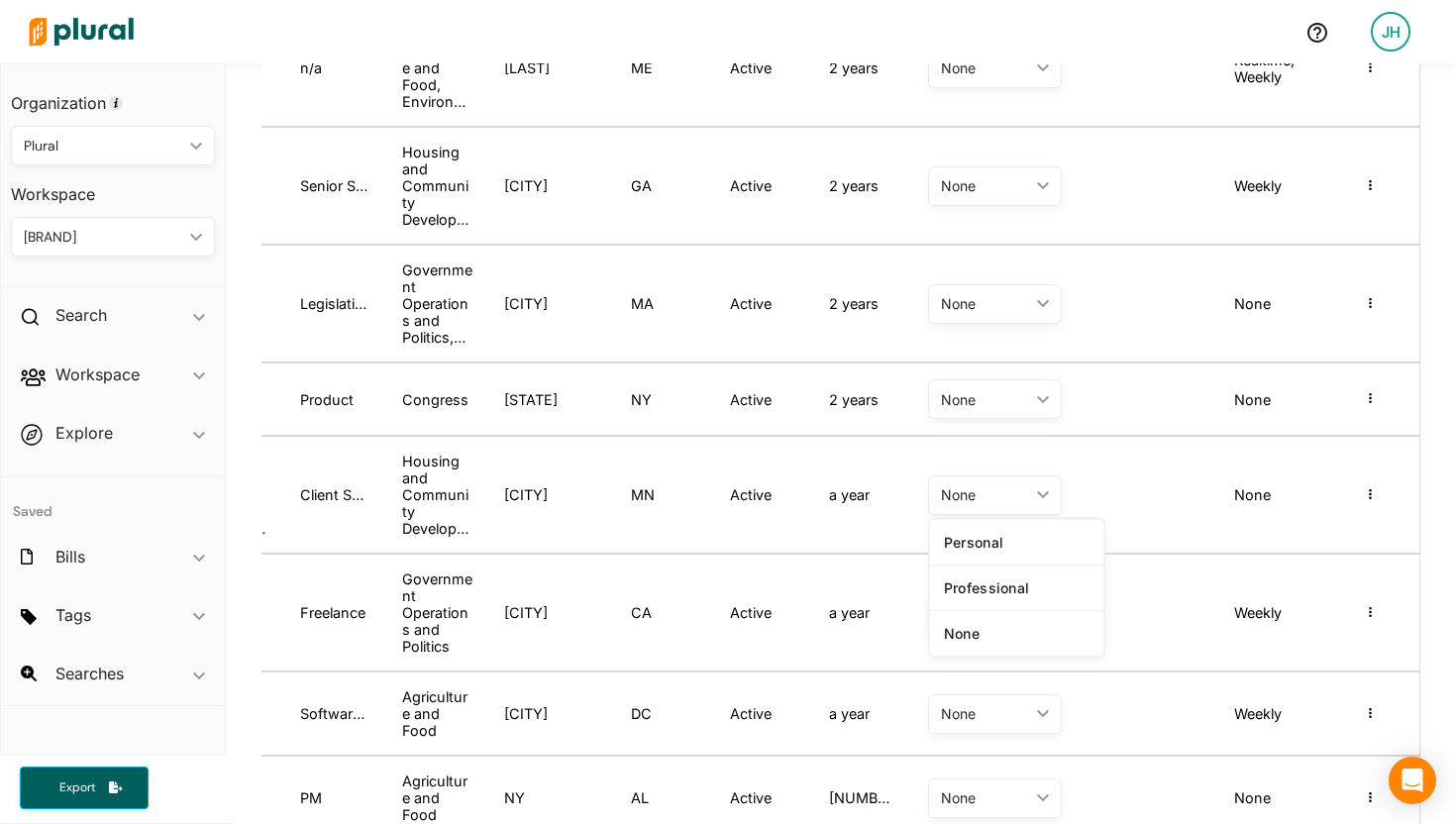 click at bounding box center [1169, 494] 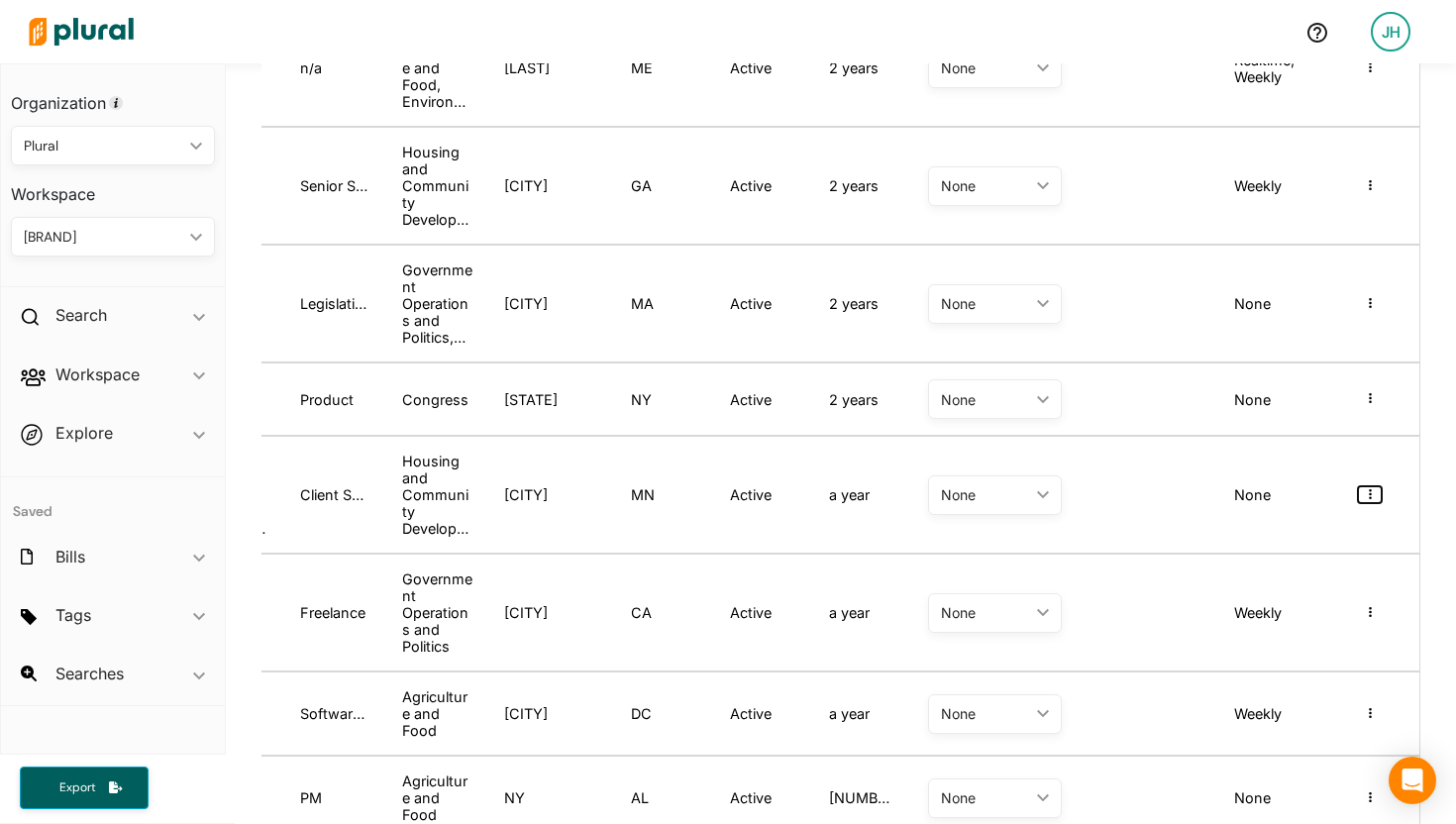 click 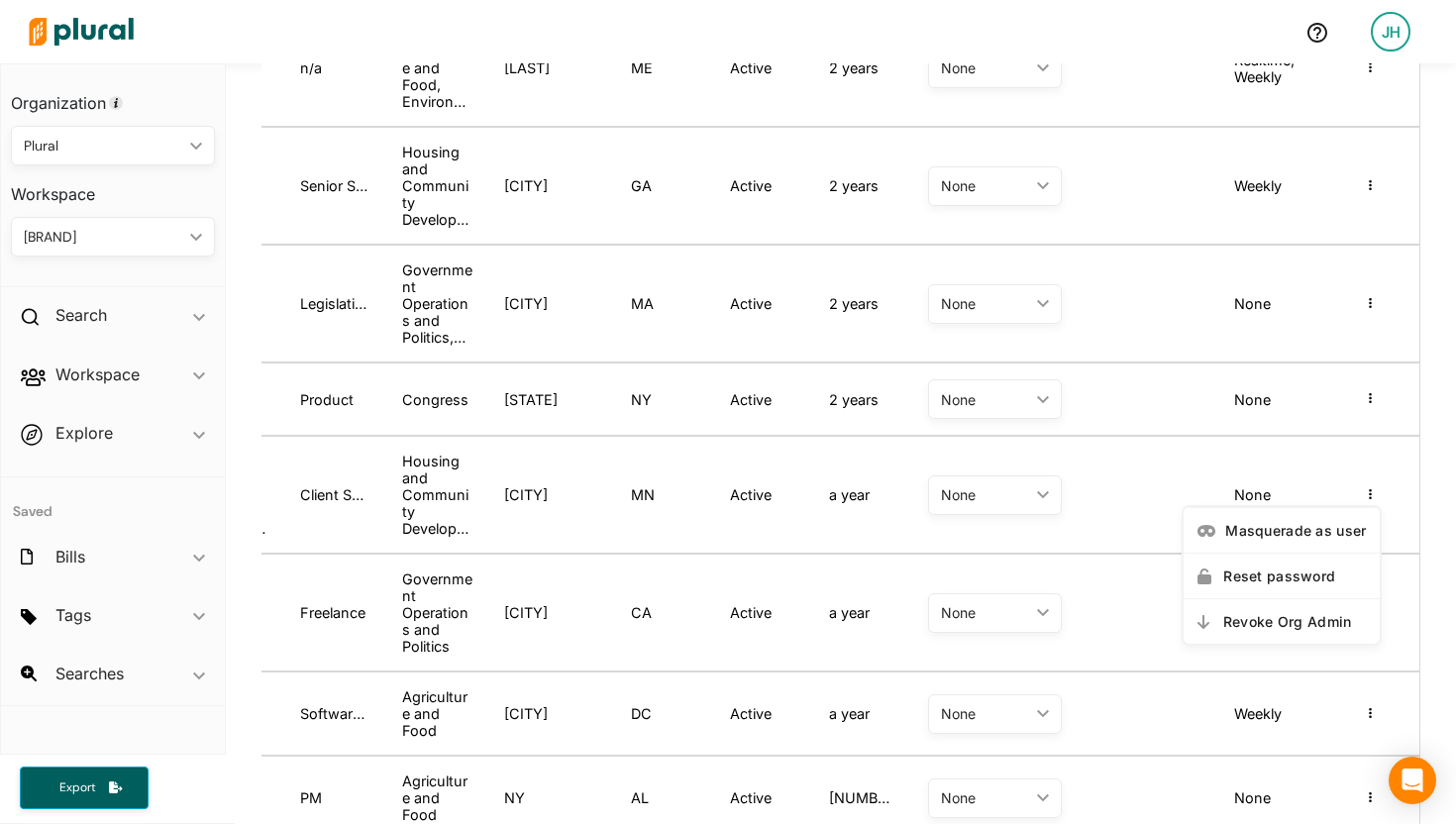 click at bounding box center (1169, 494) 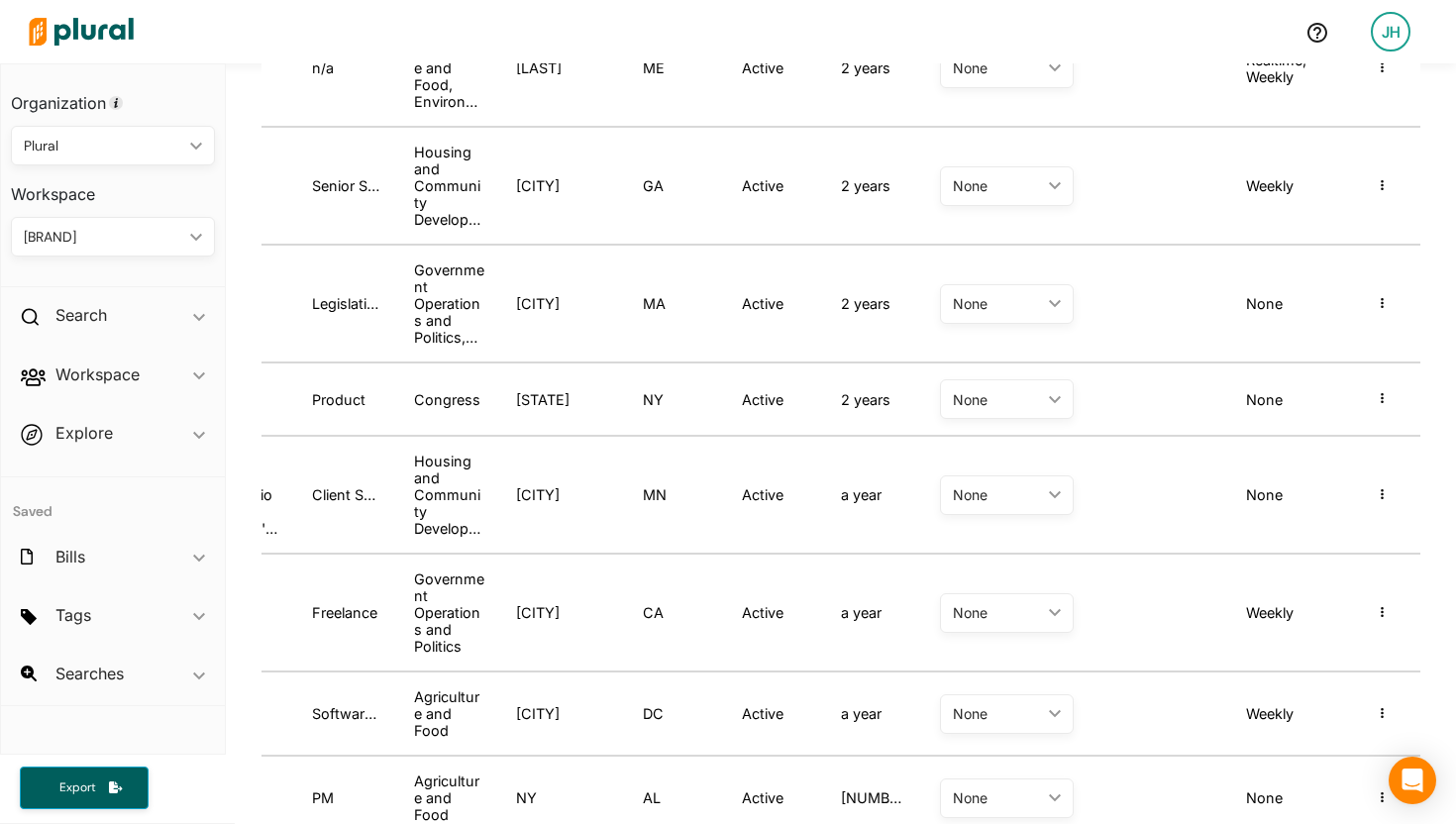 scroll, scrollTop: 0, scrollLeft: 507, axis: horizontal 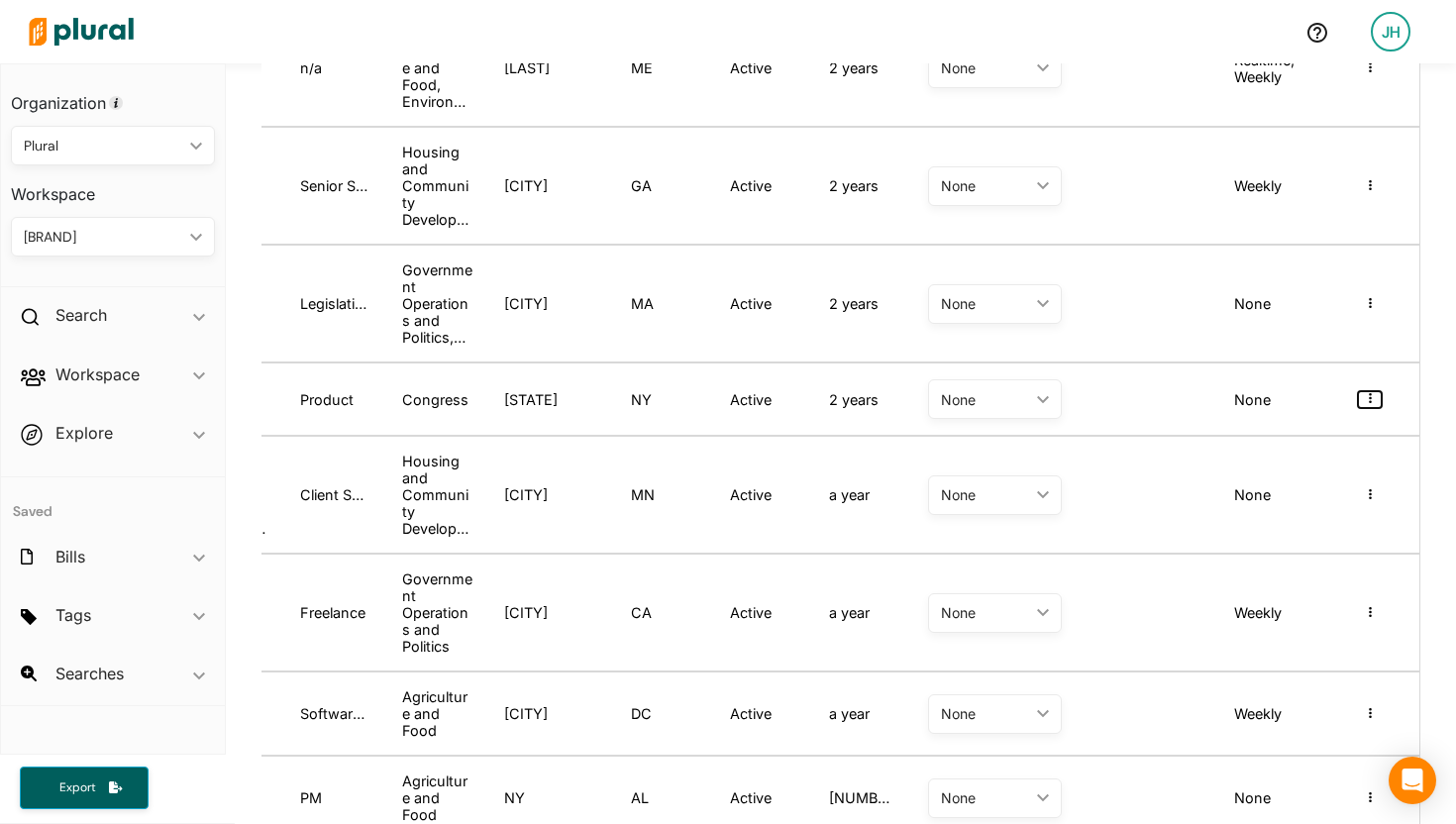 click at bounding box center [1370, 399] 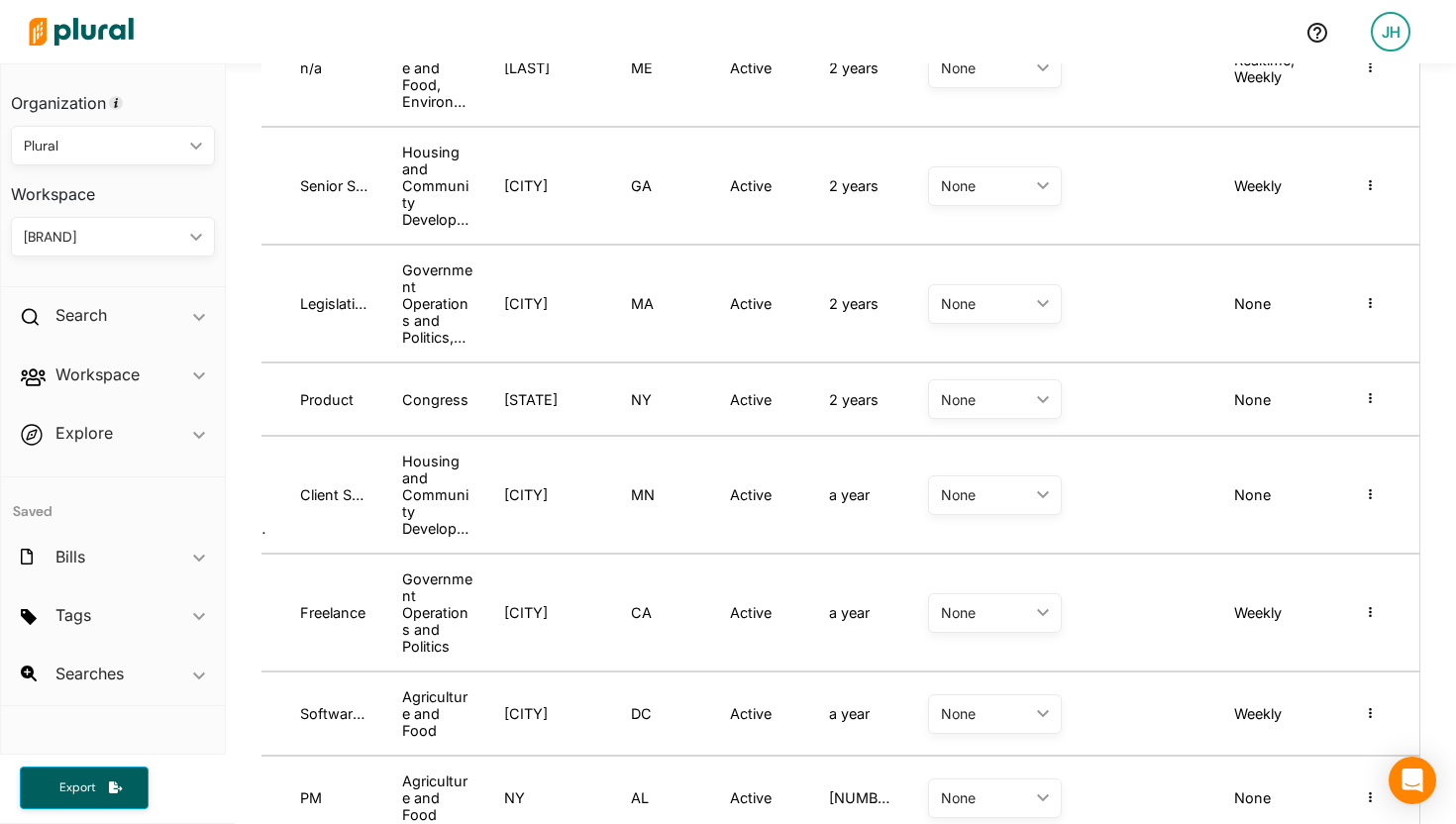 click at bounding box center (1169, 399) 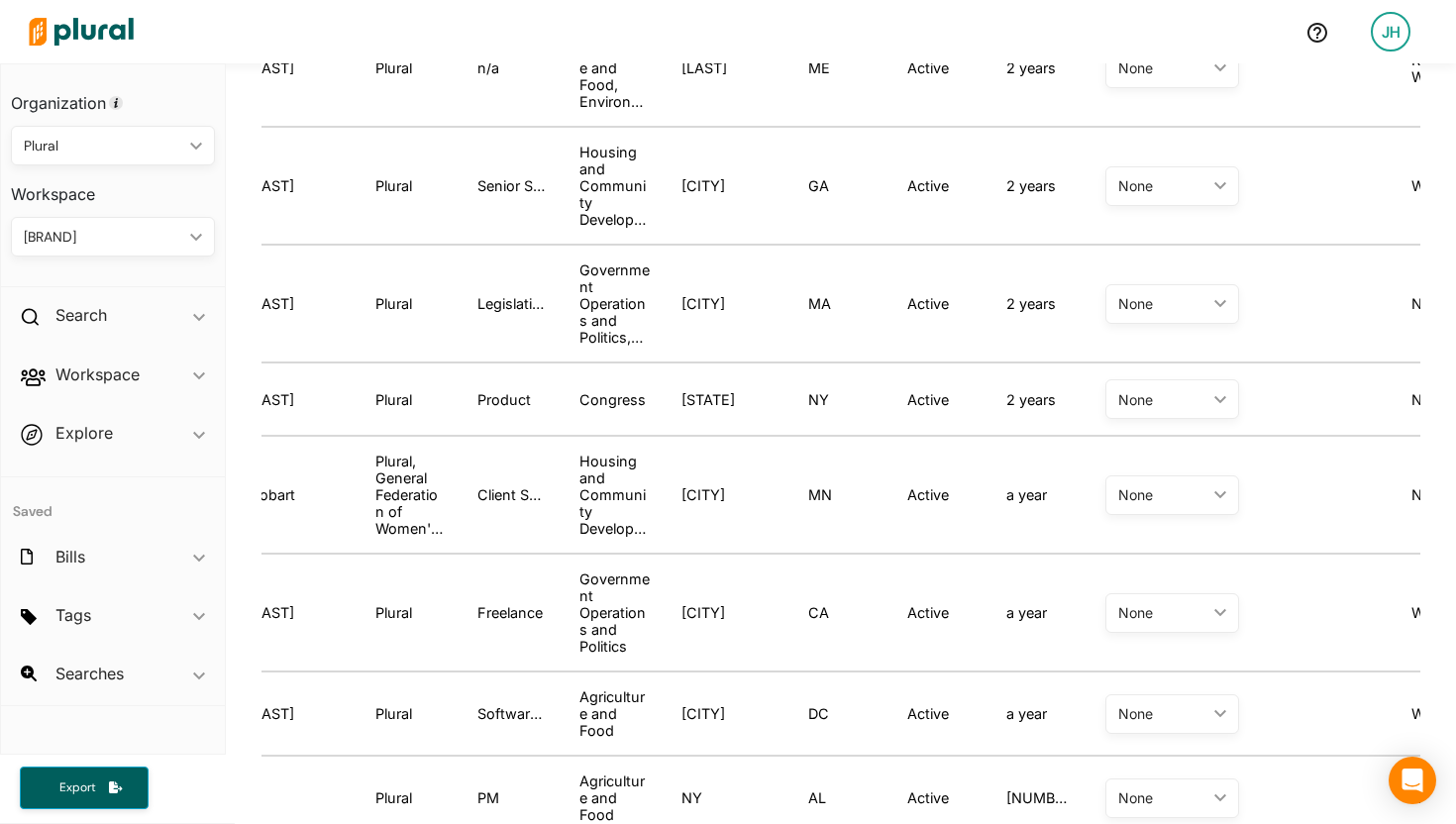 scroll, scrollTop: 0, scrollLeft: 0, axis: both 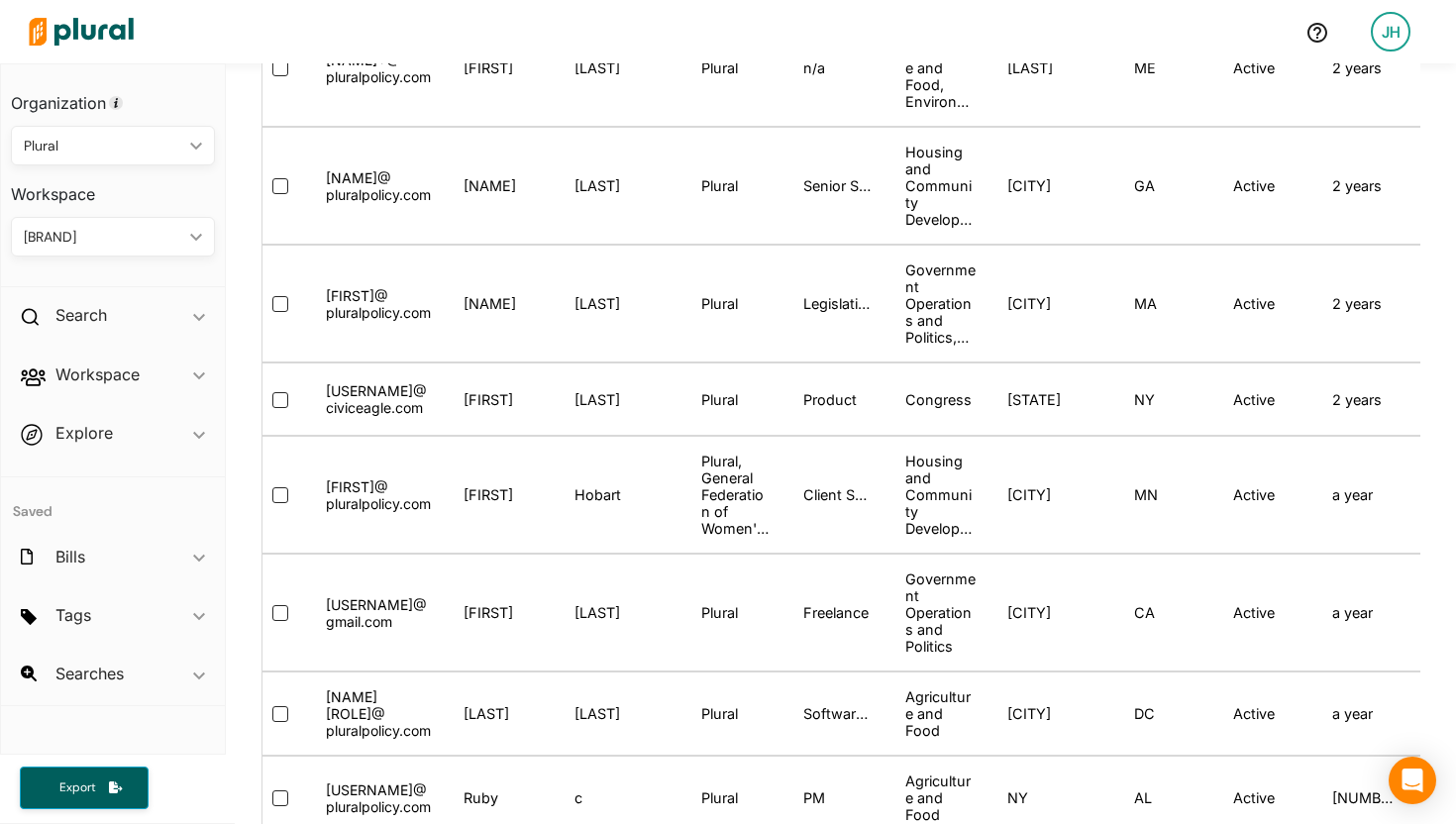 click on "[NAME]+admintest012224 @[DOMAIN]" at bounding box center [378, 399] 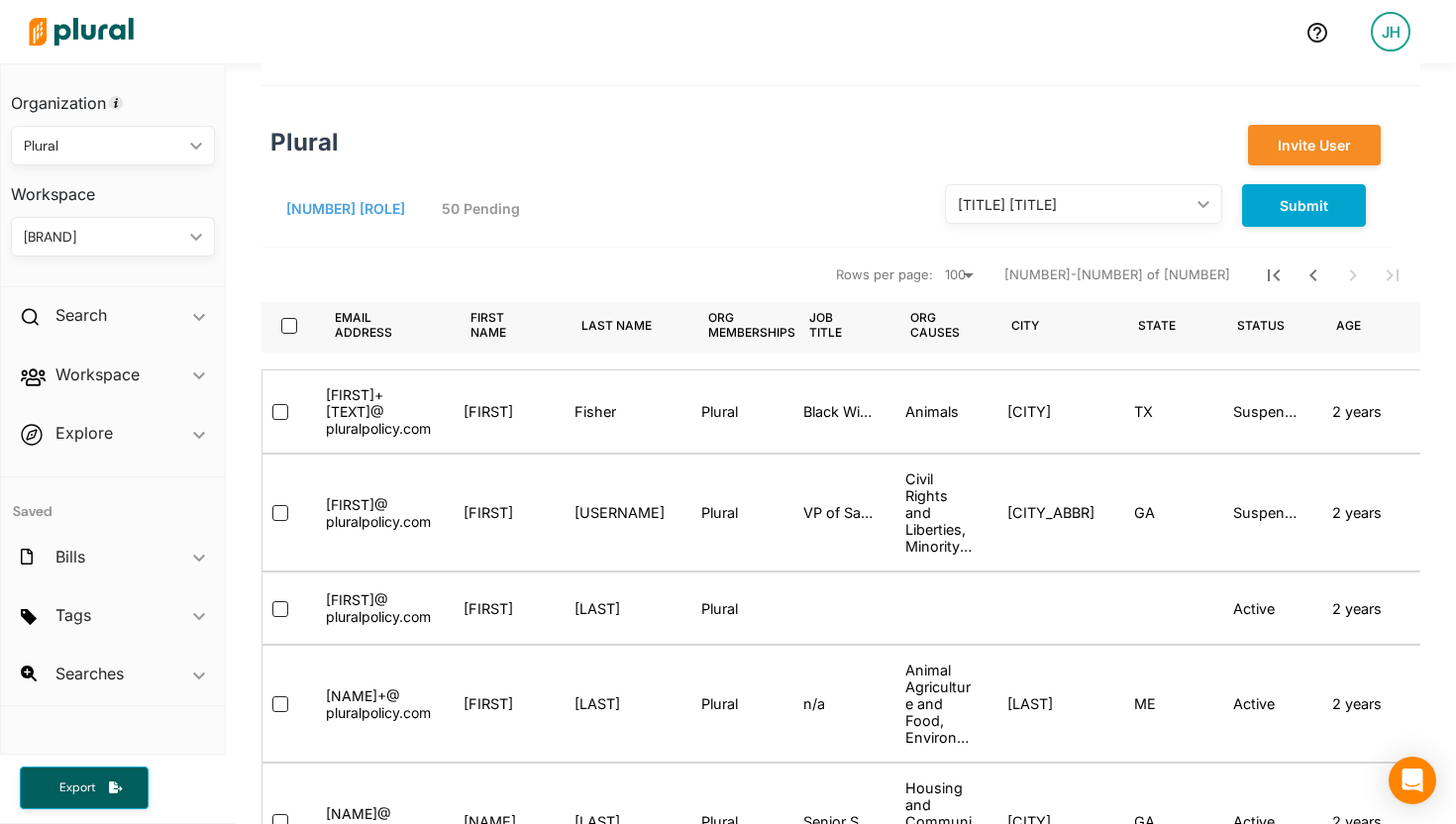 scroll, scrollTop: 0, scrollLeft: 0, axis: both 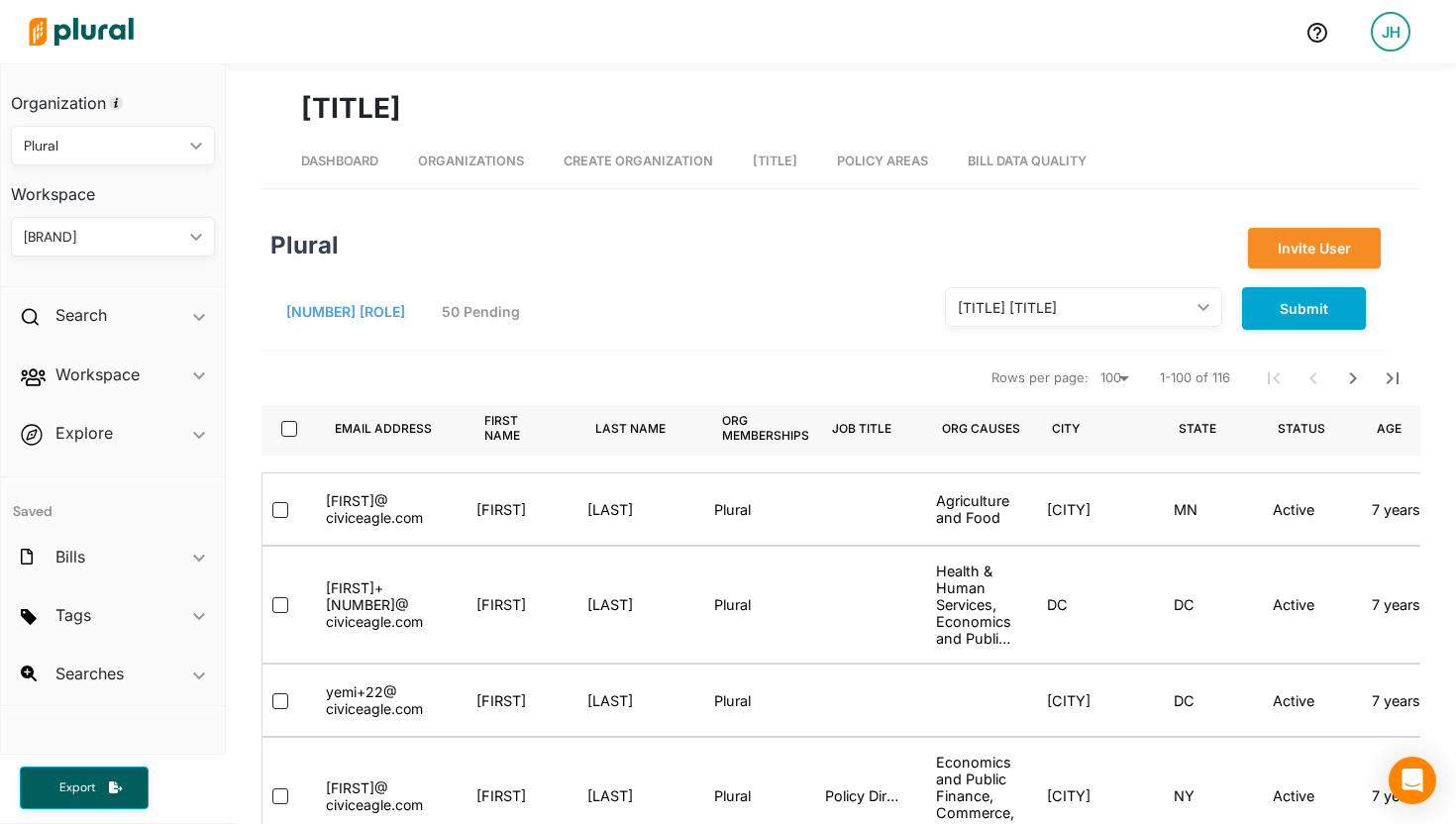 click on "[TITLE] [TITLE]" at bounding box center (1074, 307) 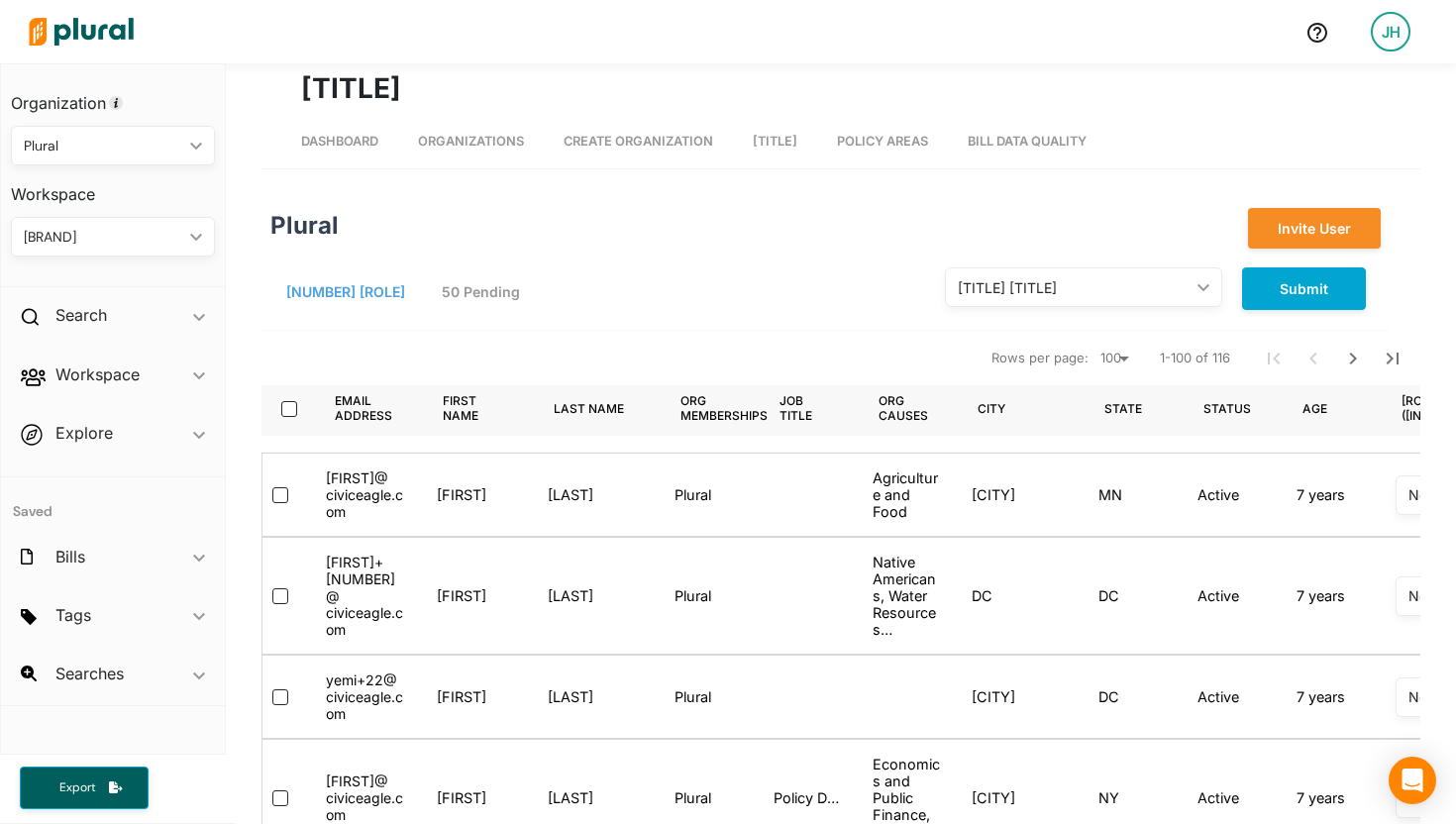scroll, scrollTop: 23, scrollLeft: 0, axis: vertical 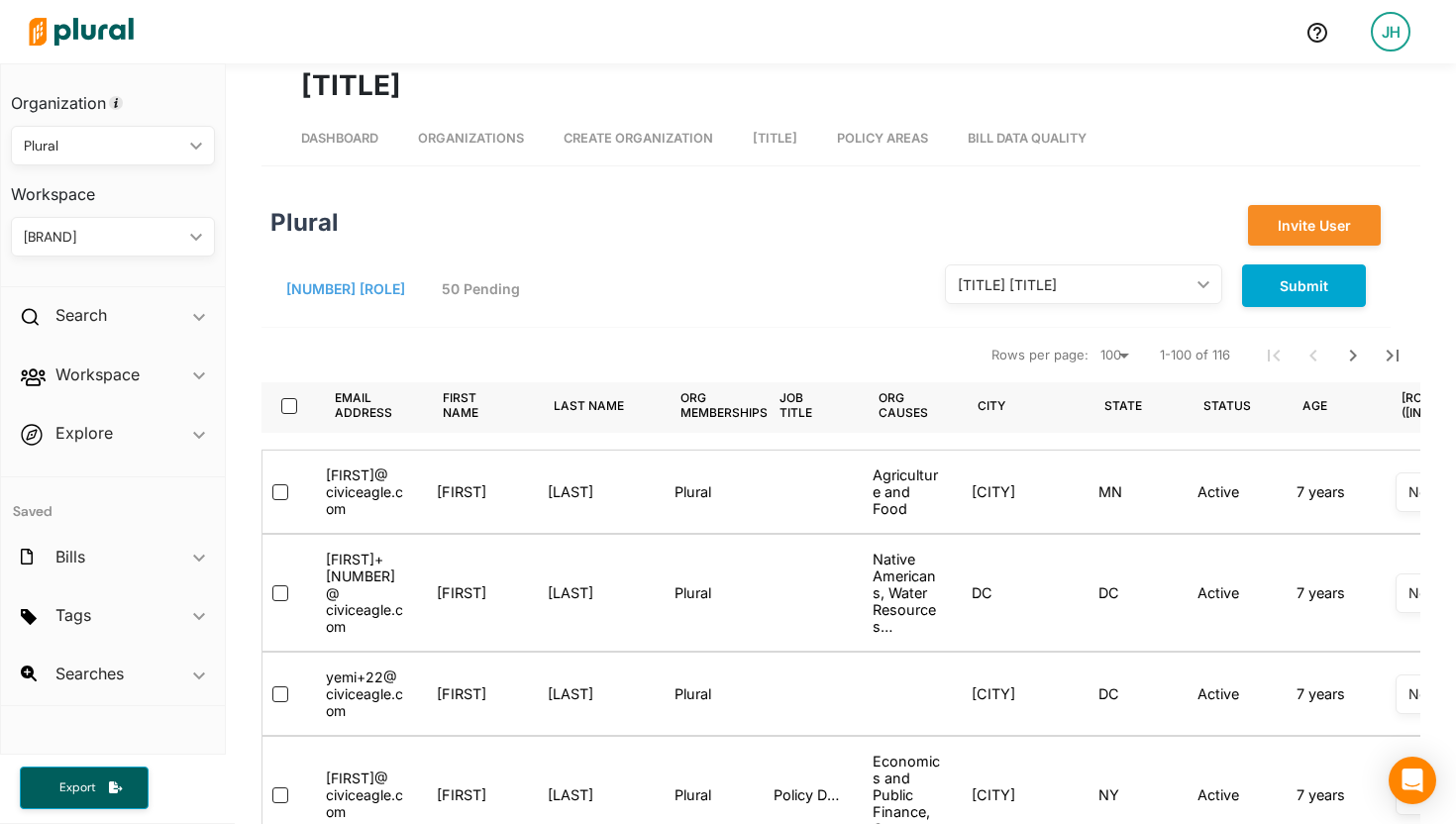 click on "Bulk Actions ic_keyboard_arrow_down" at bounding box center (1084, 284) 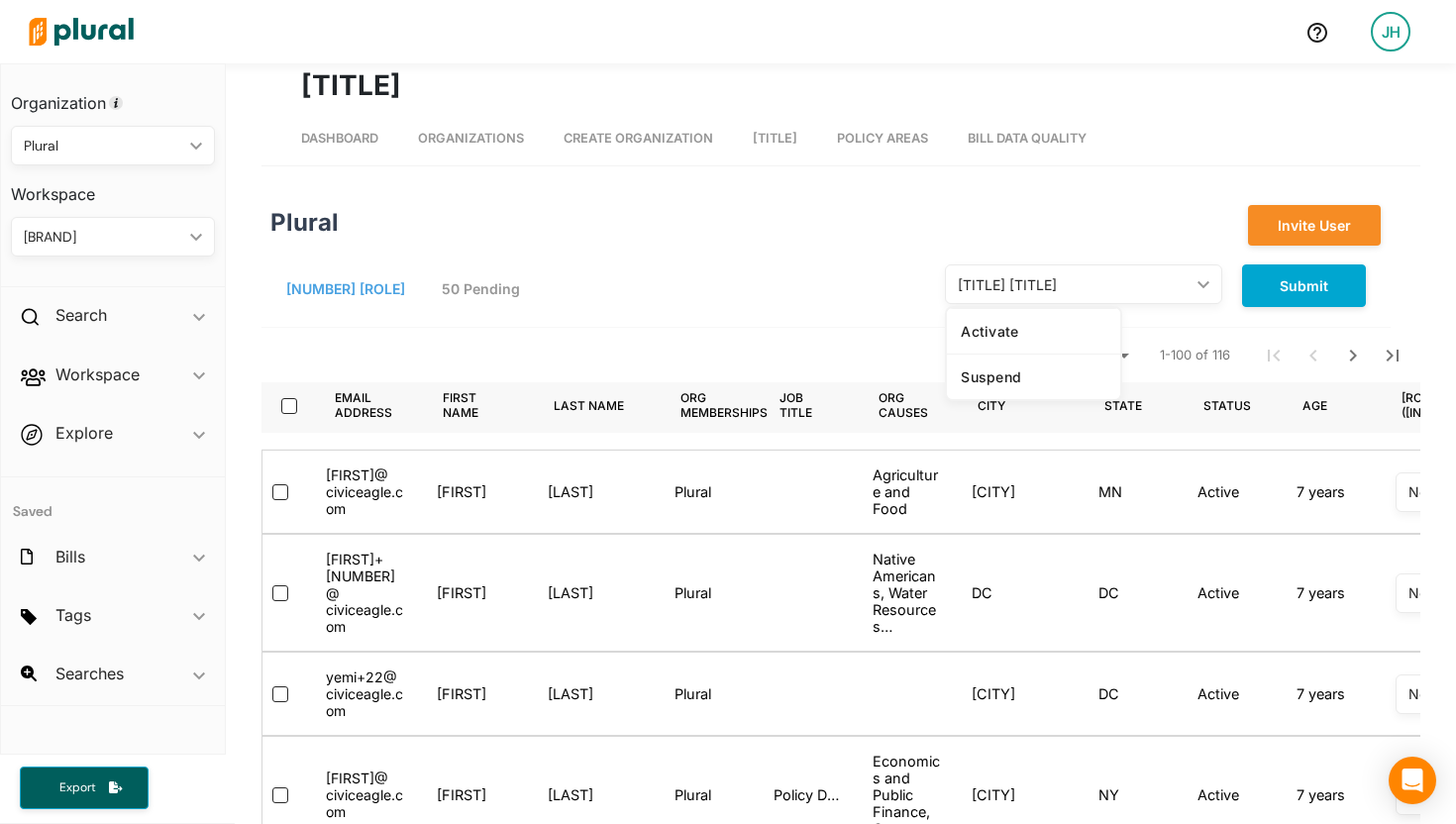 click on "[NUMBER] Users [NUMBER] Pending Bulk Actions ic_keyboard_arrow_down Activate Suspend Submit" at bounding box center (826, 285) 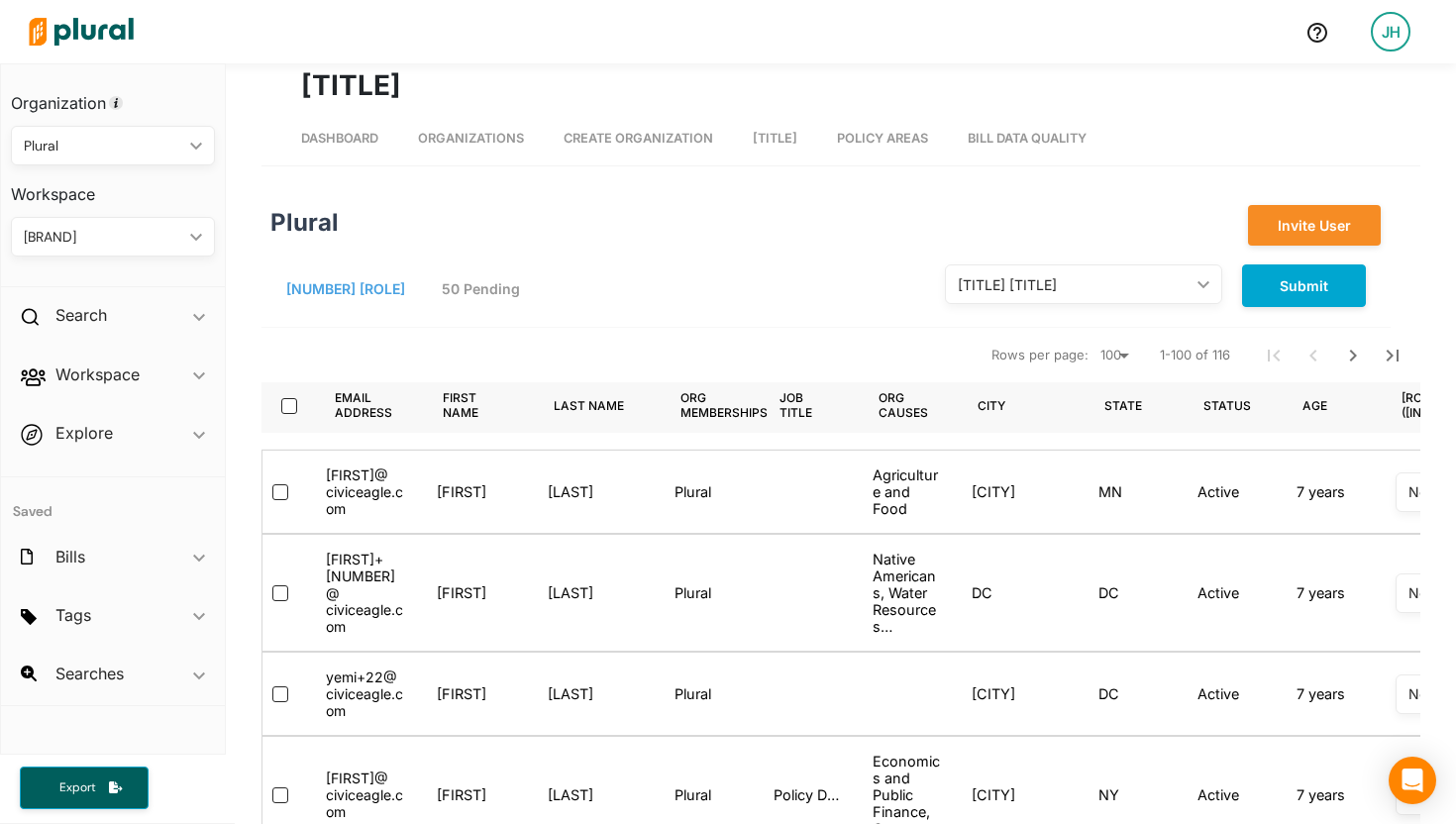 scroll, scrollTop: 0, scrollLeft: 0, axis: both 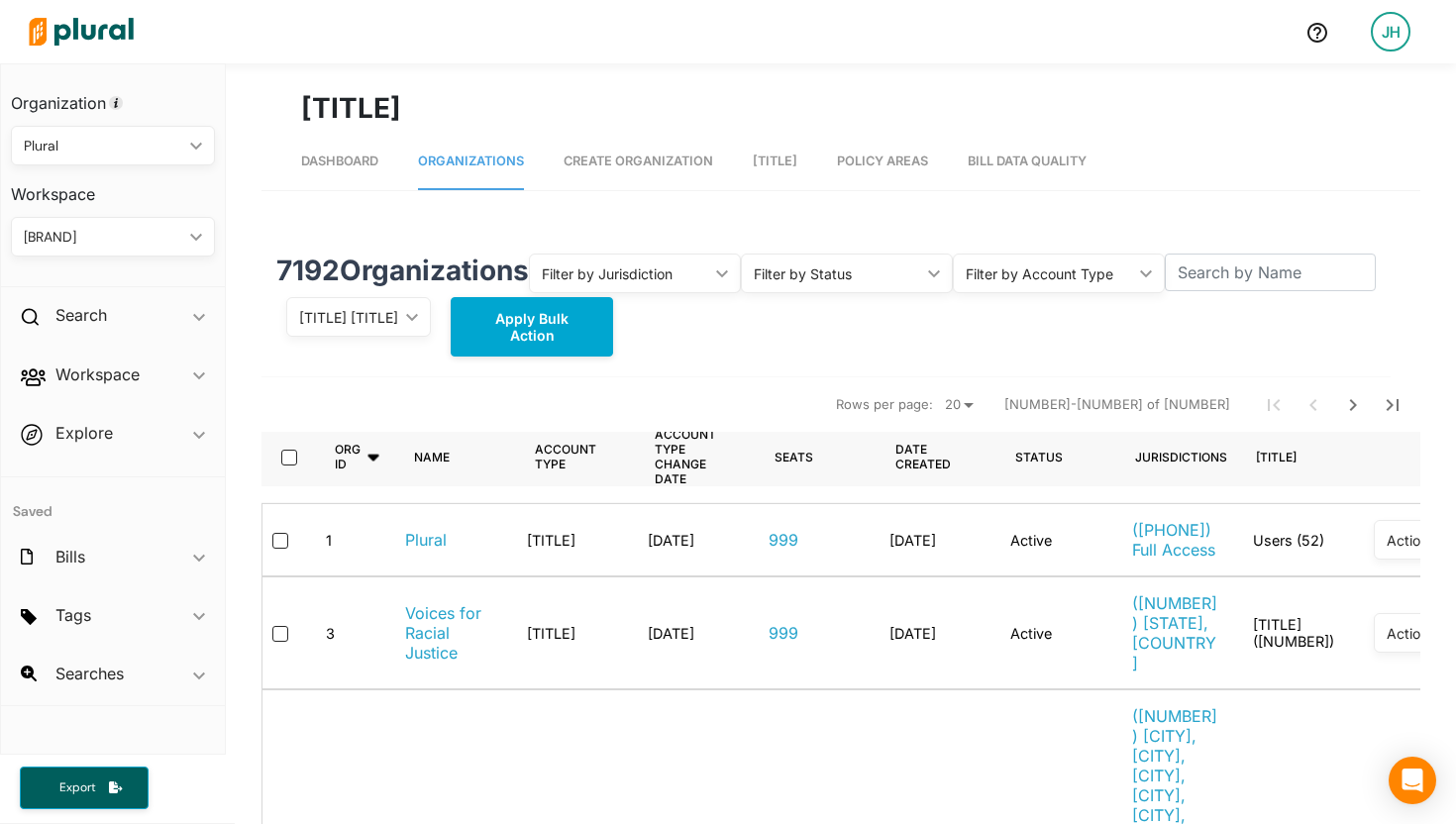 click on "Actions ic_keyboard_arrow_down" at bounding box center [1423, 540] 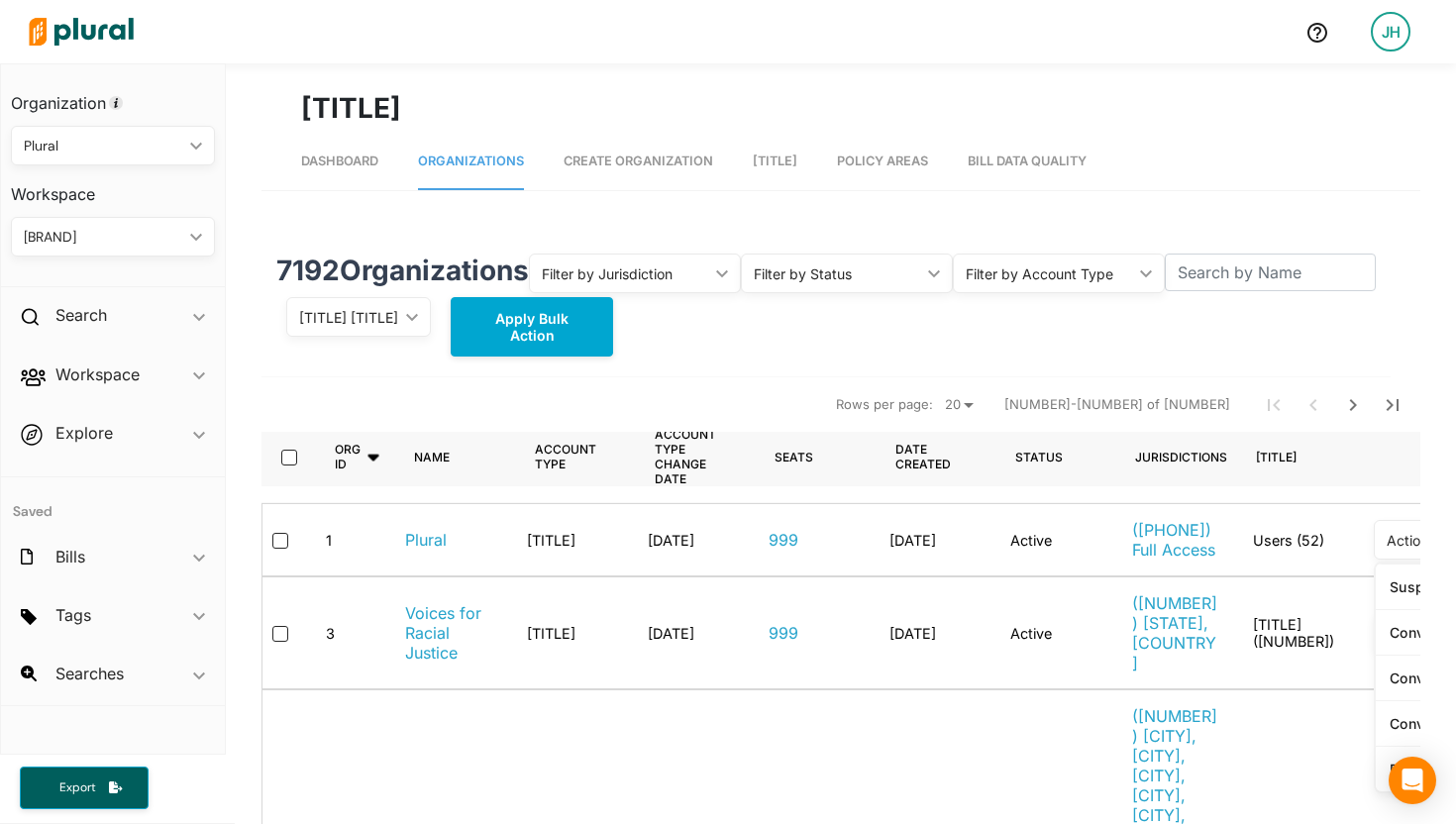click at bounding box center (1419, 457) 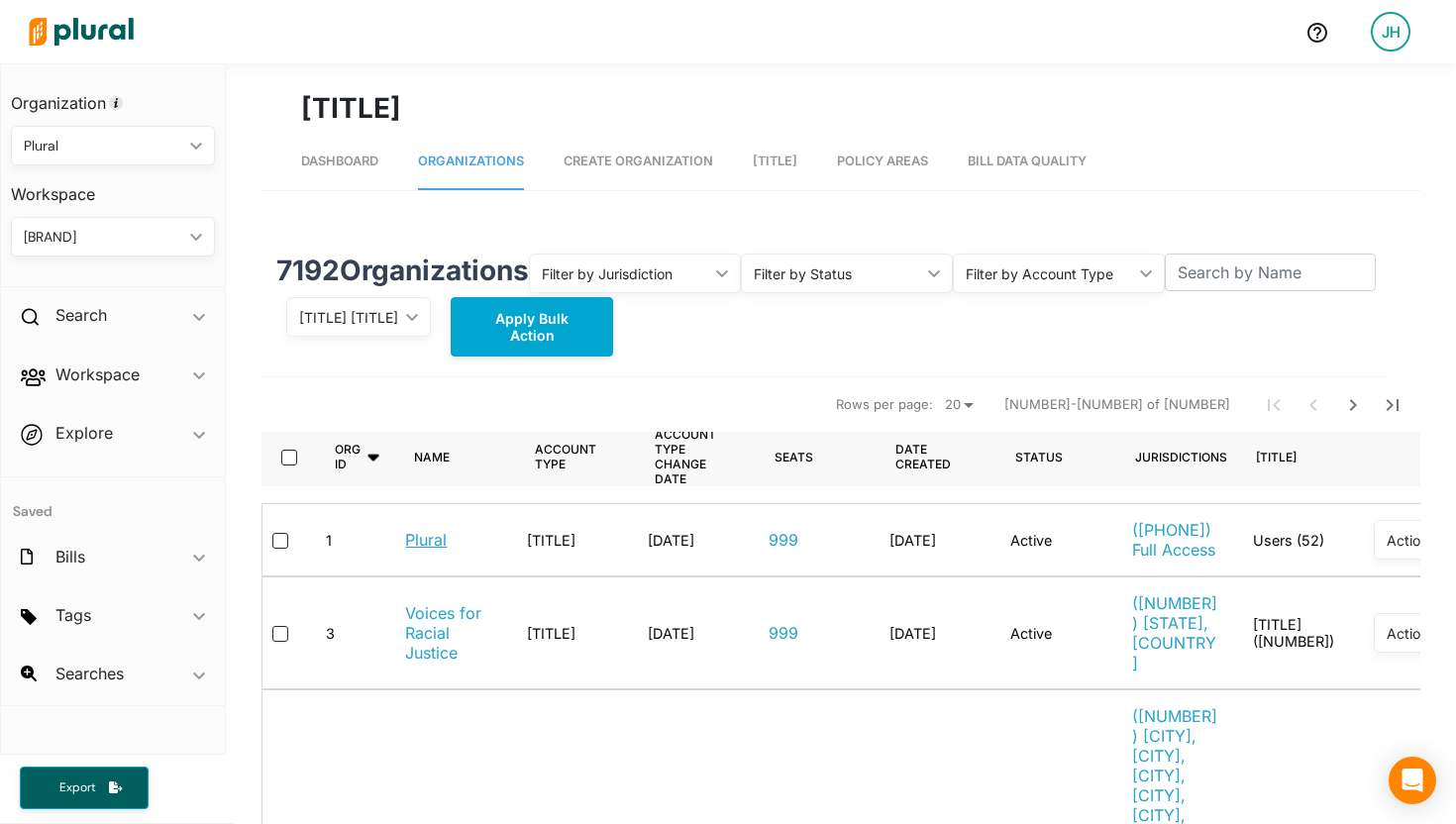 click on "Plural" at bounding box center [426, 540] 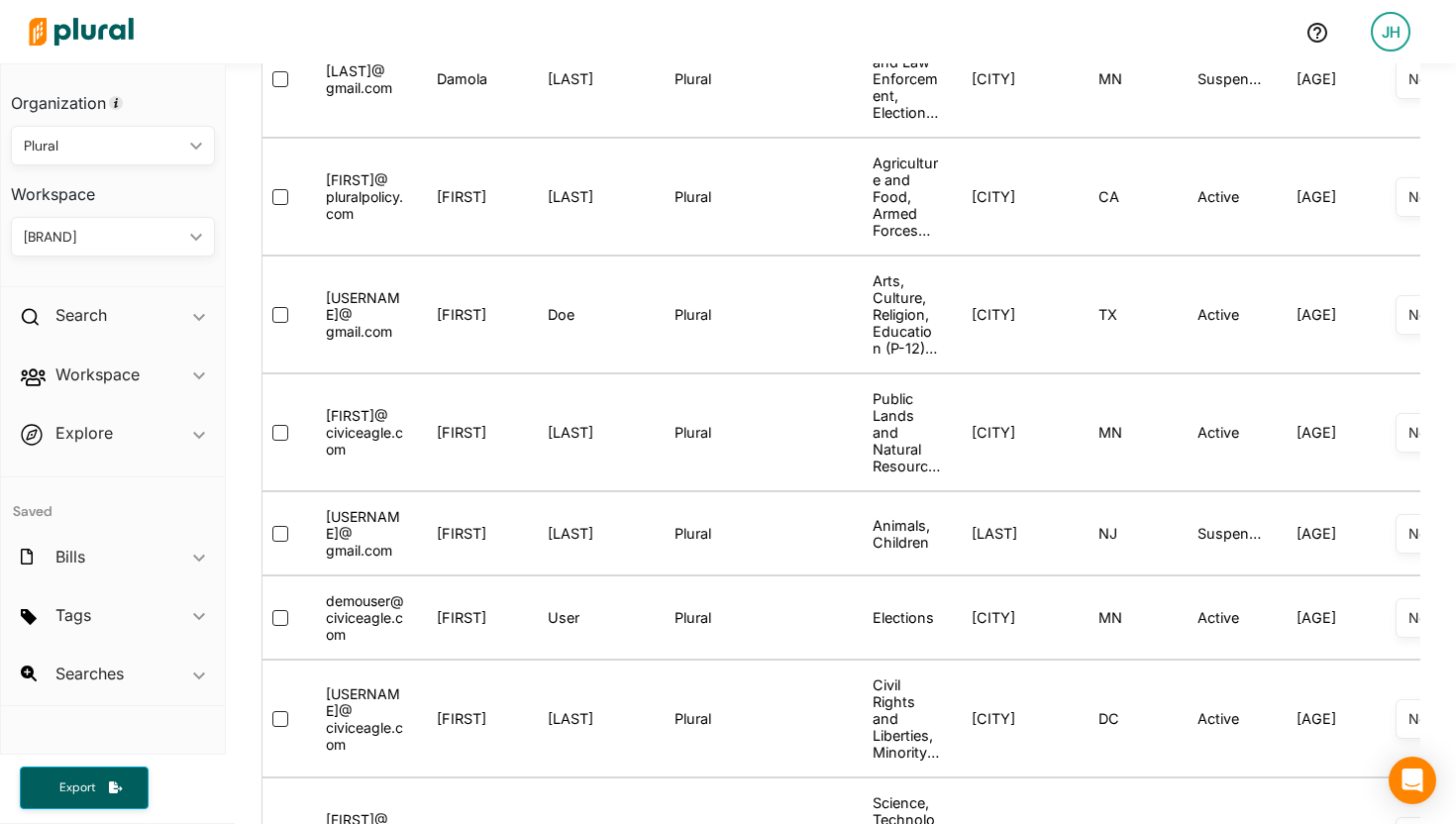 scroll, scrollTop: 1502, scrollLeft: 0, axis: vertical 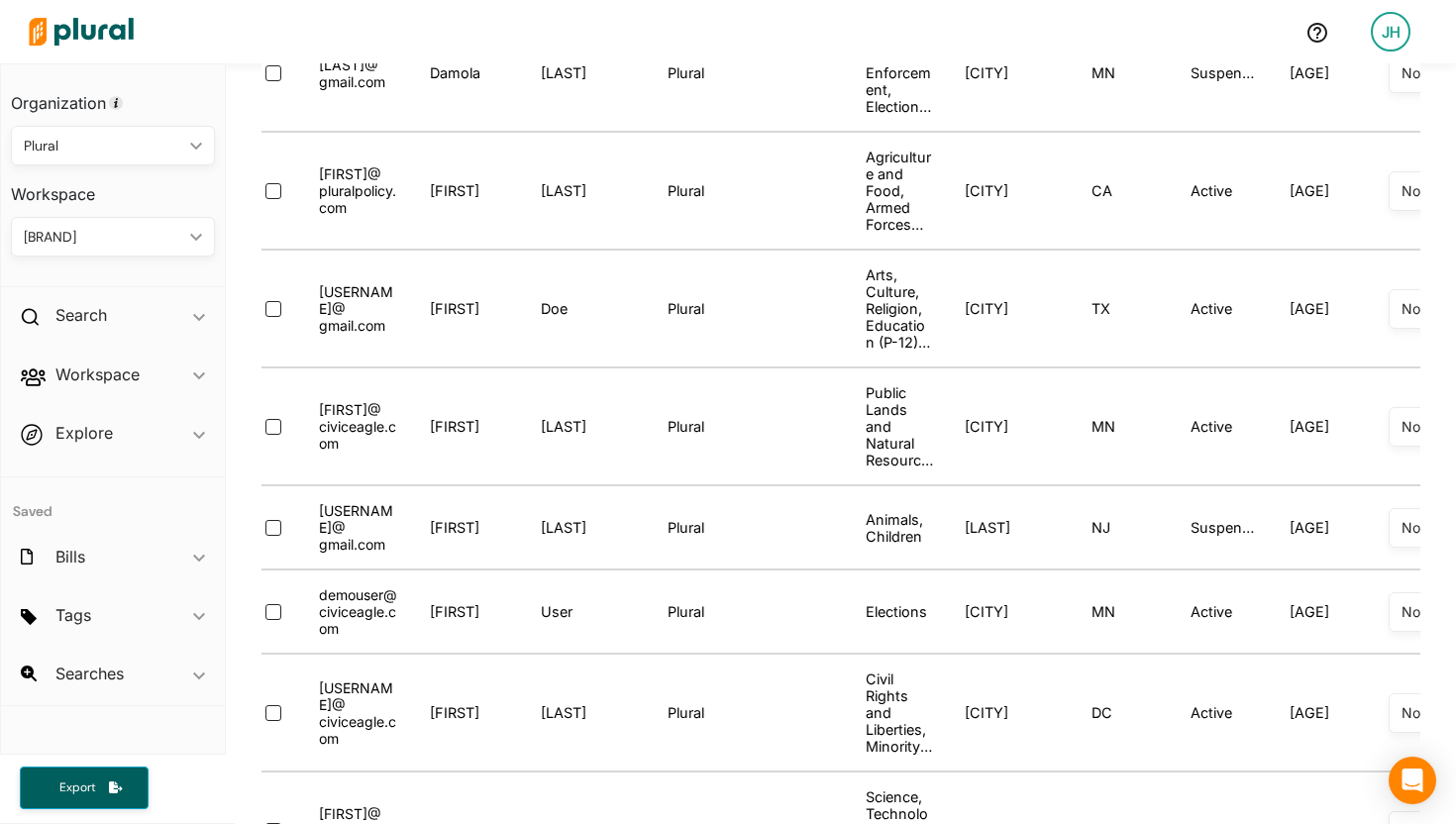click on "JH" at bounding box center [1391, 32] 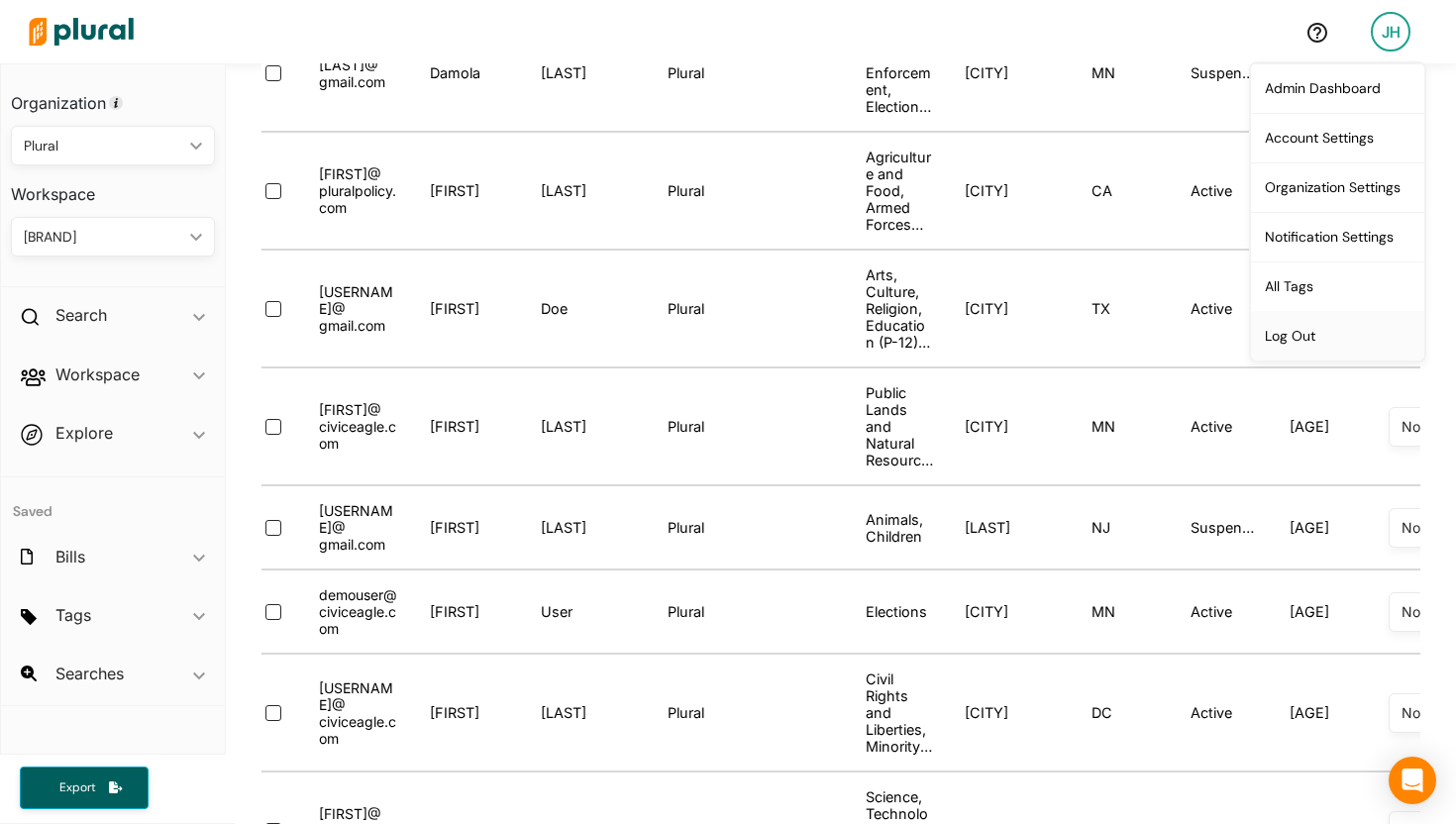 click on "Log Out" at bounding box center [1337, 336] 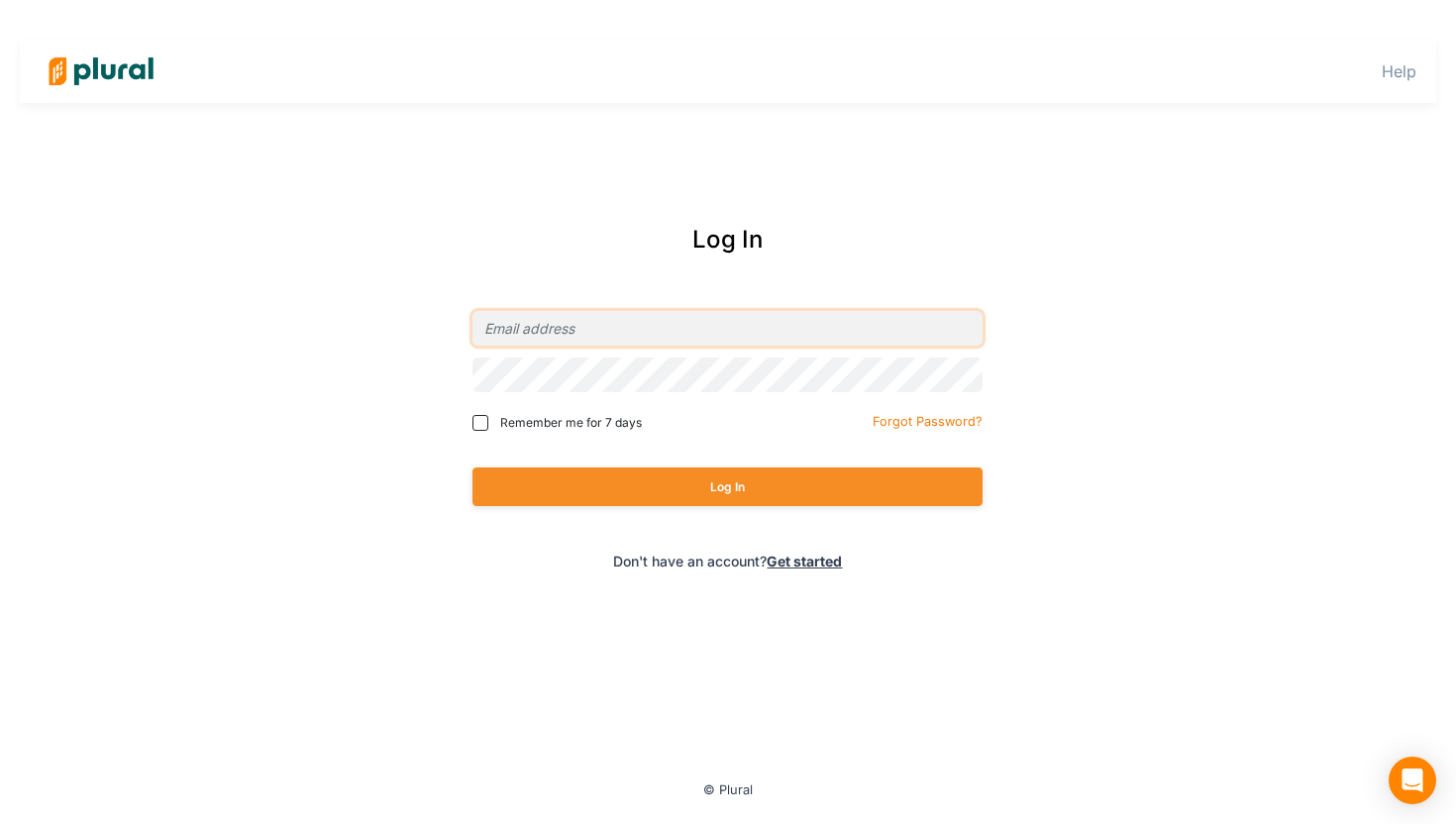 click at bounding box center (727, 328) 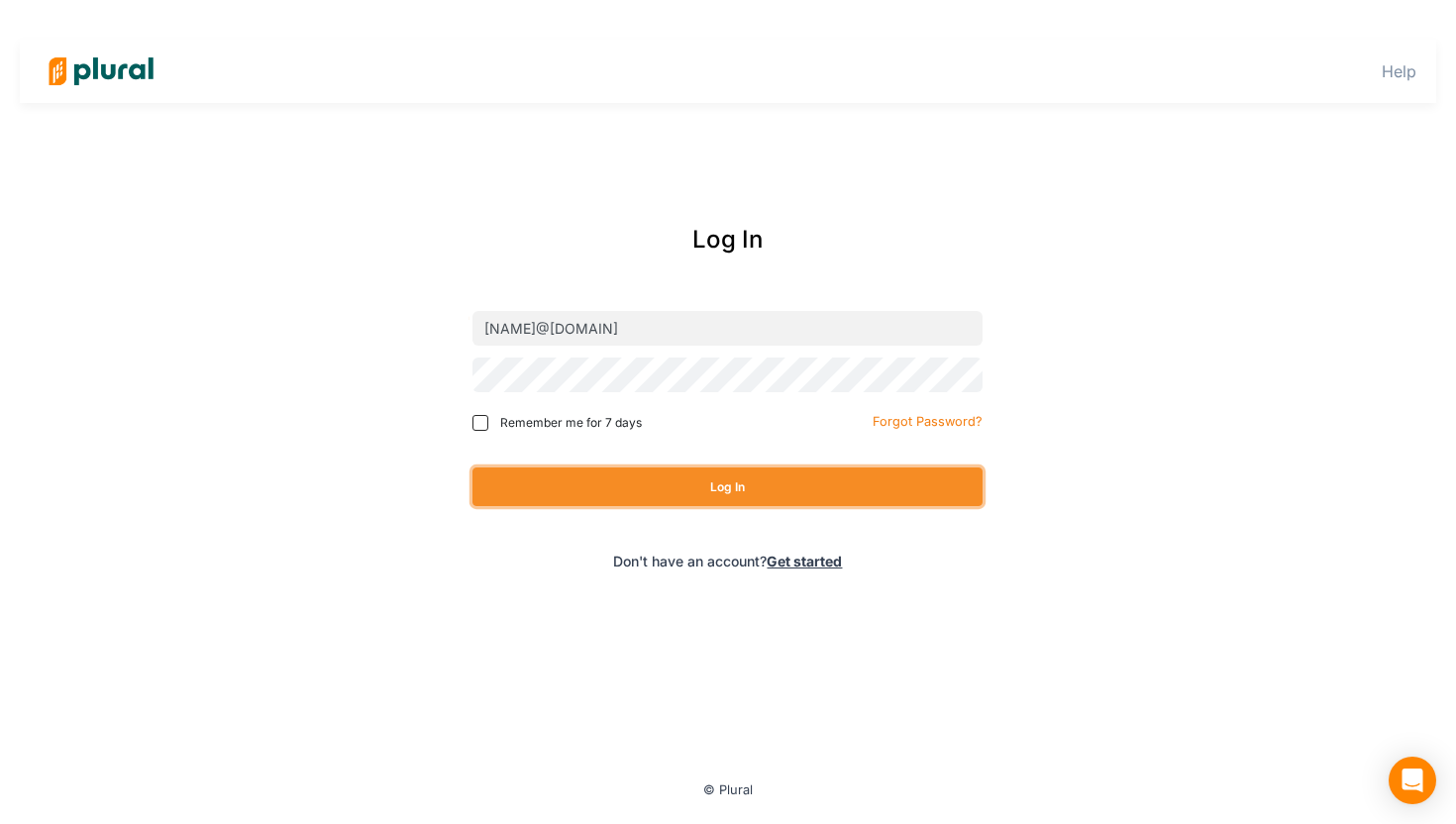 click on "Log In" at bounding box center [727, 486] 